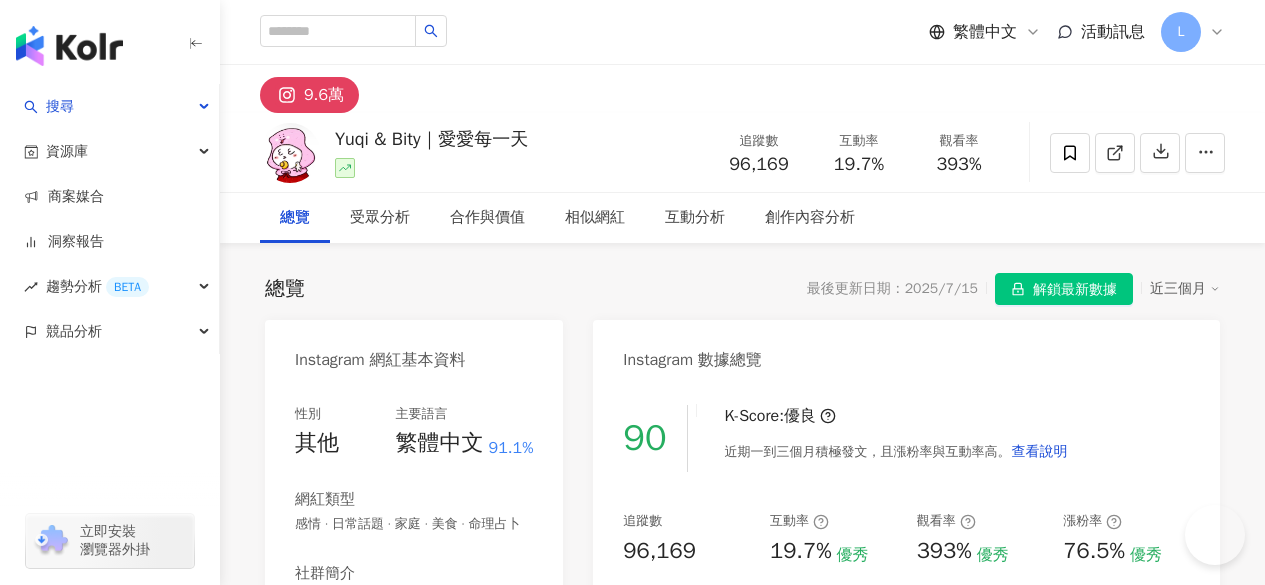 scroll, scrollTop: 0, scrollLeft: 0, axis: both 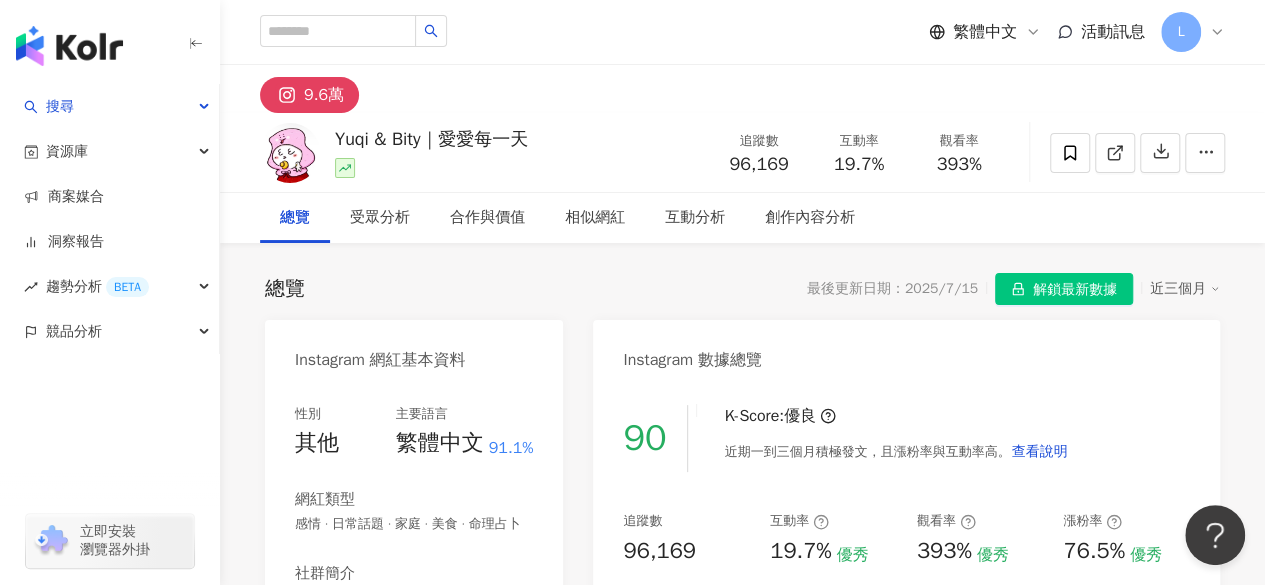 click on "總覽 最後更新日期：2025/7/15 解鎖最新數據 近三個月 Instagram 網紅基本資料 性別   其他 主要語言   繁體中文 91.1% 網紅類型 感情 · 日常話題 · 家庭 · 美食 · 命理占卜 社群簡介 Yuqi & Bity｜愛愛每一天 | _i_i_dayday https://www.instagram.com/_i_i_dayday/ 🌟 怪怪情侶の生活
⏰ 每天固定21:00發文
🌲 一個願打一個願挨，讓你看完chill嗨嗨～
📪 合作請私信iidayday@vs-media.com
（（歡迎來到咱的怪，不妨追蹤看一看：））
.
.
🙋🏻‍♀️ @yuqi.pp
🙋🏻‍♂️ @bity.cc
哇！被找到啦～你看很仔細哦🫶🏼 看更多 Instagram 數據總覽 90 K-Score :   優良 近期一到三個月積極發文，且漲粉率與互動率高。 查看說明 追蹤數   96,169 互動率   19.7% 優秀 觀看率   393% 優秀 漲粉率   76.5% 優秀 受眾主要性別   女性 63.9% 受眾主要年齡   18-24 歲 52.6% 商業合作內容覆蓋比例   30% AI Instagram 成效等級三大指標 互動率" at bounding box center (742, 1071) 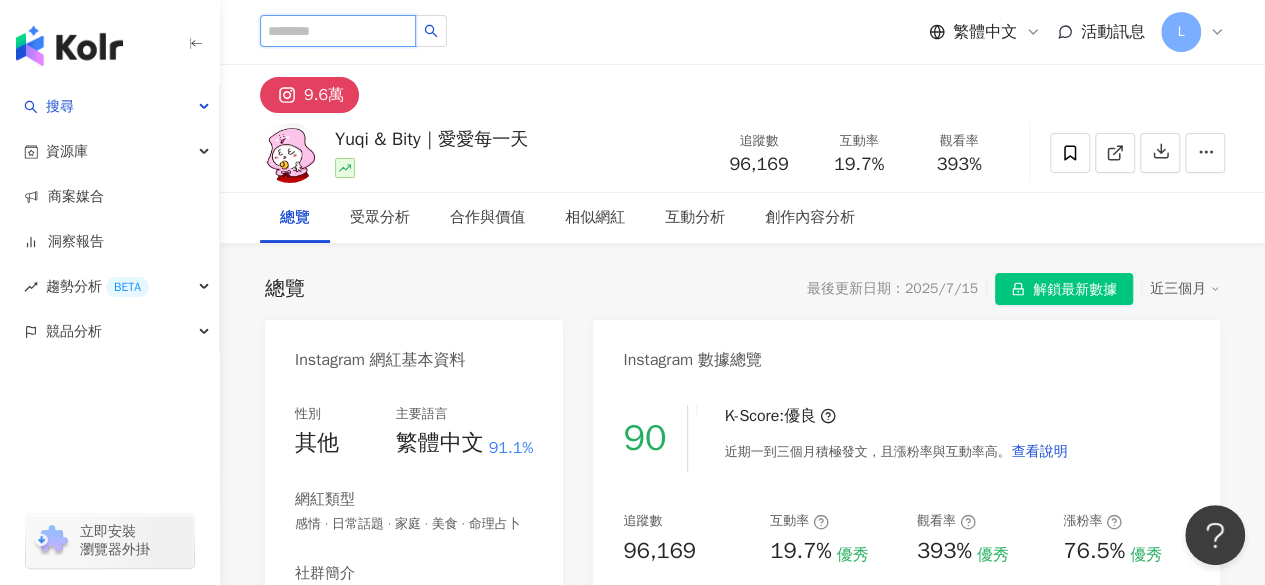 click at bounding box center [338, 31] 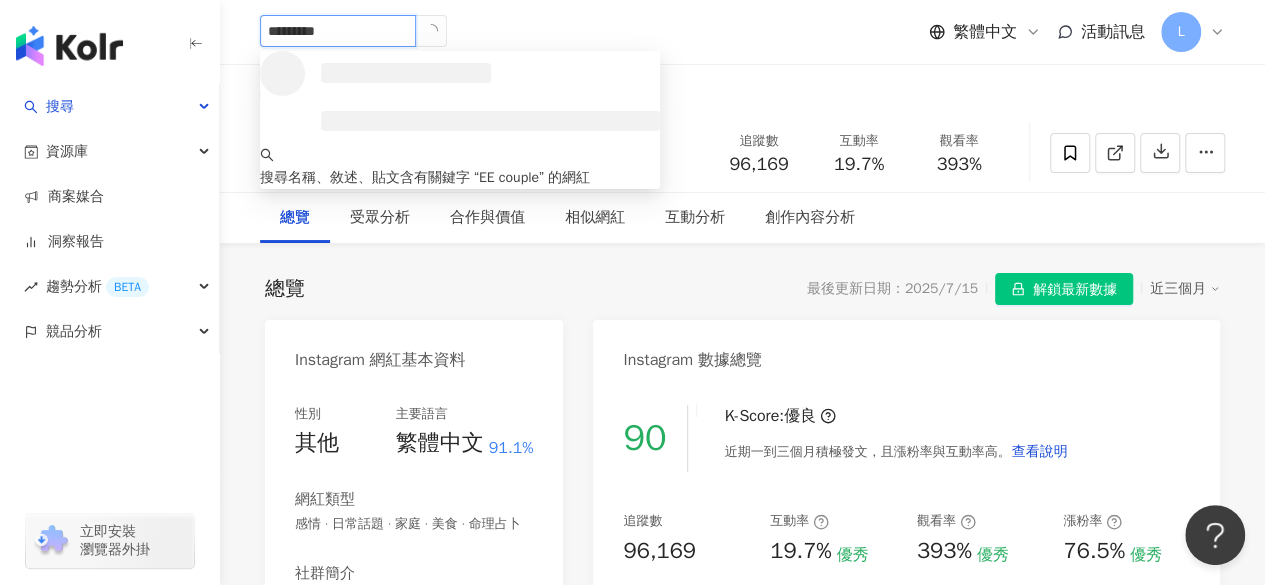 type on "********" 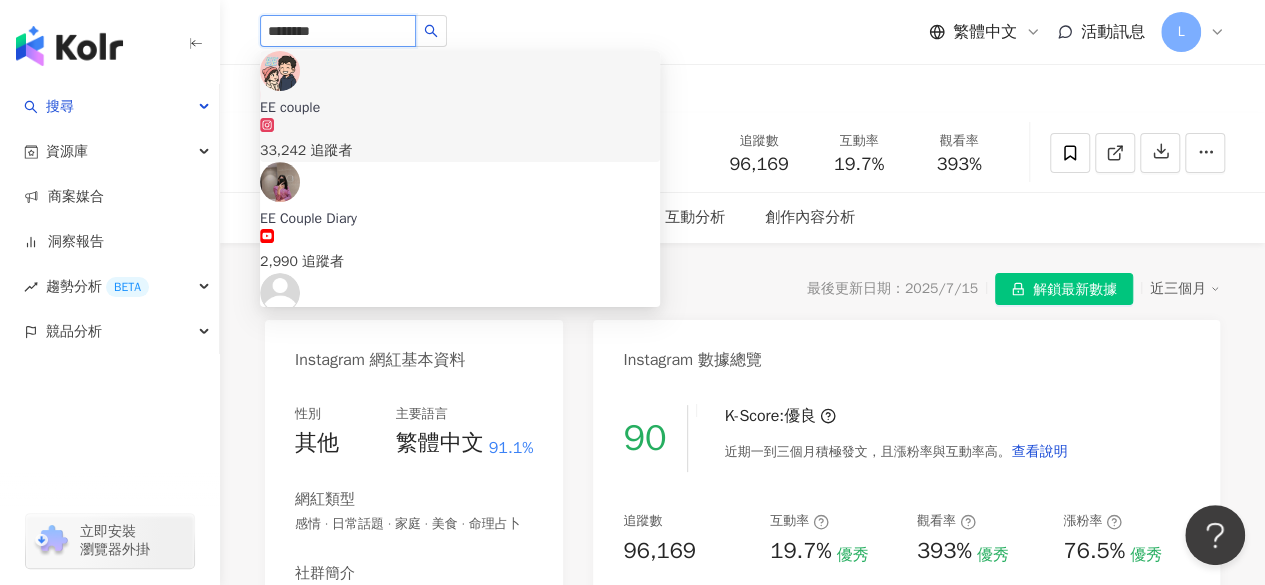 click on "33,242   追蹤者" at bounding box center [460, 151] 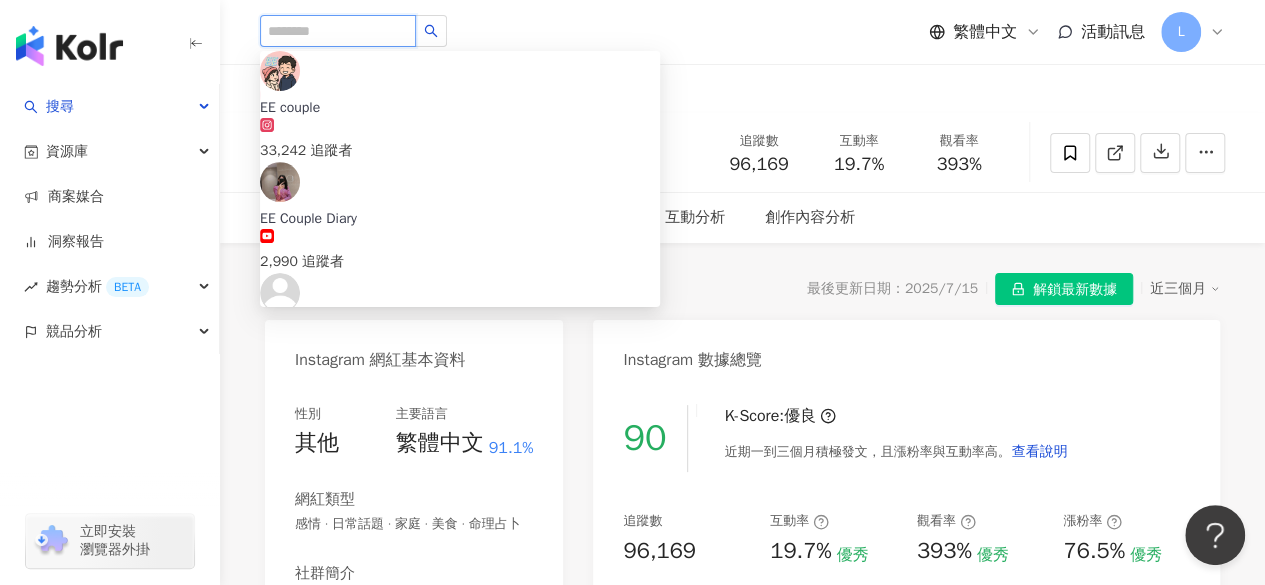 paste on "*********" 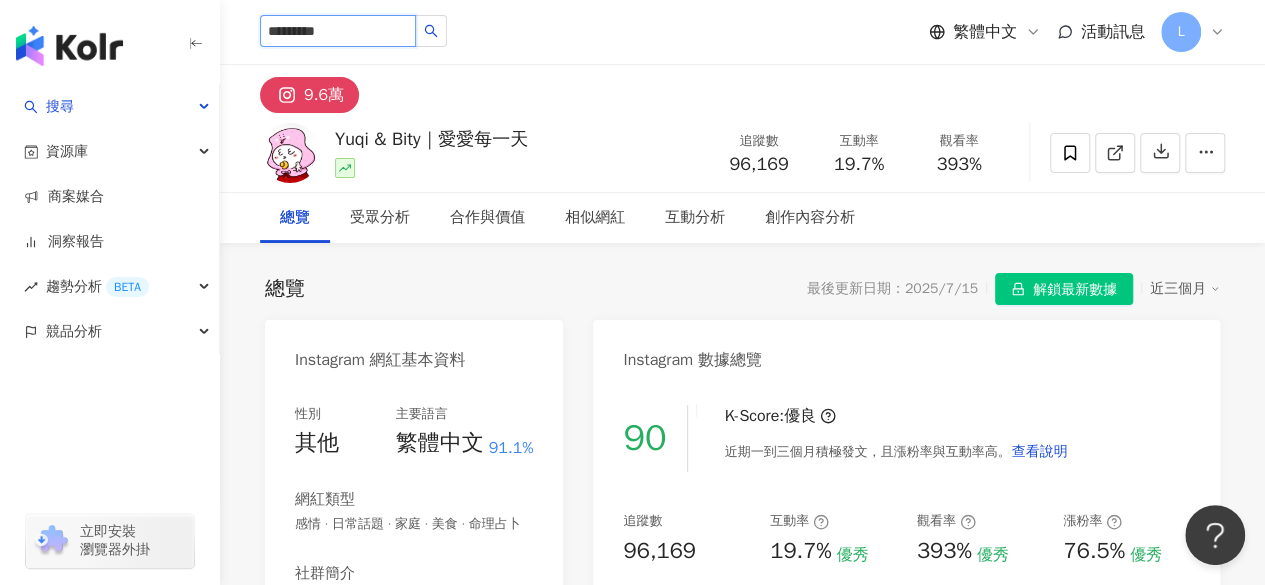 click on "*********" at bounding box center (338, 31) 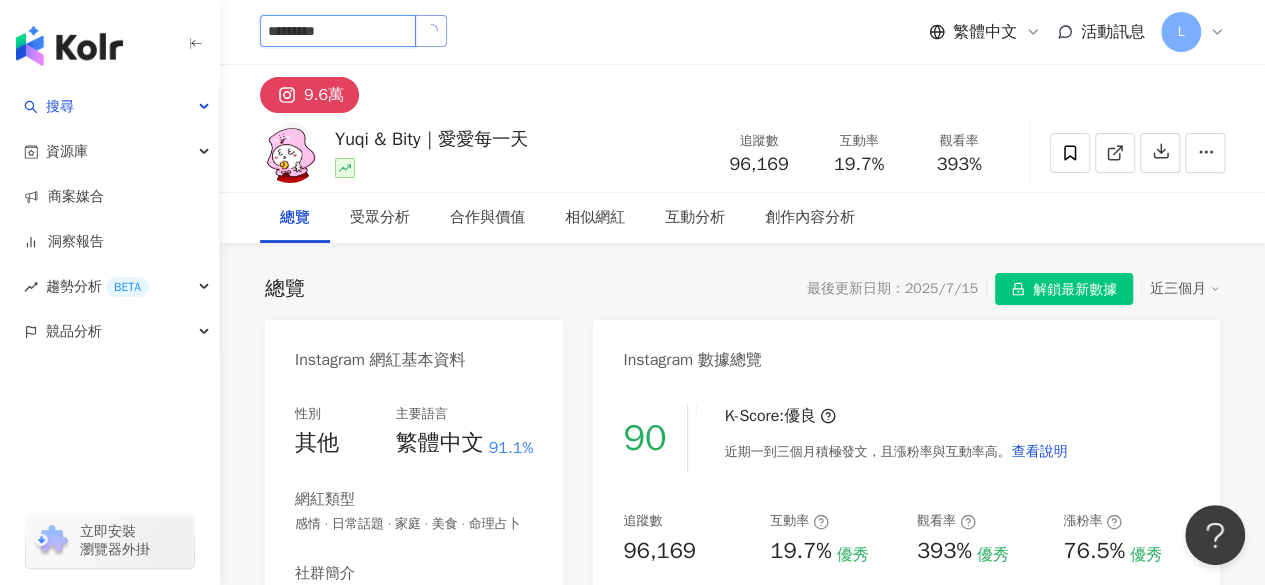 click 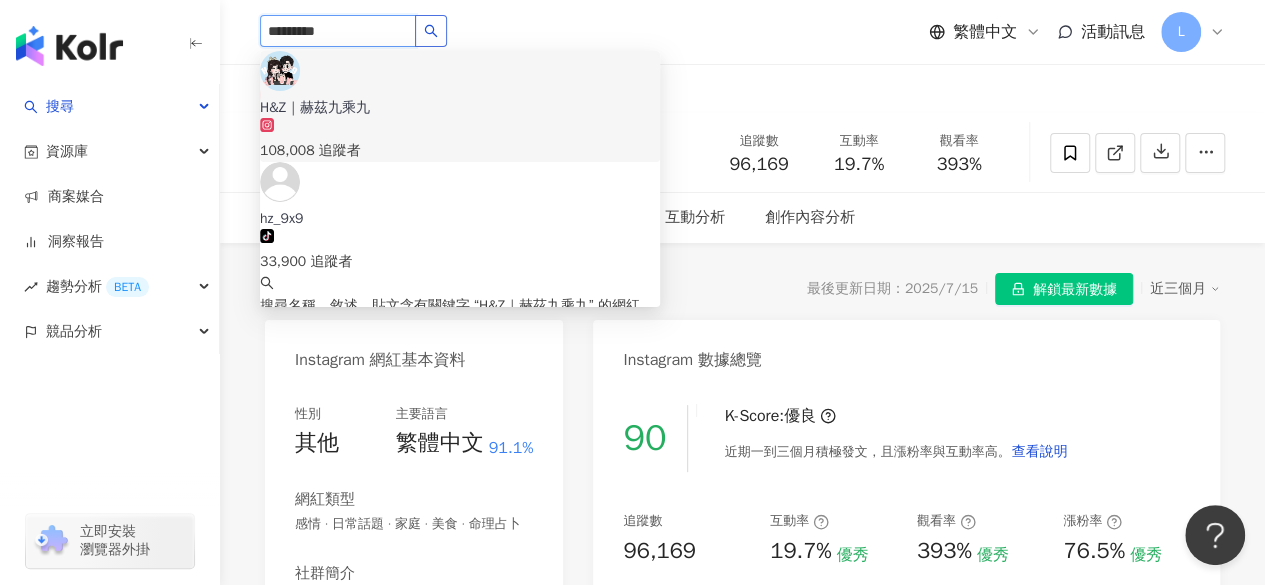 type on "*********" 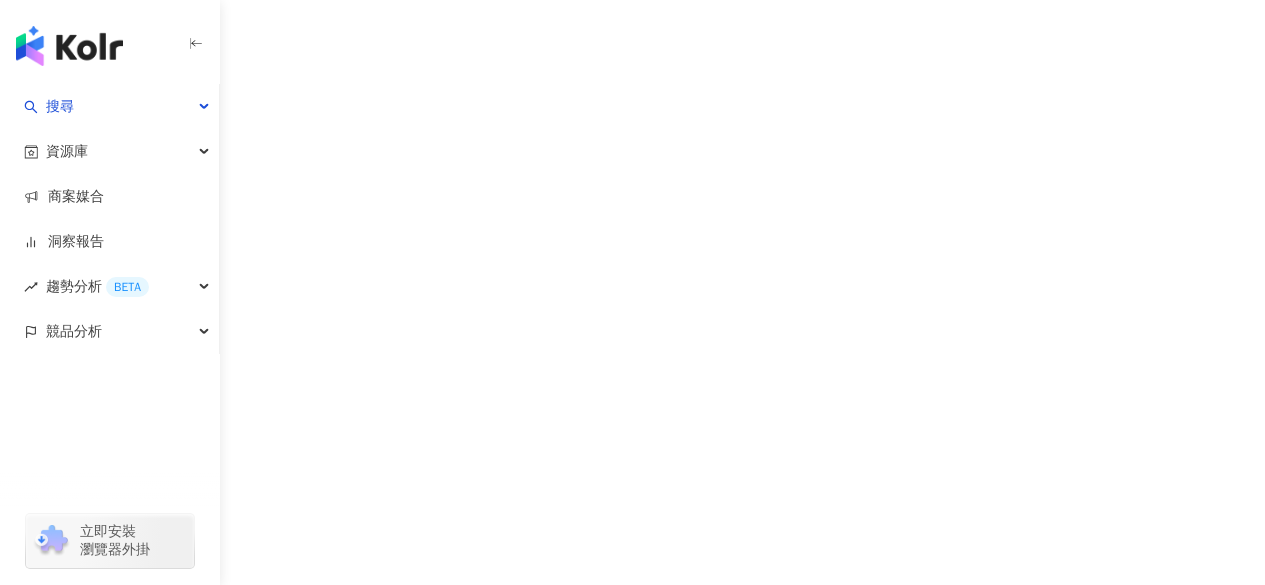 scroll, scrollTop: 0, scrollLeft: 0, axis: both 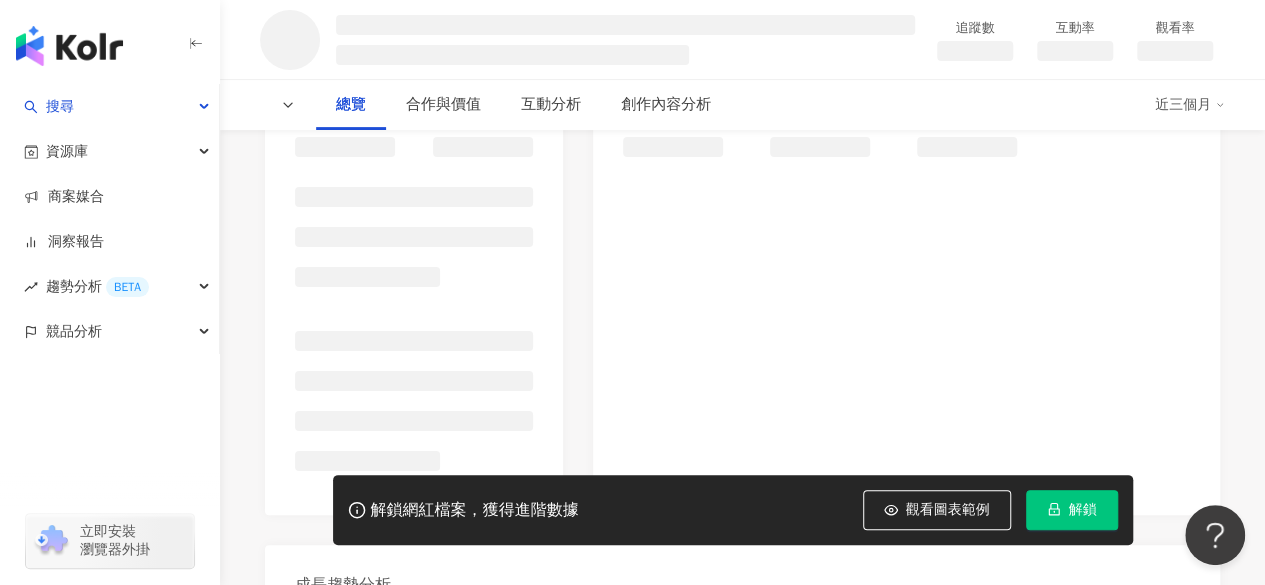 click on "解鎖" at bounding box center [1083, 510] 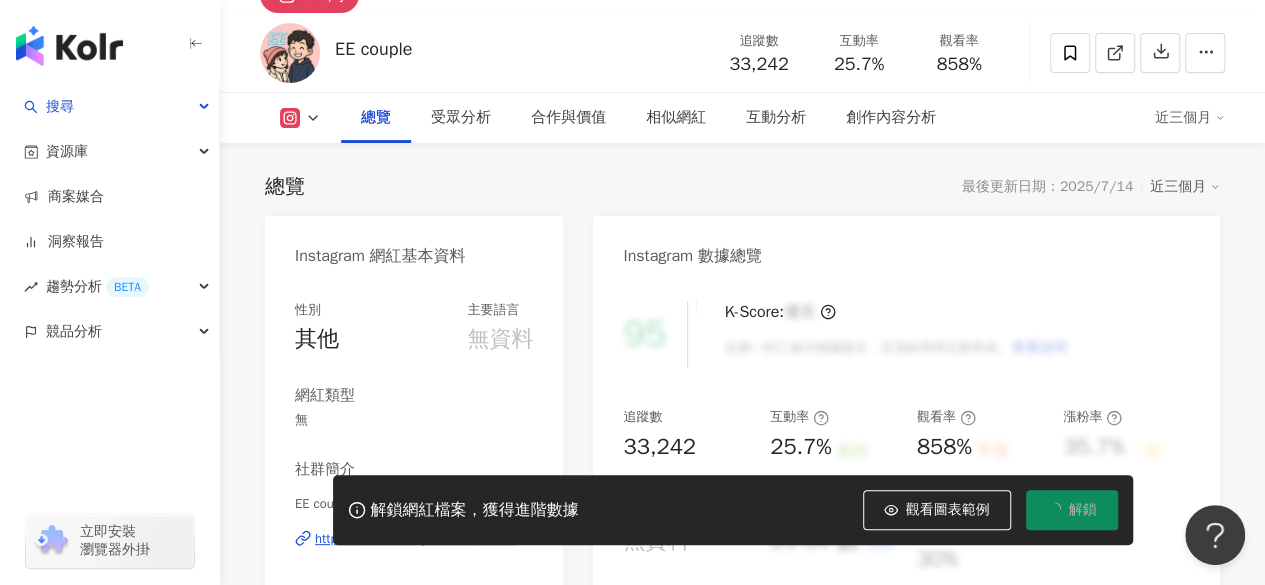 scroll, scrollTop: 0, scrollLeft: 0, axis: both 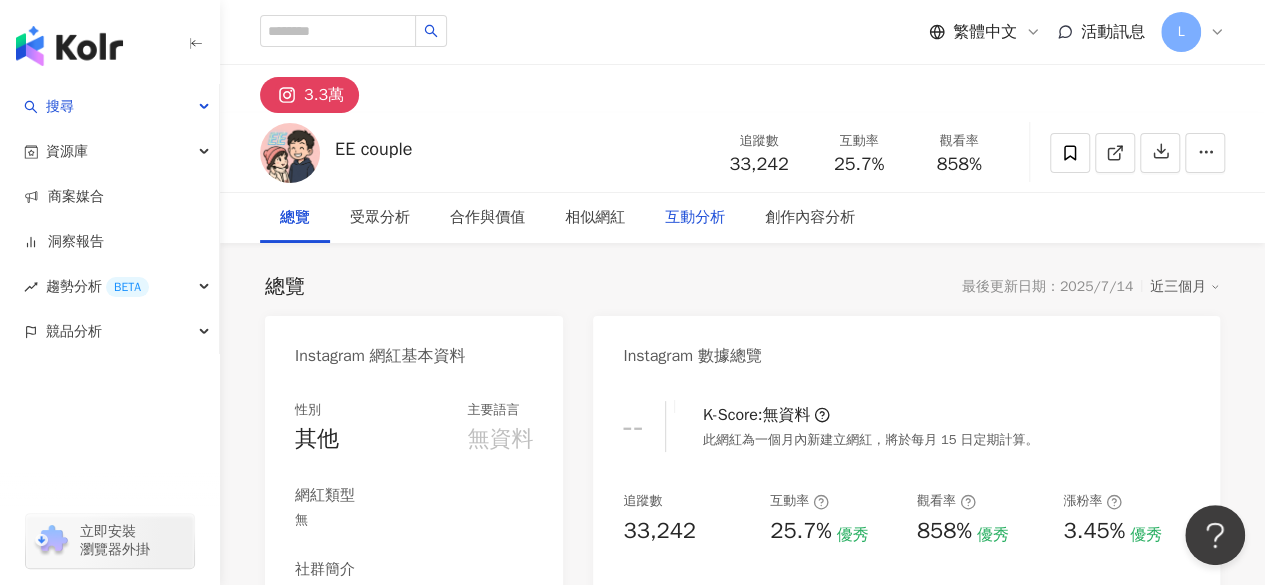 click on "EE couple 追蹤數 33,242 互動率 25.7% 觀看率 858%" at bounding box center (742, 152) 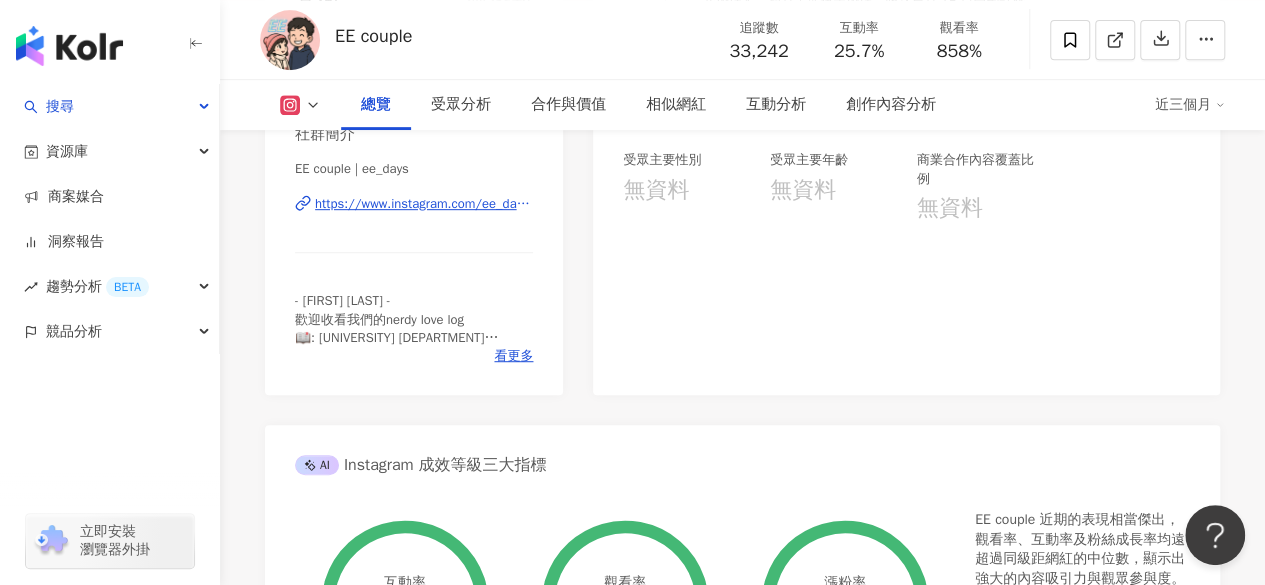scroll, scrollTop: 0, scrollLeft: 0, axis: both 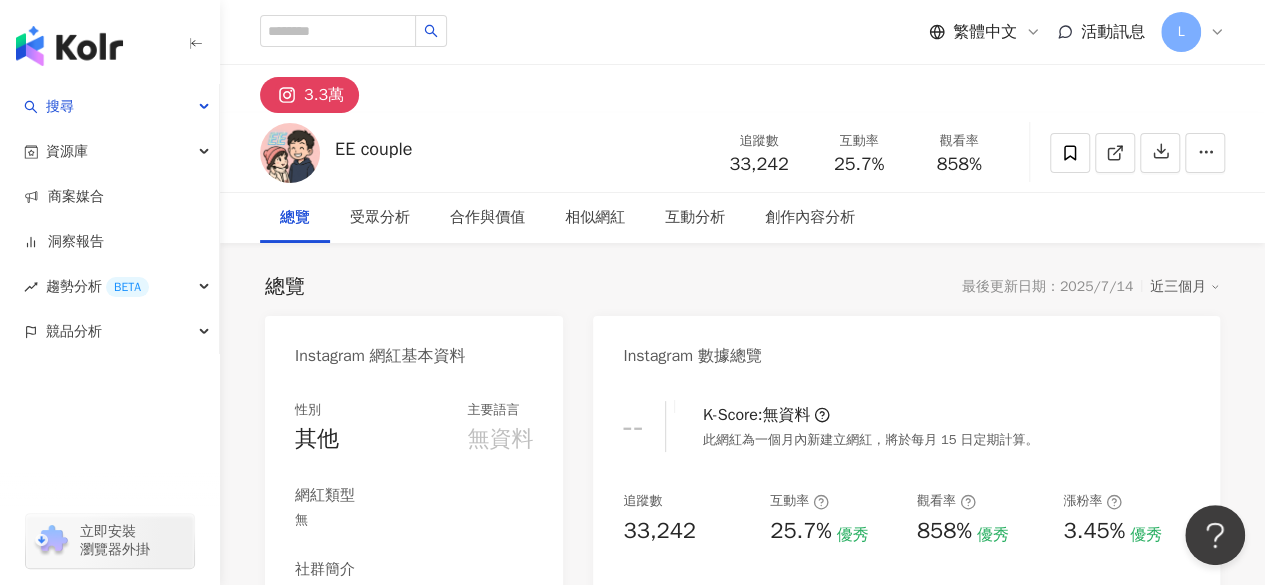 drag, startPoint x: 314, startPoint y: 108, endPoint x: 310, endPoint y: 98, distance: 10.770329 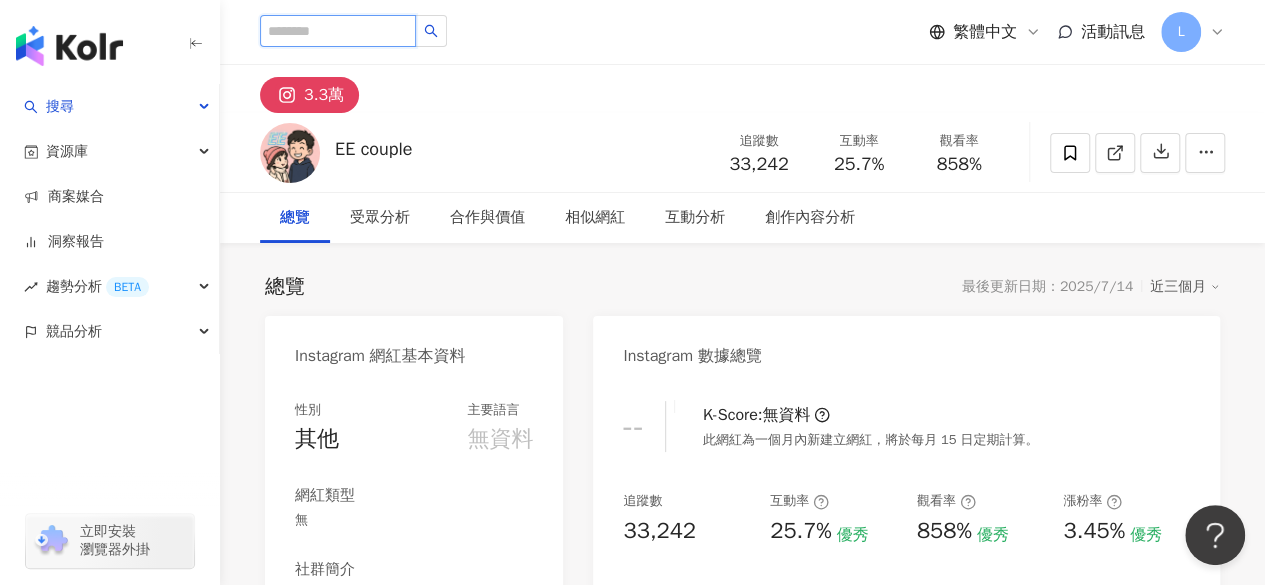 drag, startPoint x: 329, startPoint y: 37, endPoint x: 337, endPoint y: 23, distance: 16.124516 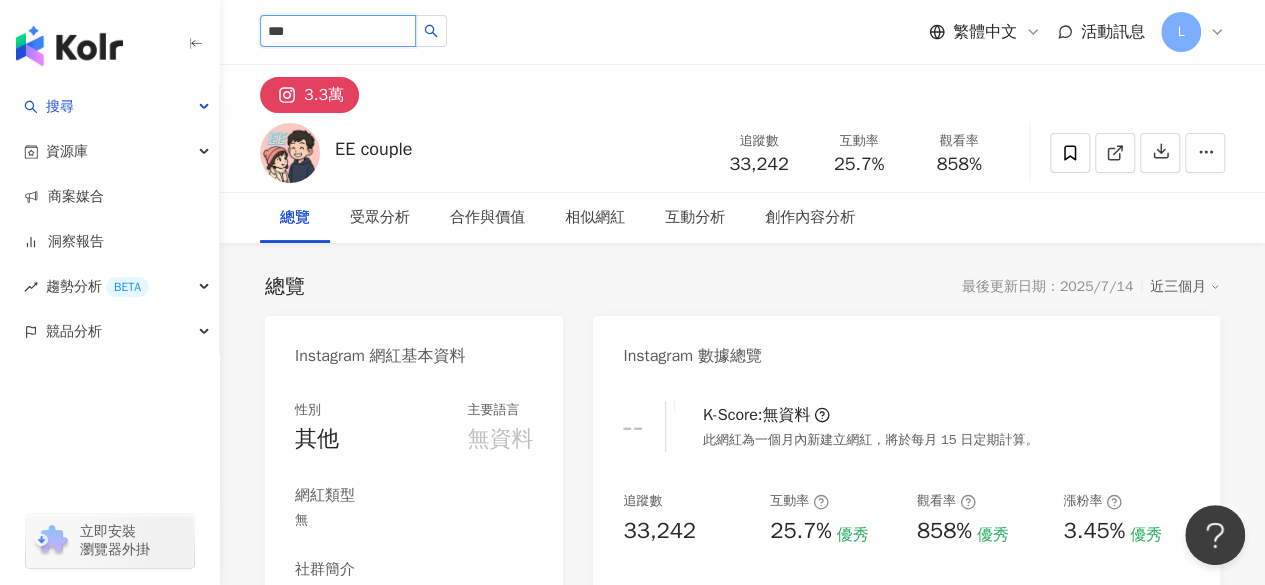type on "***" 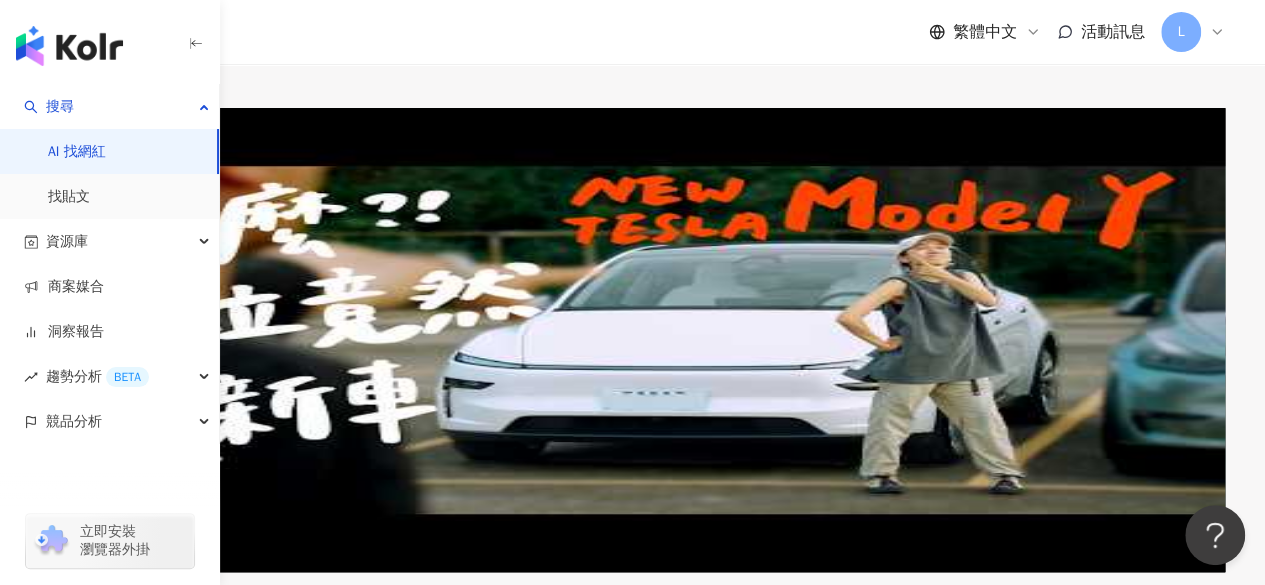 scroll, scrollTop: 300, scrollLeft: 0, axis: vertical 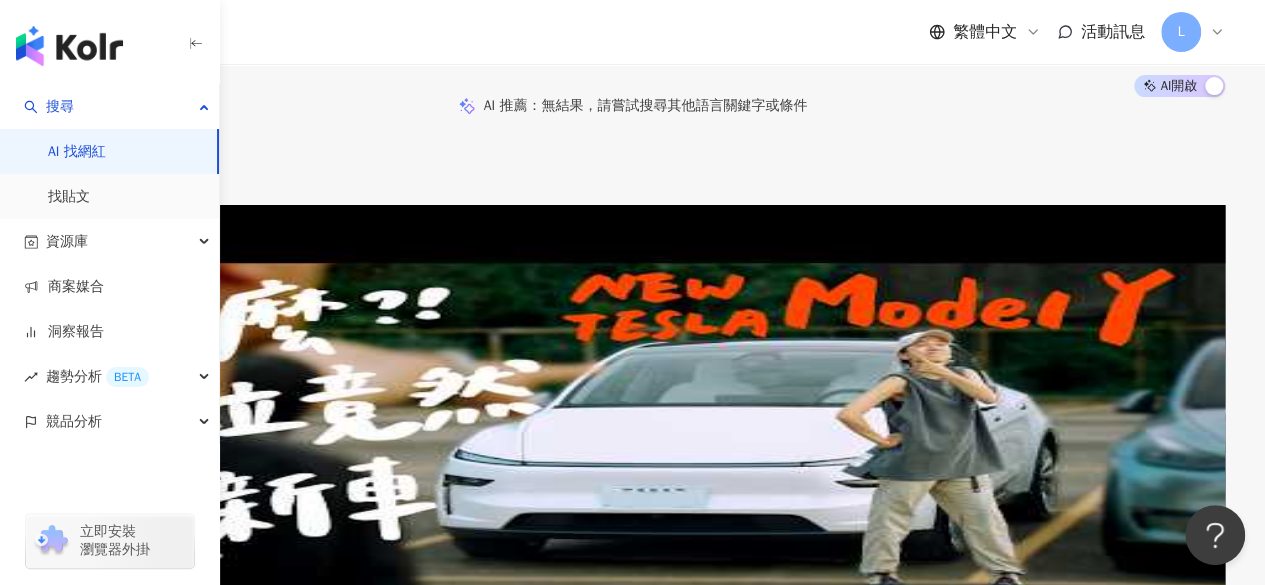 click on "婚禮" at bounding box center (176, 378) 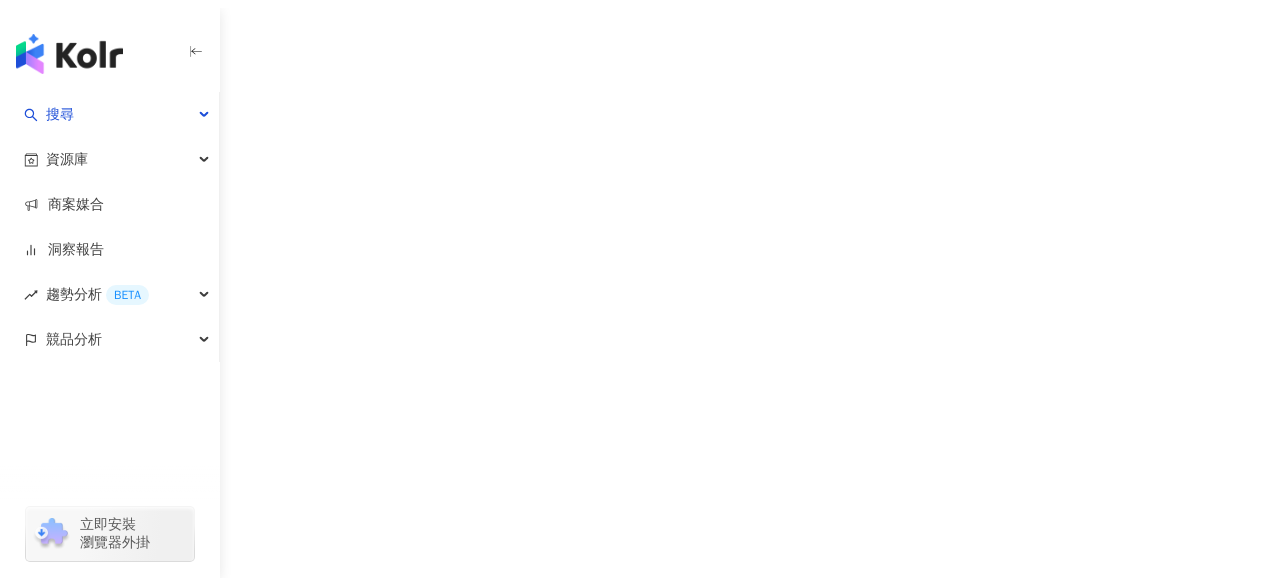 scroll, scrollTop: 0, scrollLeft: 0, axis: both 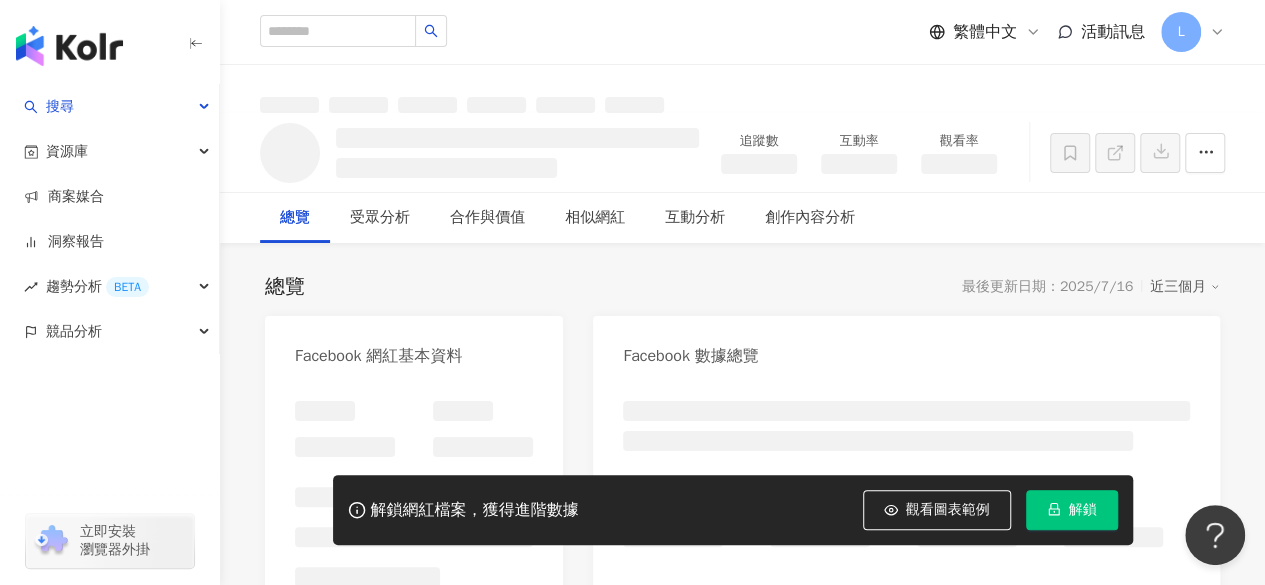 click 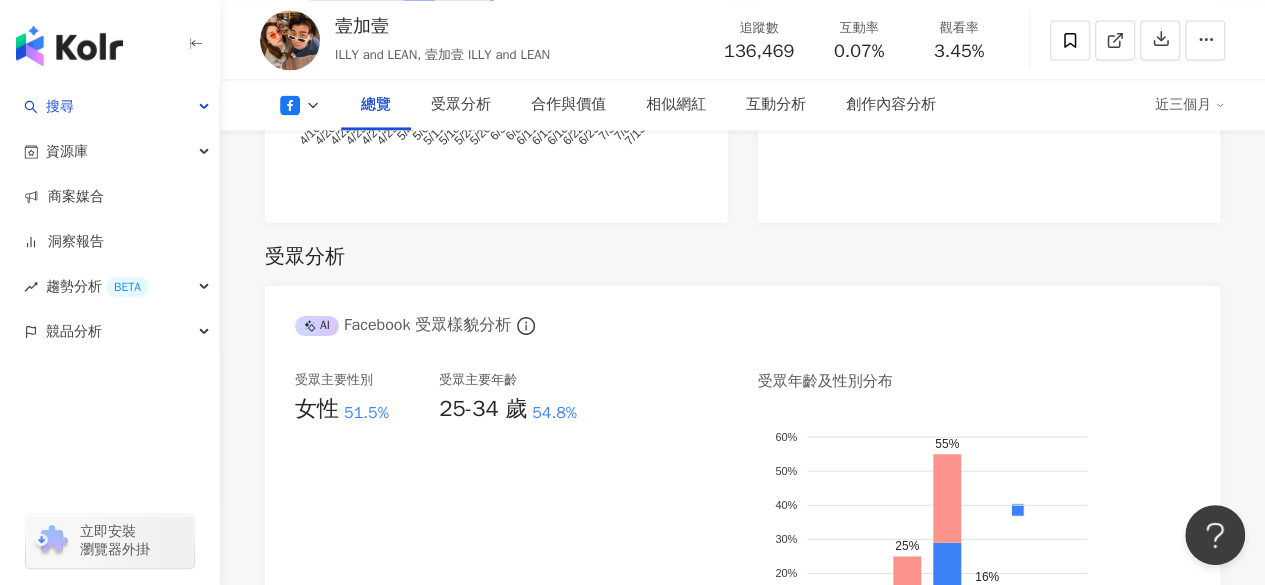 scroll, scrollTop: 1600, scrollLeft: 0, axis: vertical 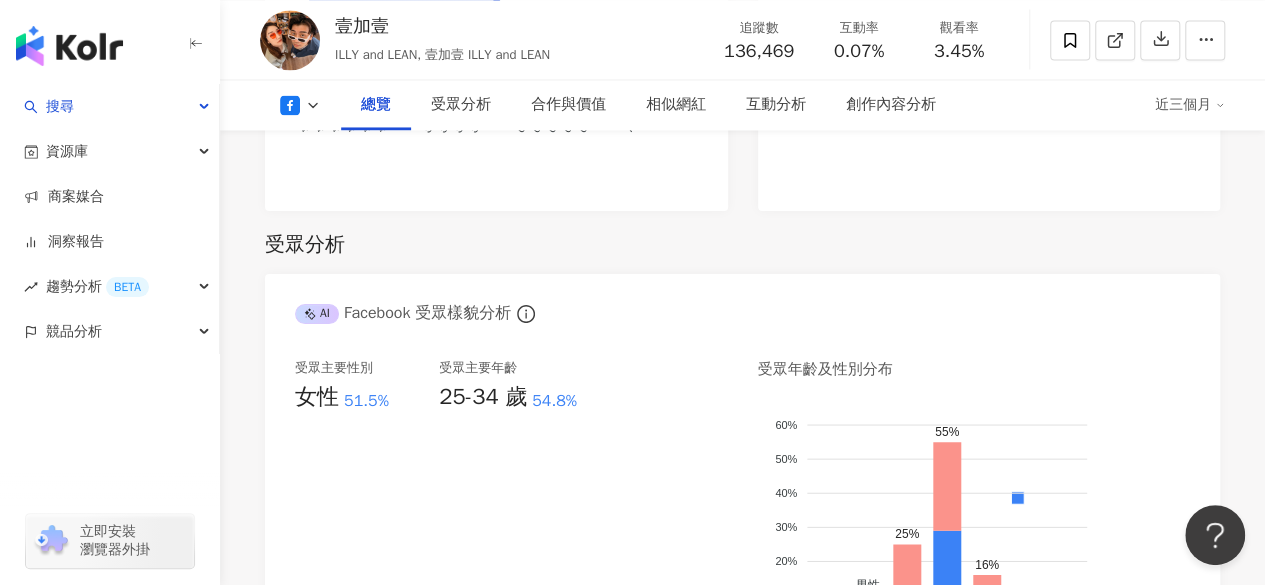 click 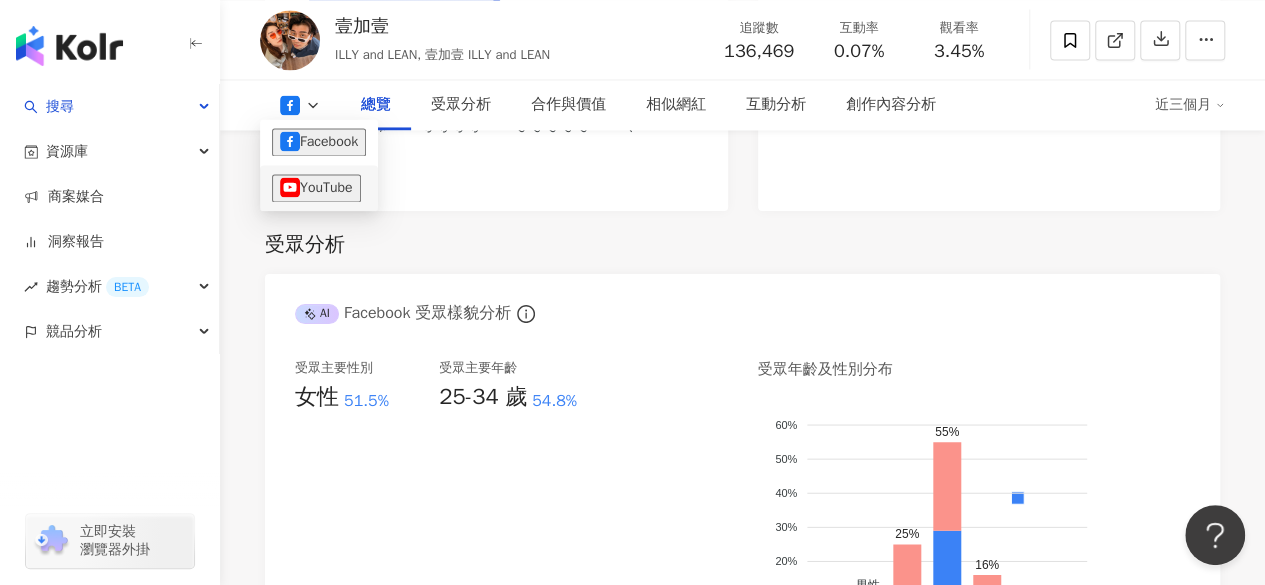 click on "YouTube" at bounding box center (316, 188) 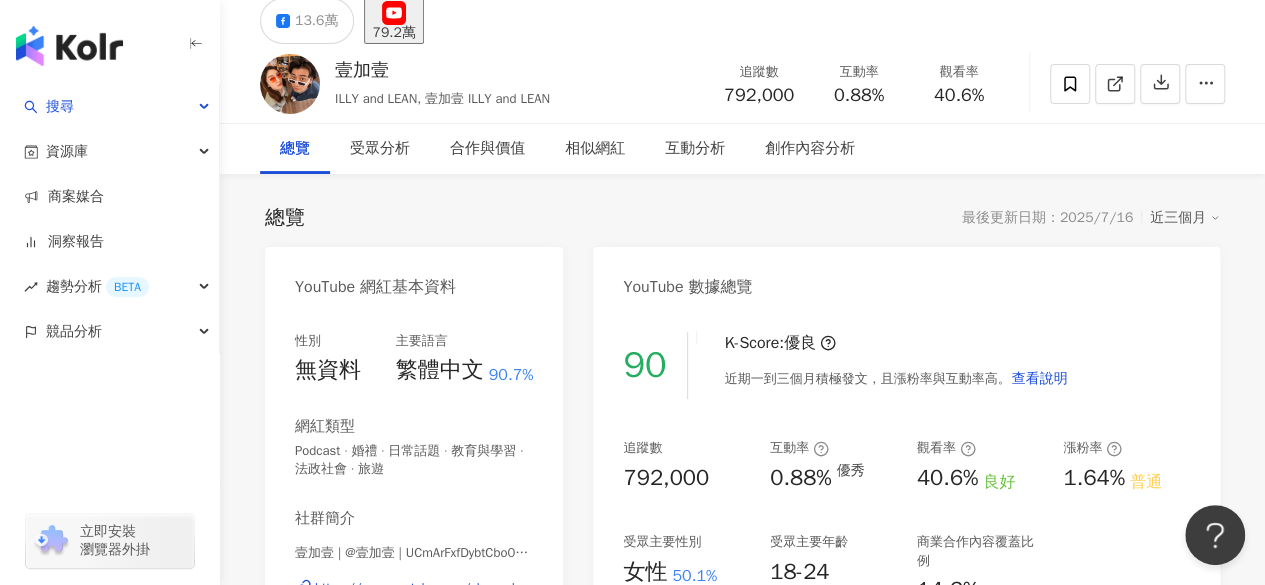 scroll, scrollTop: 0, scrollLeft: 0, axis: both 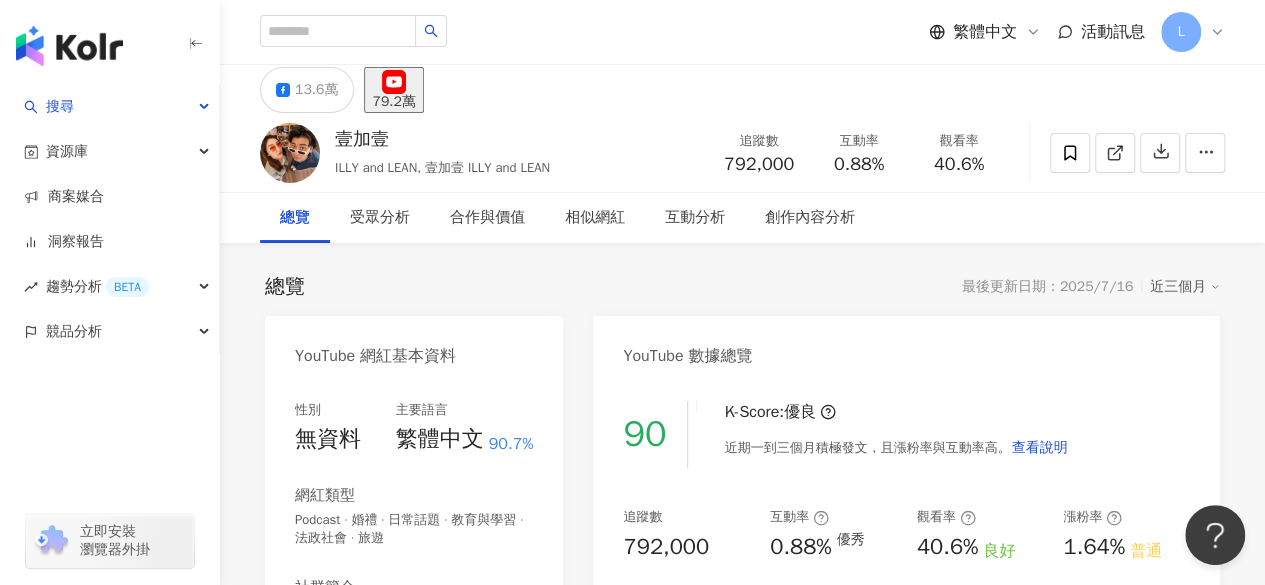 click on "總覽 最後更新日期：2025/7/16 近三個月" at bounding box center [742, 287] 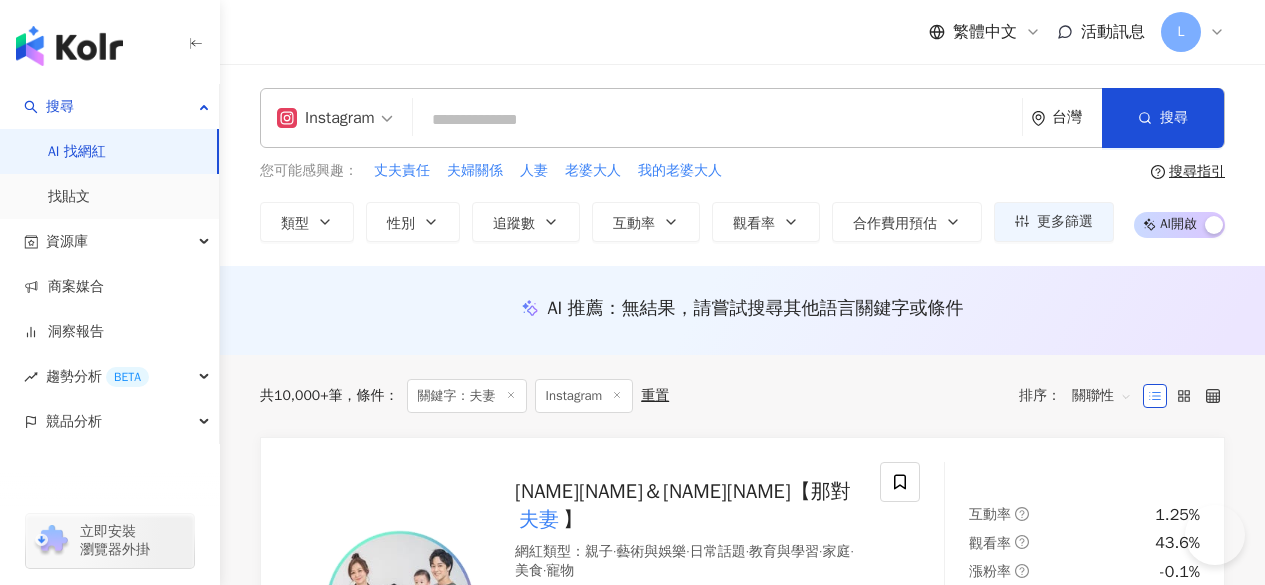 scroll, scrollTop: 0, scrollLeft: 0, axis: both 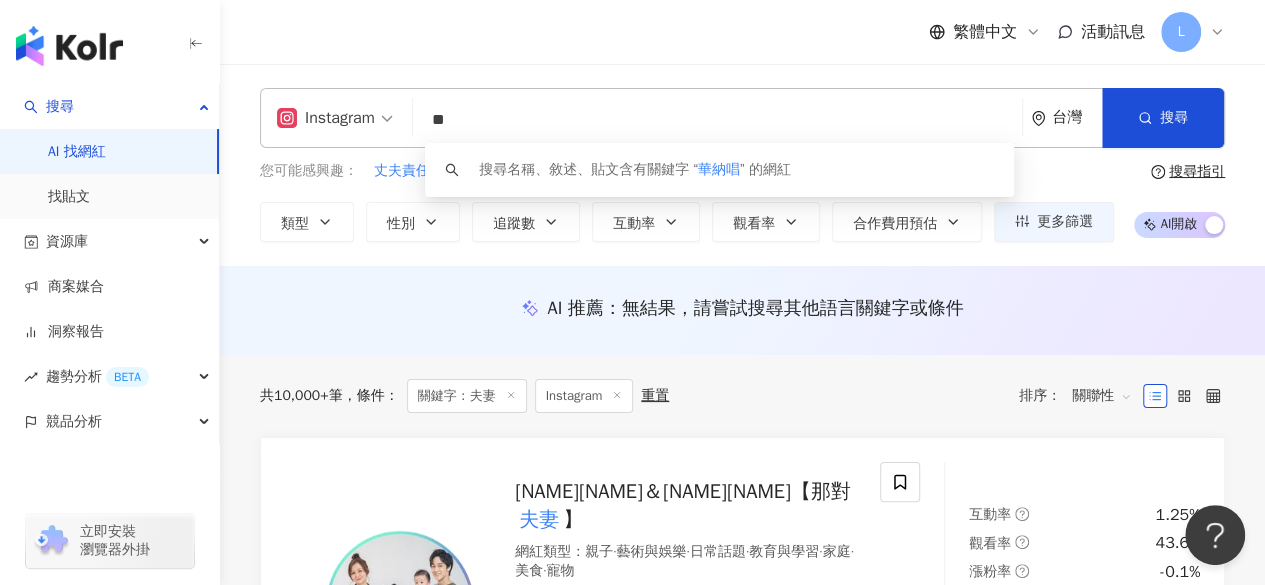 type on "*" 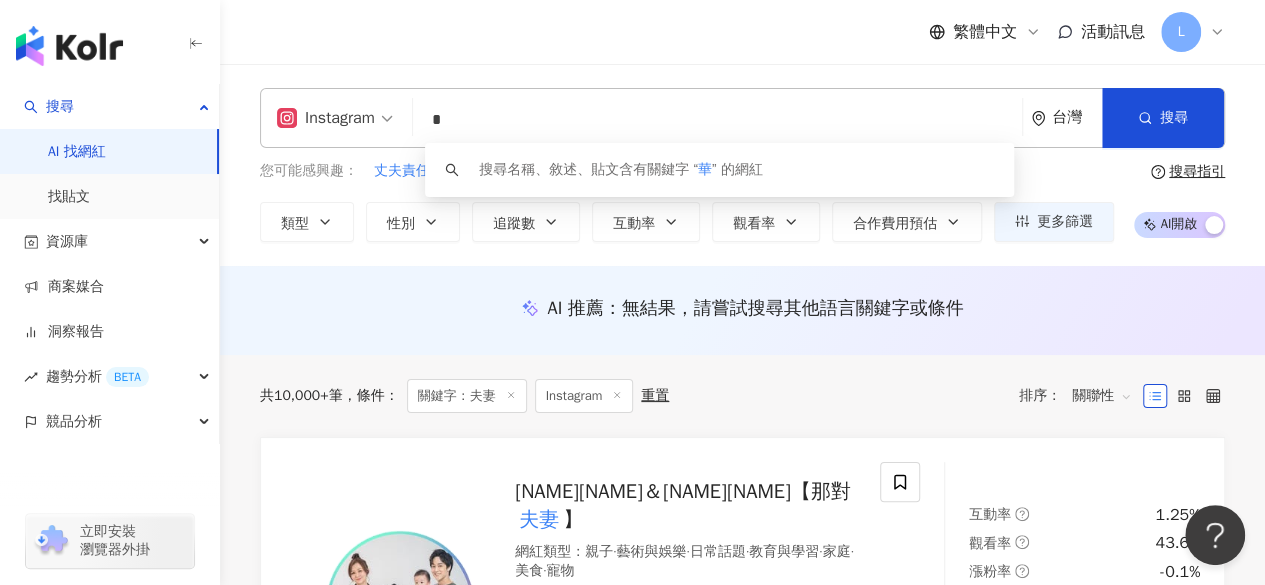 type 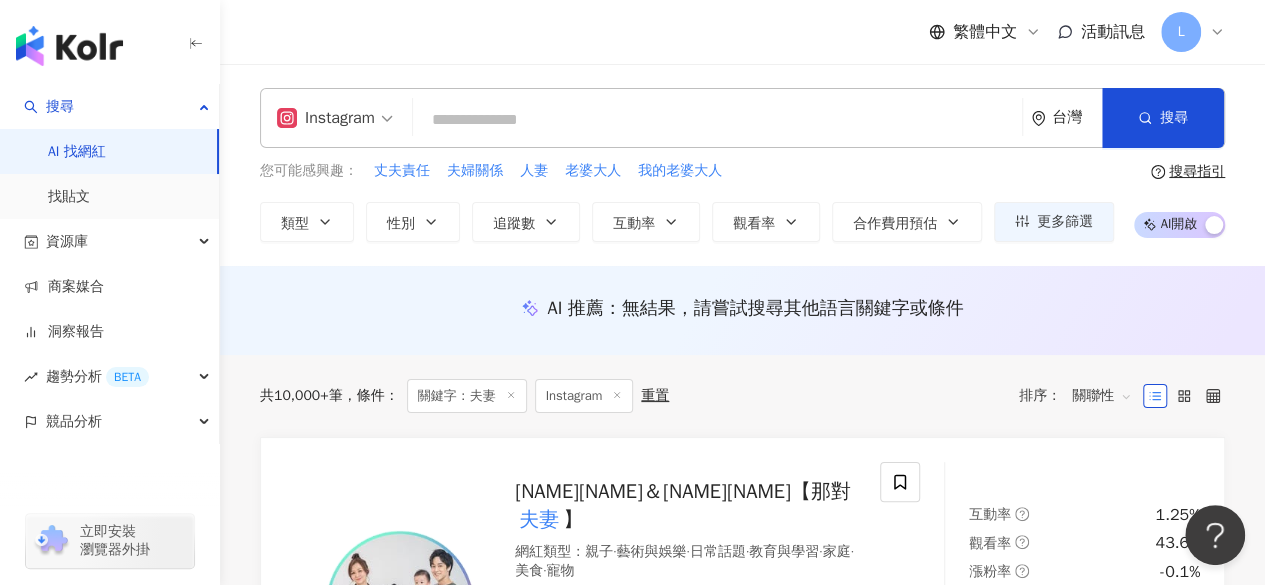 click on "觀看率" at bounding box center (766, 222) 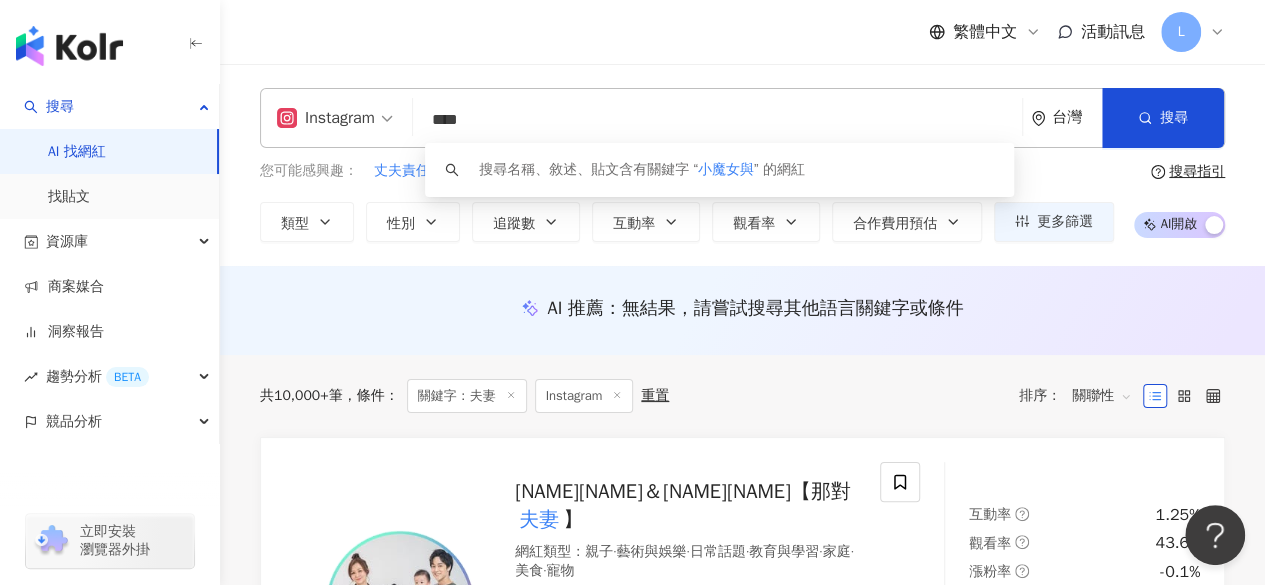 drag, startPoint x: 612, startPoint y: 117, endPoint x: 349, endPoint y: 130, distance: 263.3211 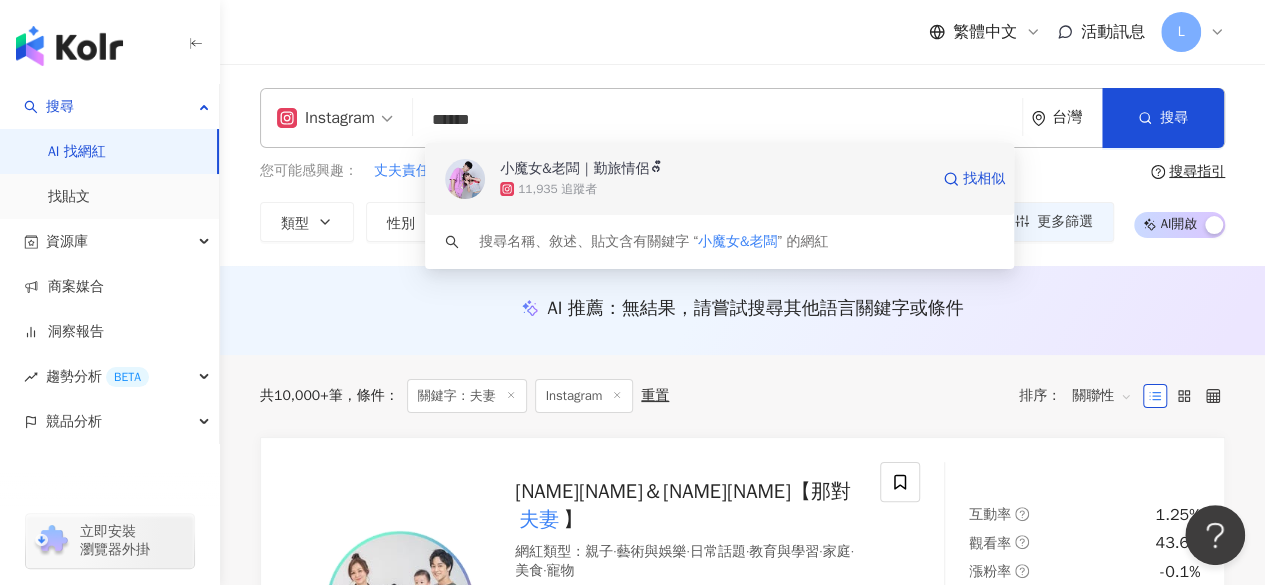 click on "11,935   追蹤者" at bounding box center (714, 189) 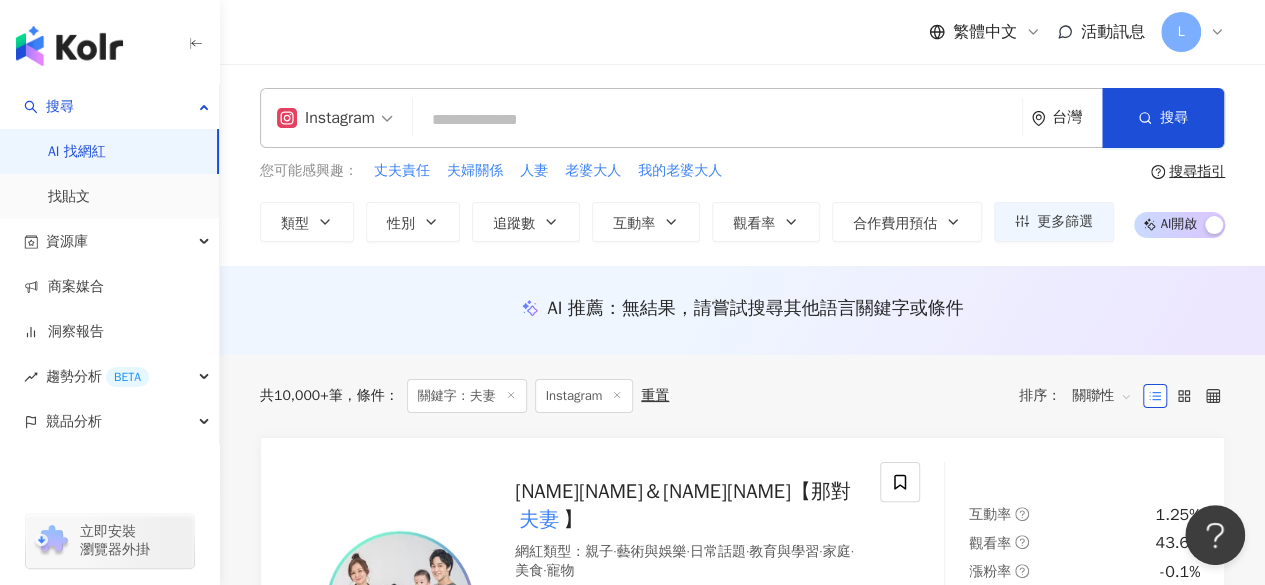 paste on "*********" 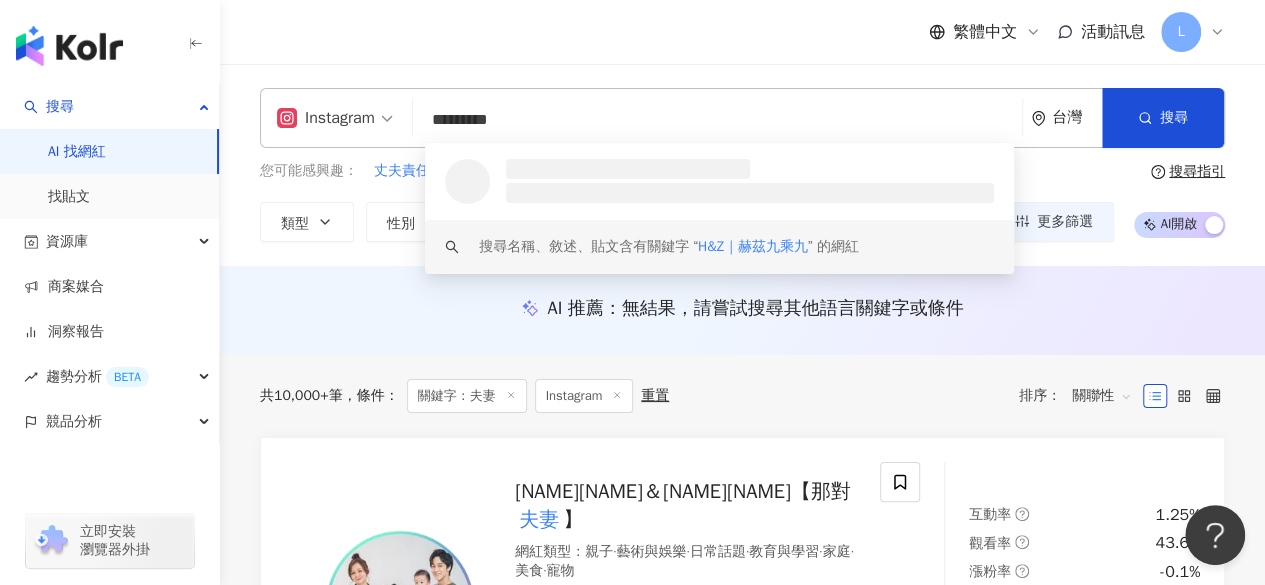 click on "台灣" at bounding box center [1066, 118] 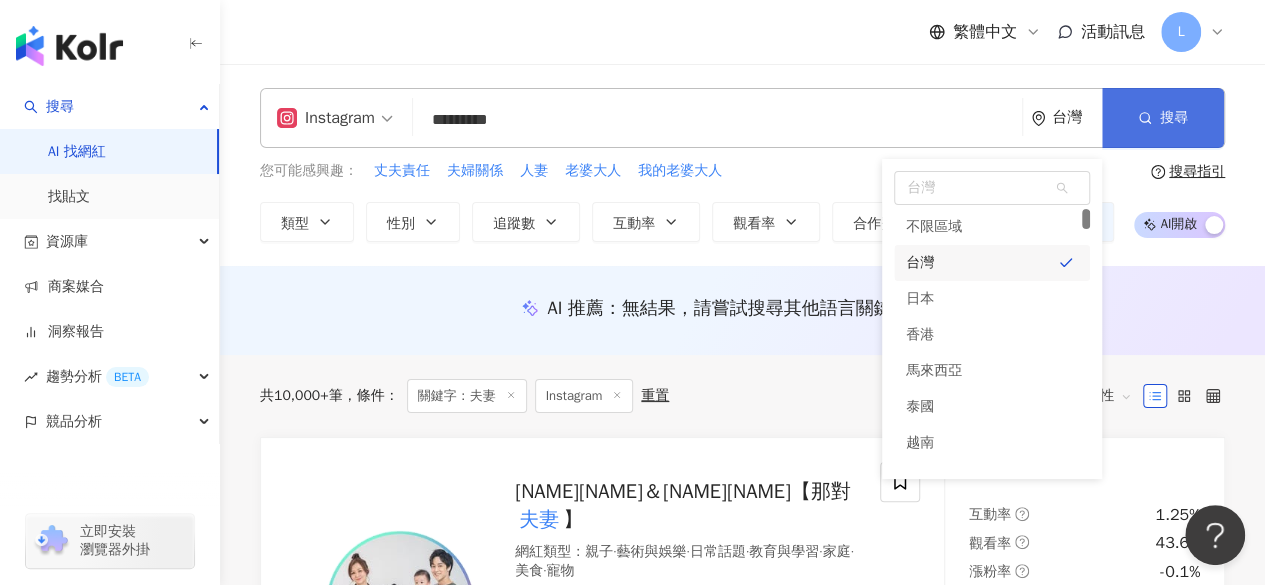 click on "搜尋" at bounding box center [1163, 118] 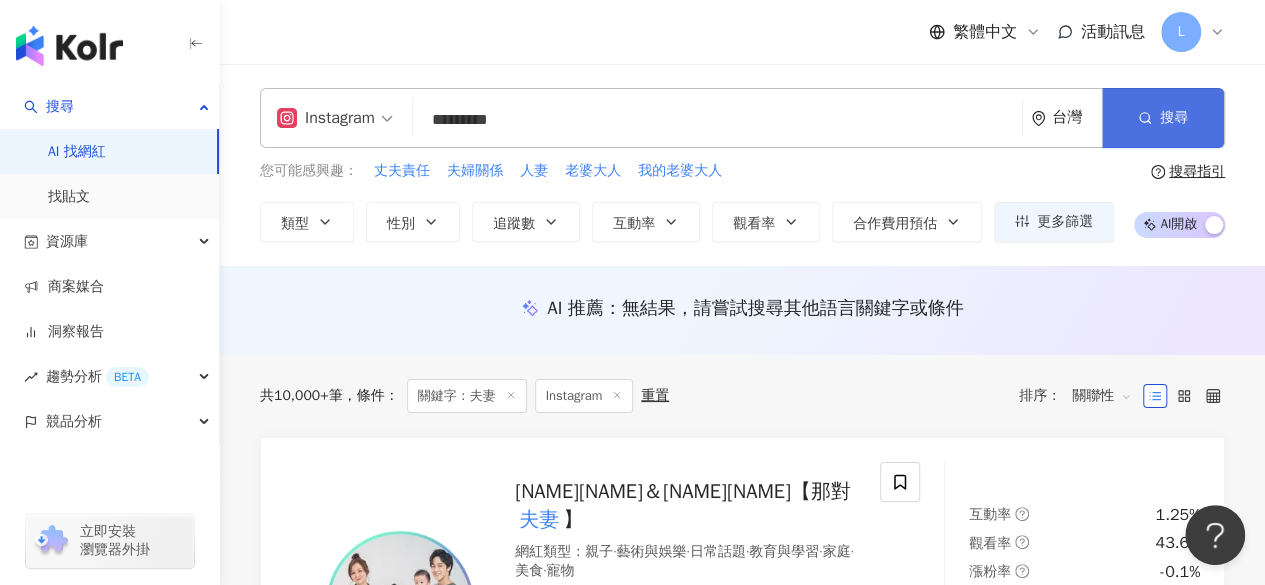 click on "搜尋" at bounding box center [1163, 118] 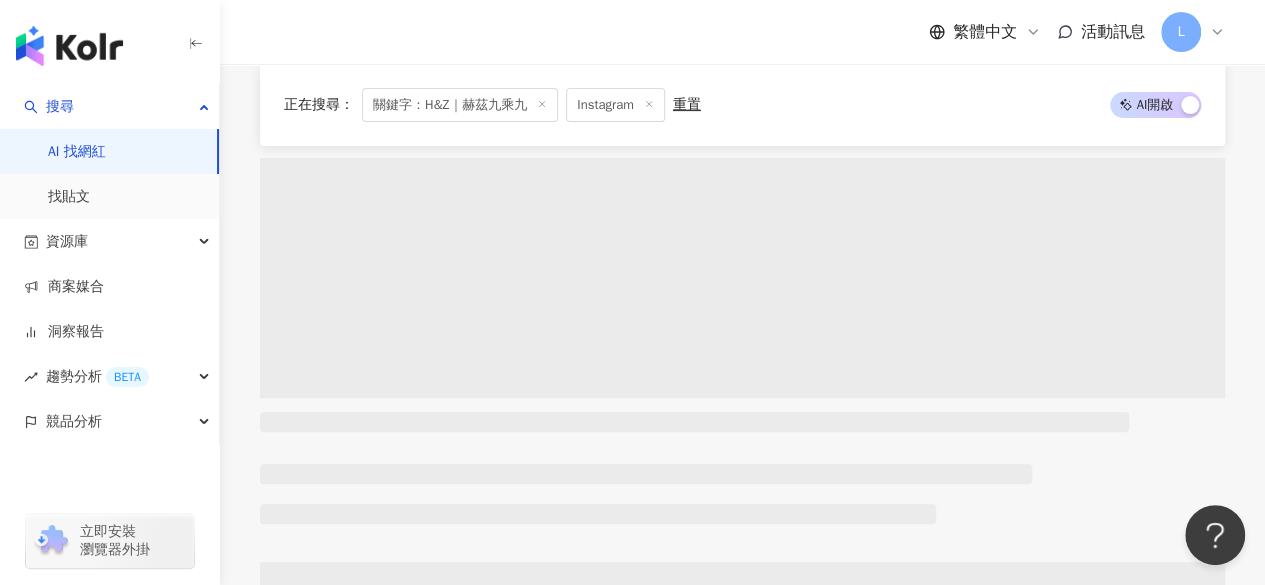 scroll, scrollTop: 300, scrollLeft: 0, axis: vertical 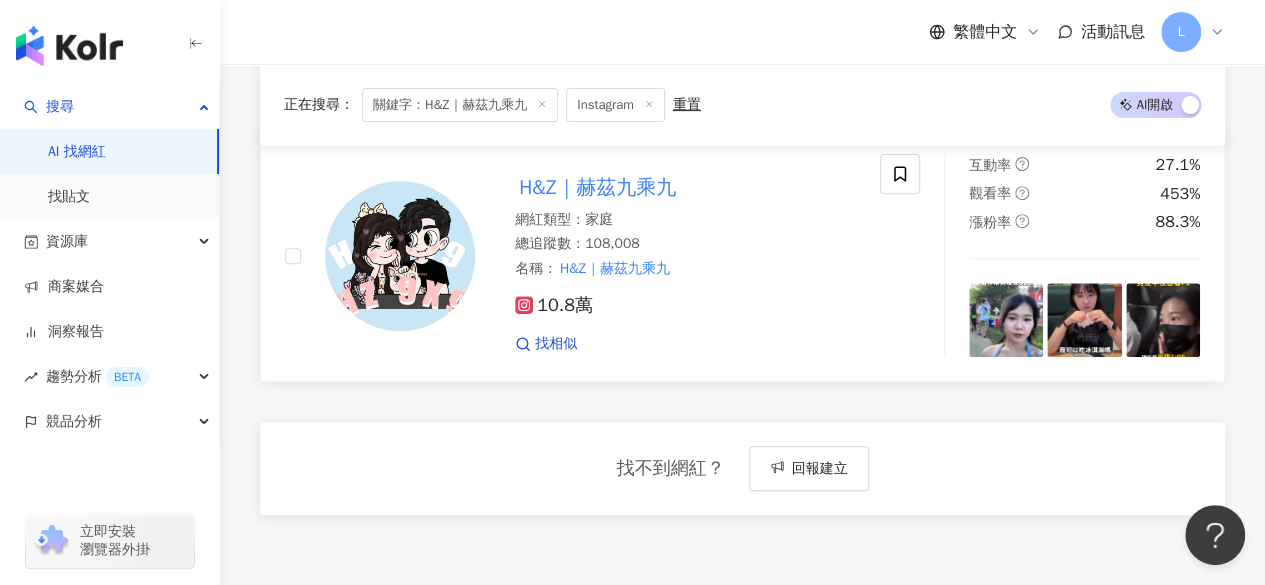 click on "10.8萬 找相似" at bounding box center [685, 316] 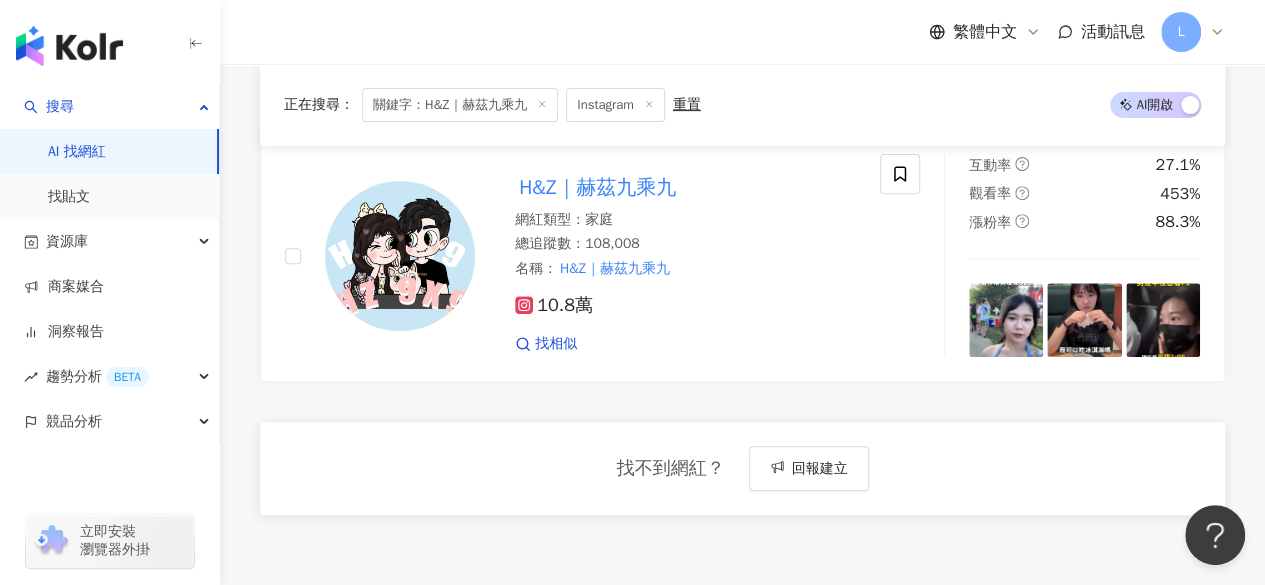 scroll, scrollTop: 0, scrollLeft: 0, axis: both 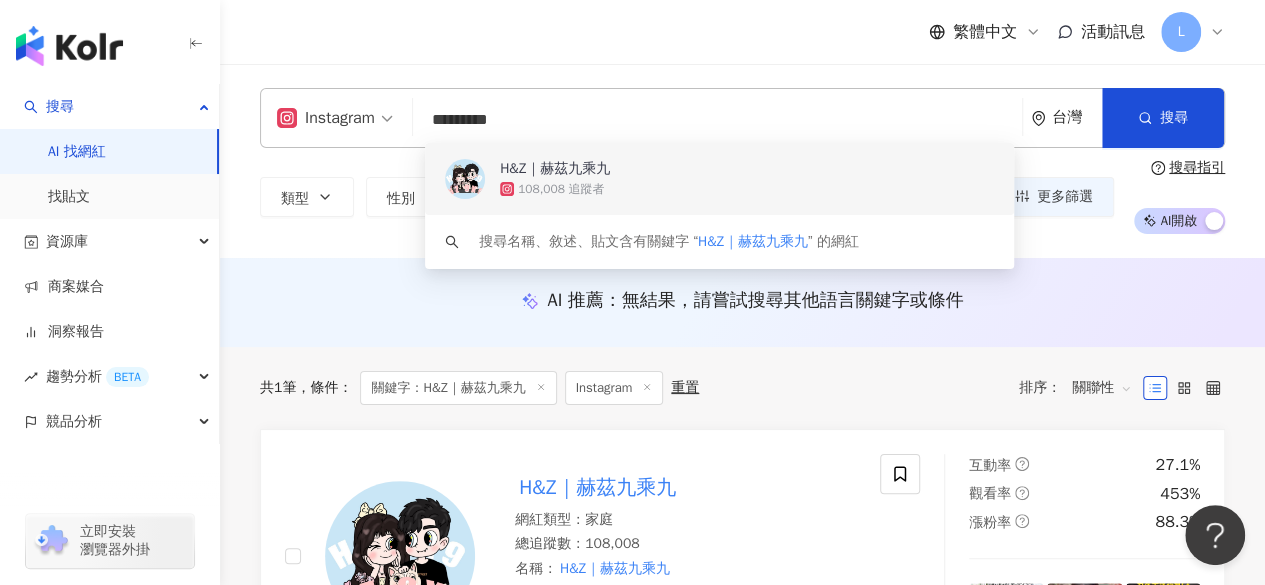 drag, startPoint x: 885, startPoint y: 111, endPoint x: 328, endPoint y: 157, distance: 558.89624 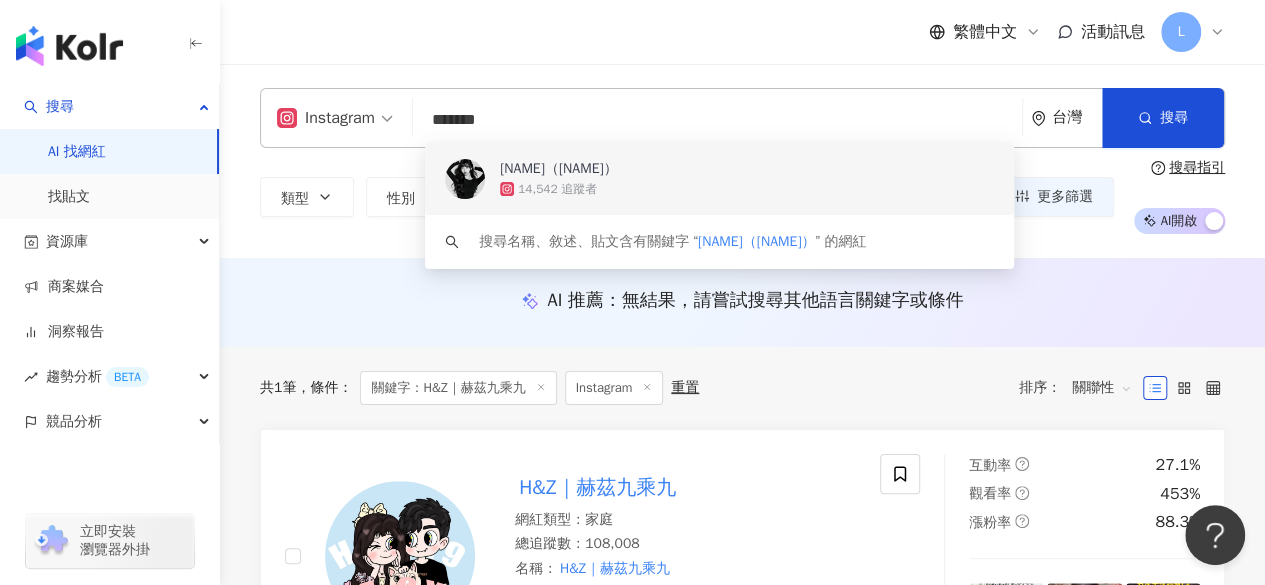click on "14,542   追蹤者" at bounding box center (747, 189) 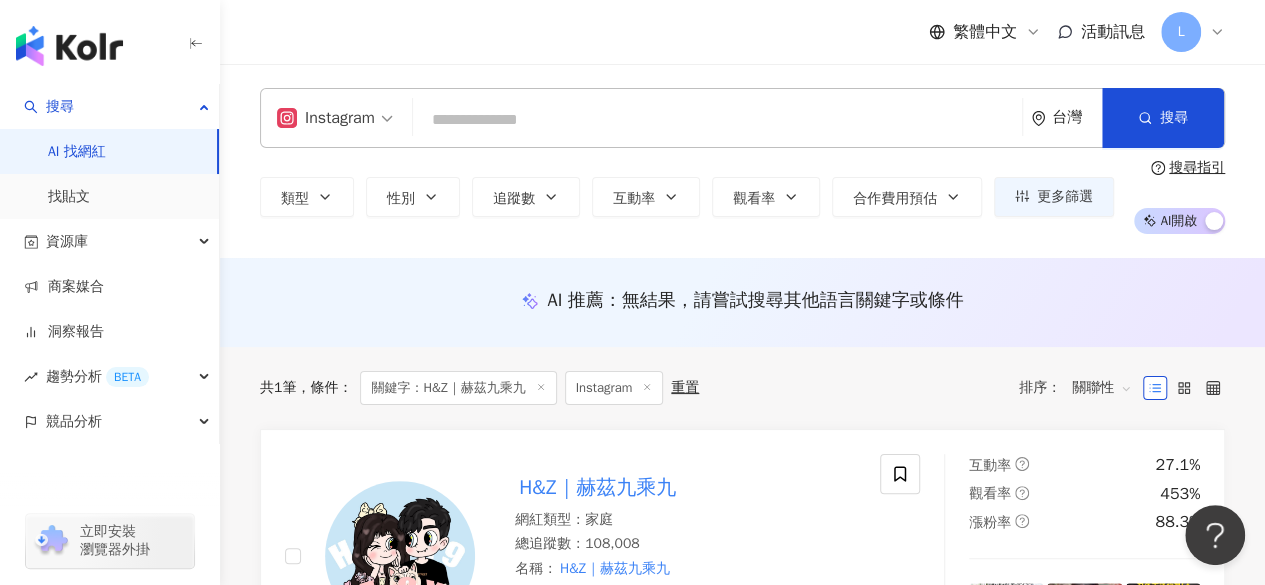 paste on "****" 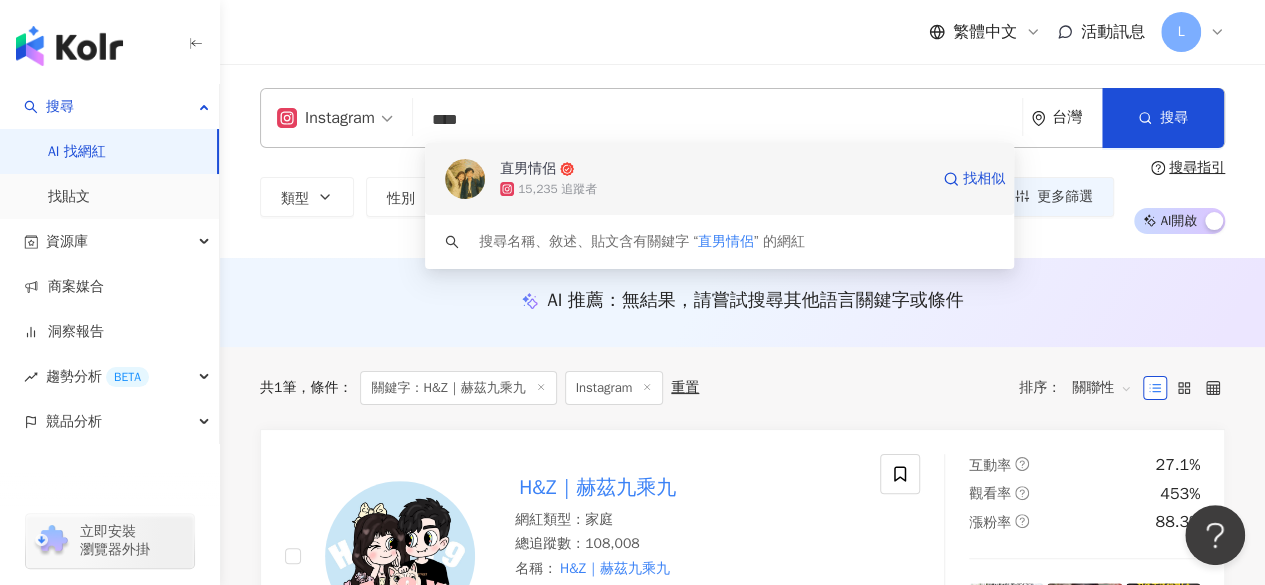 click on "直男情侶" at bounding box center [714, 169] 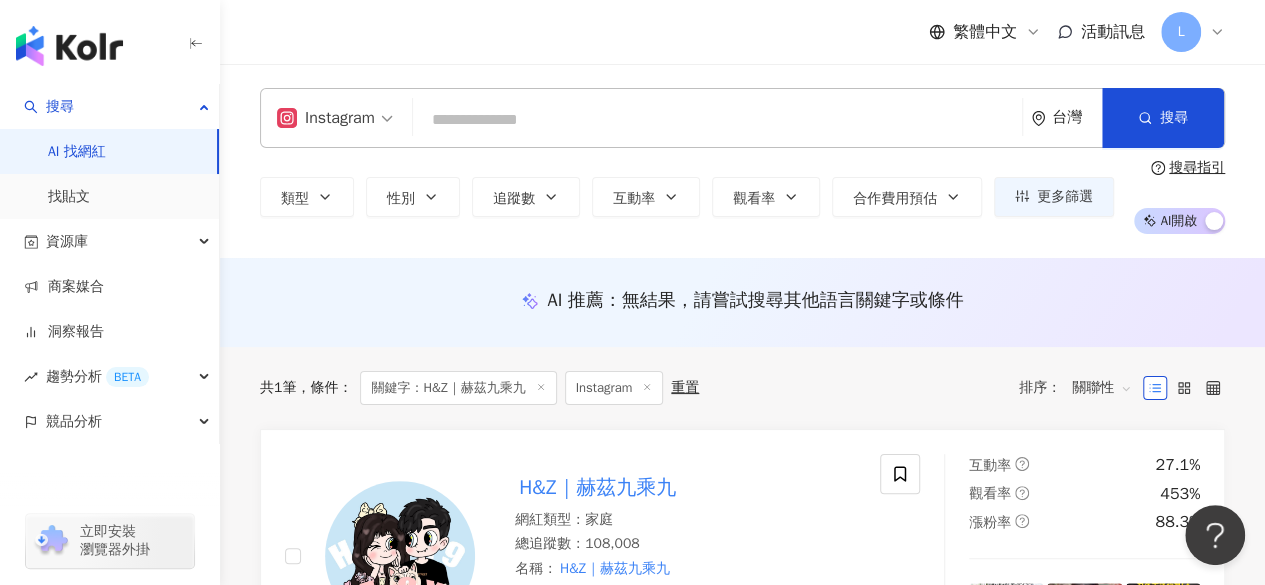paste on "**" 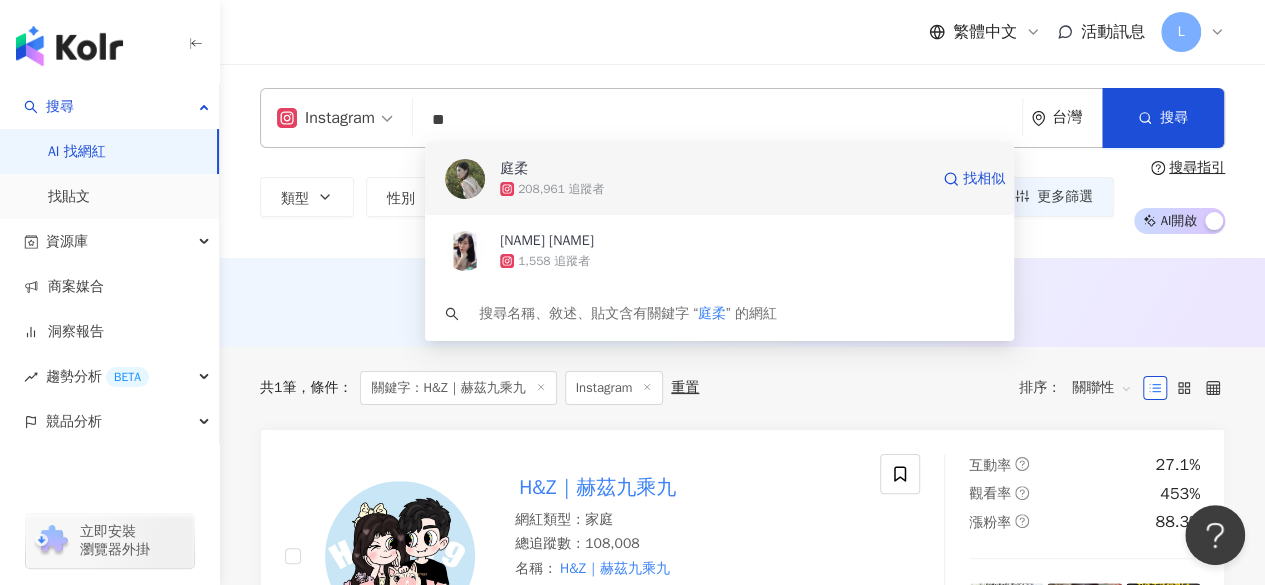 click on "208,961   追蹤者" at bounding box center (561, 189) 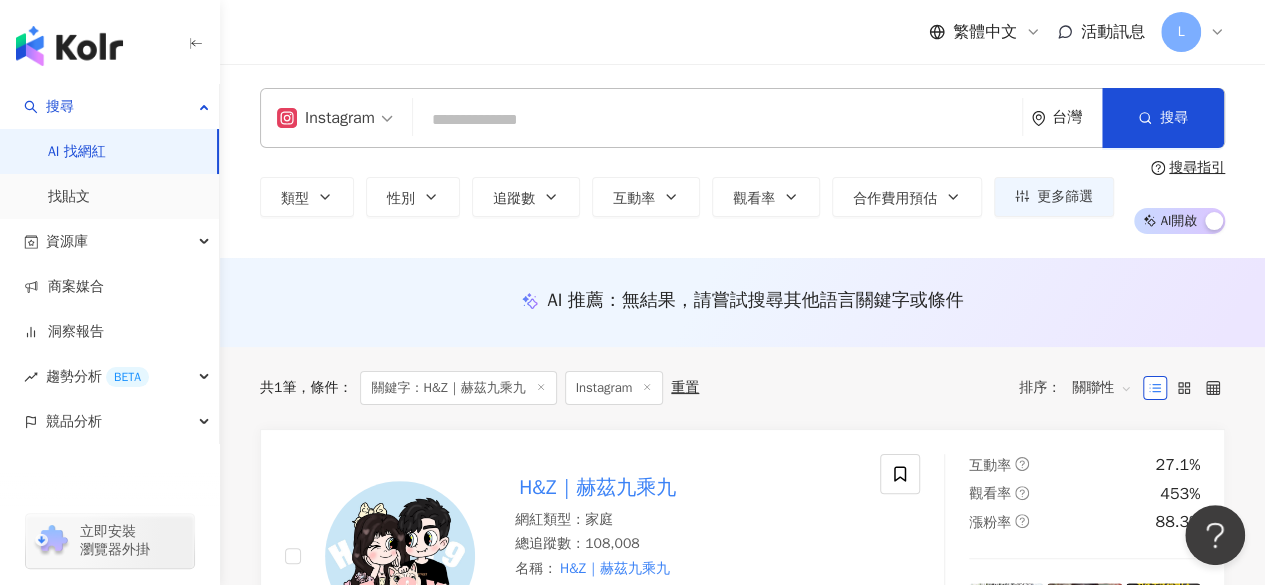 paste on "***" 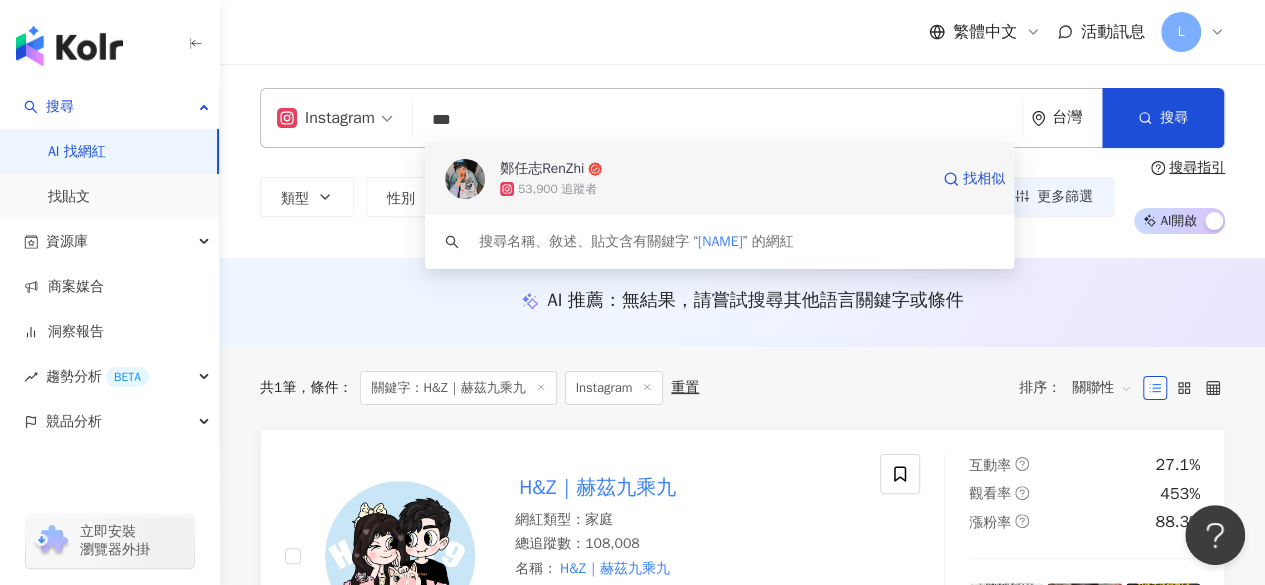 click on "53,900   追蹤者" at bounding box center [714, 189] 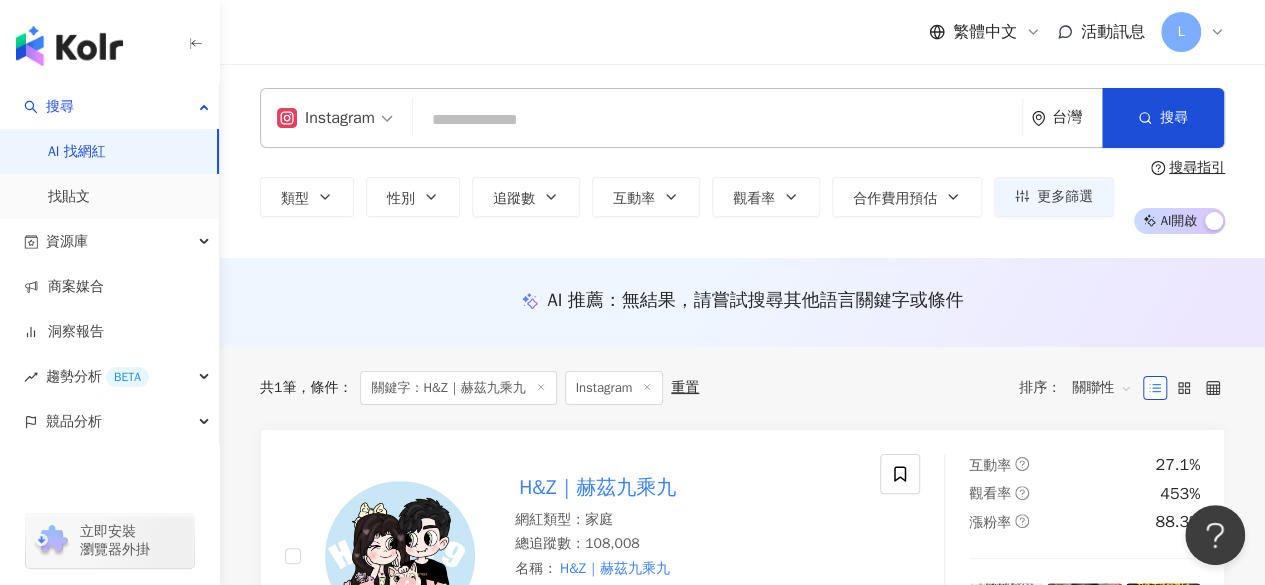 paste on "*" 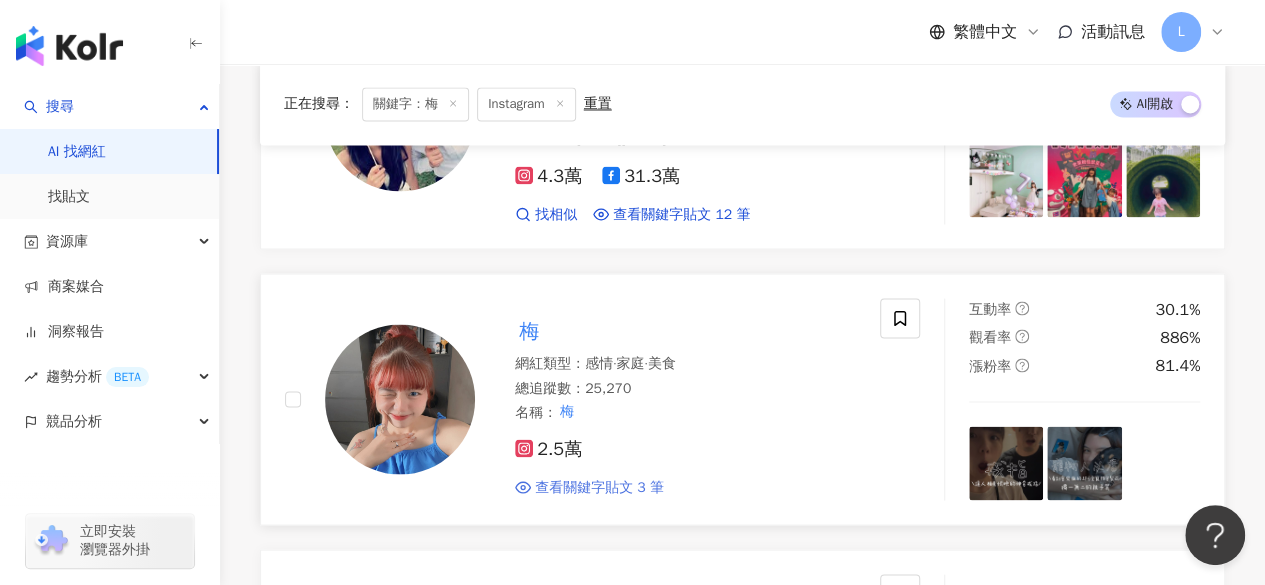 scroll, scrollTop: 1564, scrollLeft: 0, axis: vertical 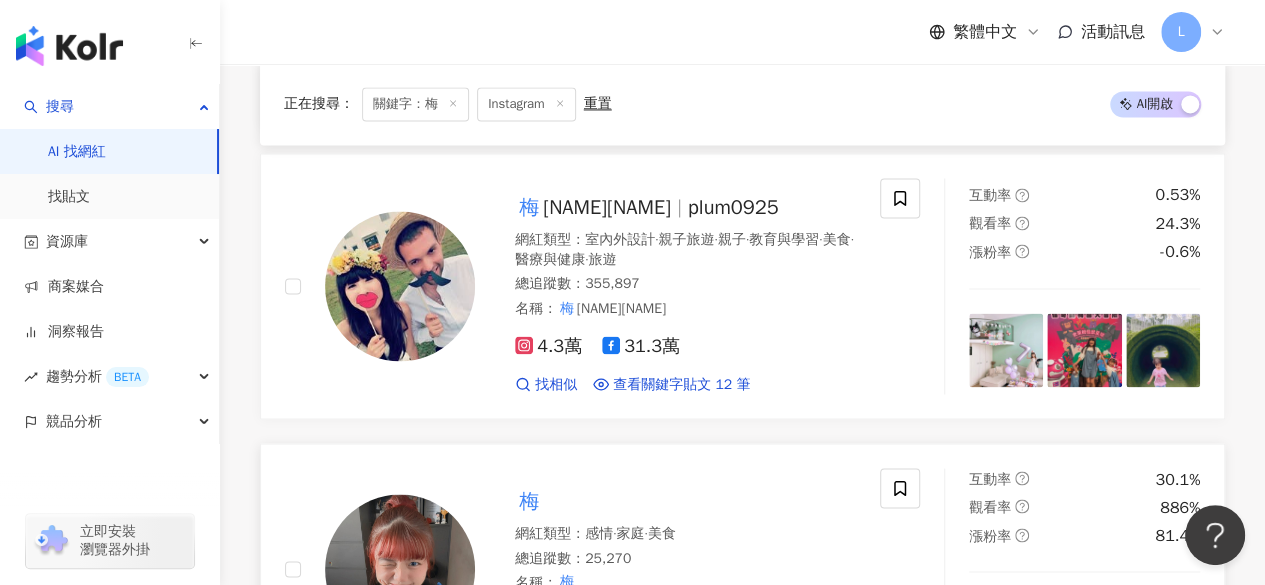 type on "*" 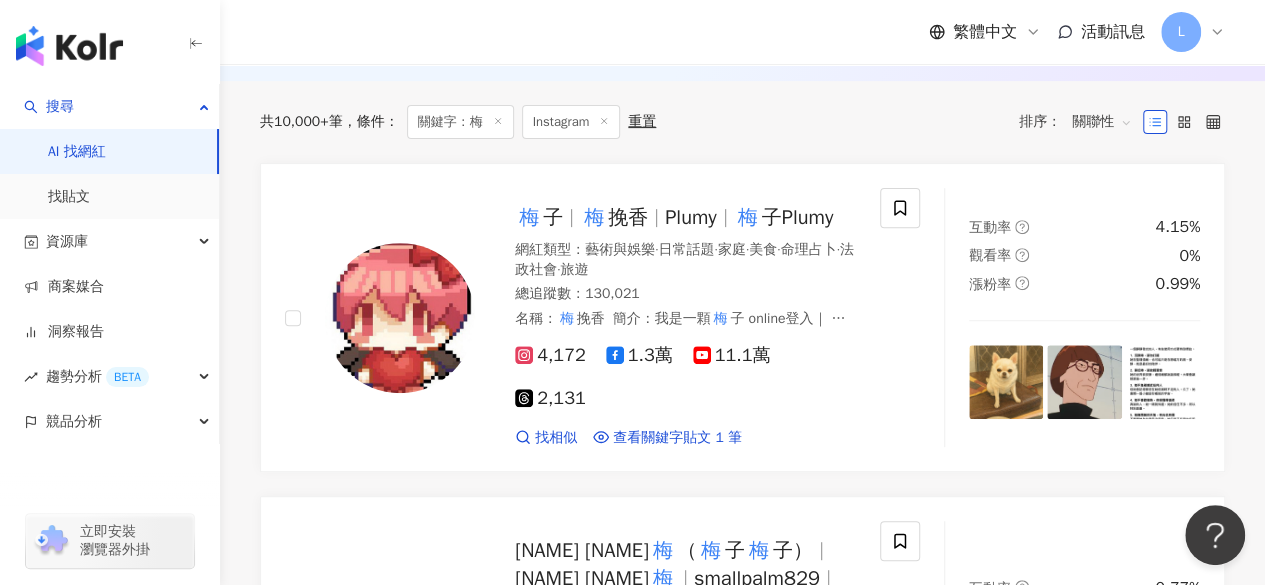 scroll, scrollTop: 0, scrollLeft: 0, axis: both 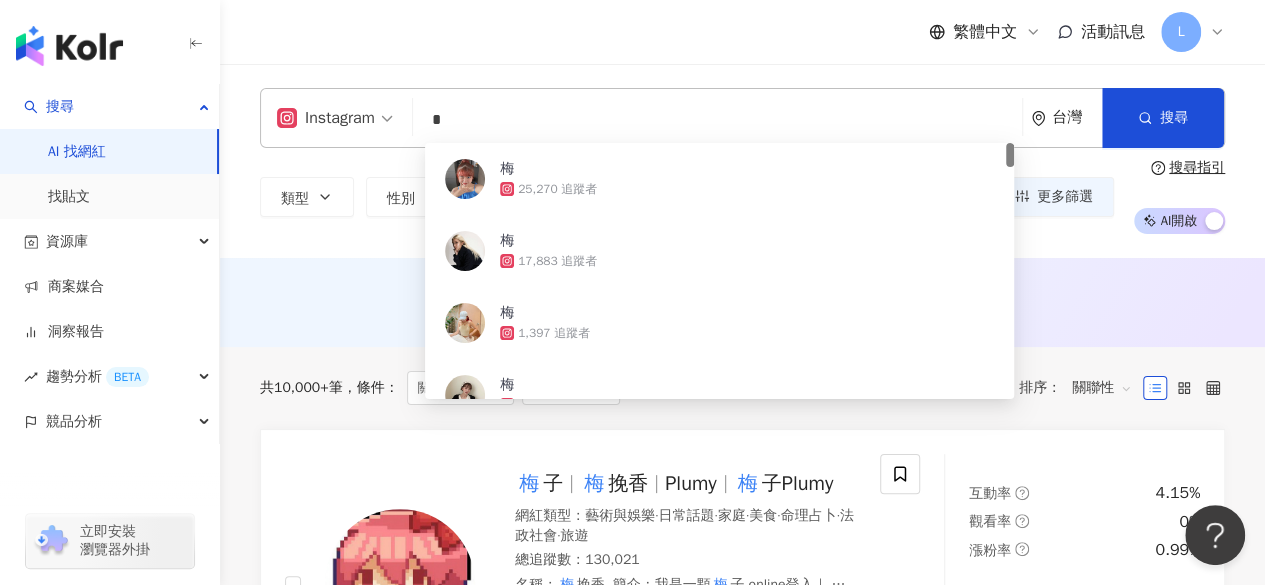 drag, startPoint x: 641, startPoint y: 102, endPoint x: 303, endPoint y: 83, distance: 338.5336 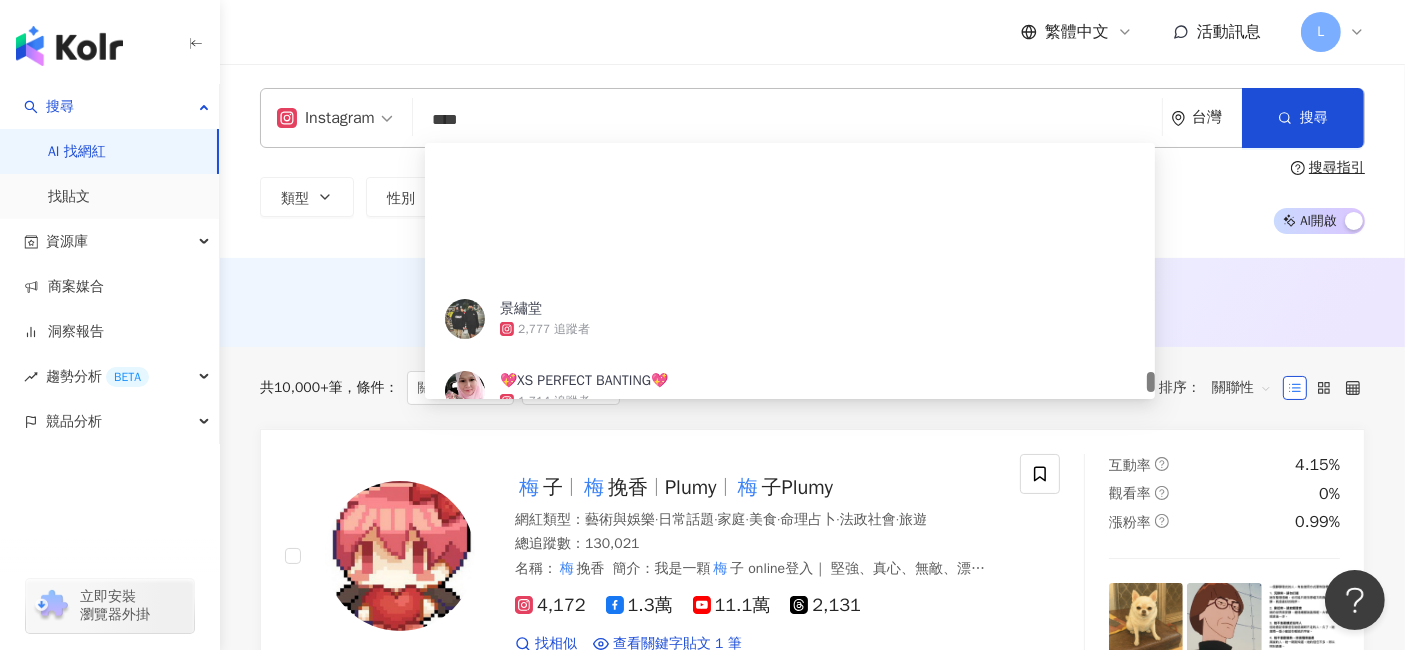 scroll, scrollTop: 4117, scrollLeft: 0, axis: vertical 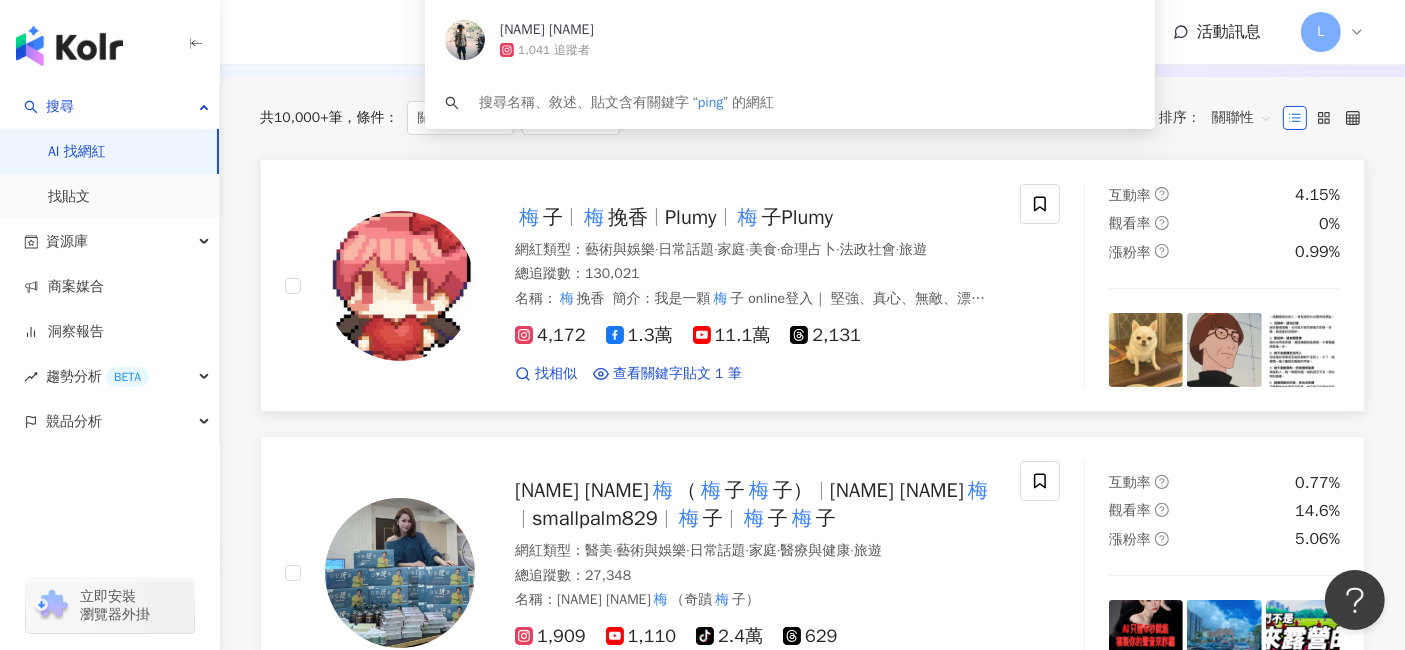 type on "****" 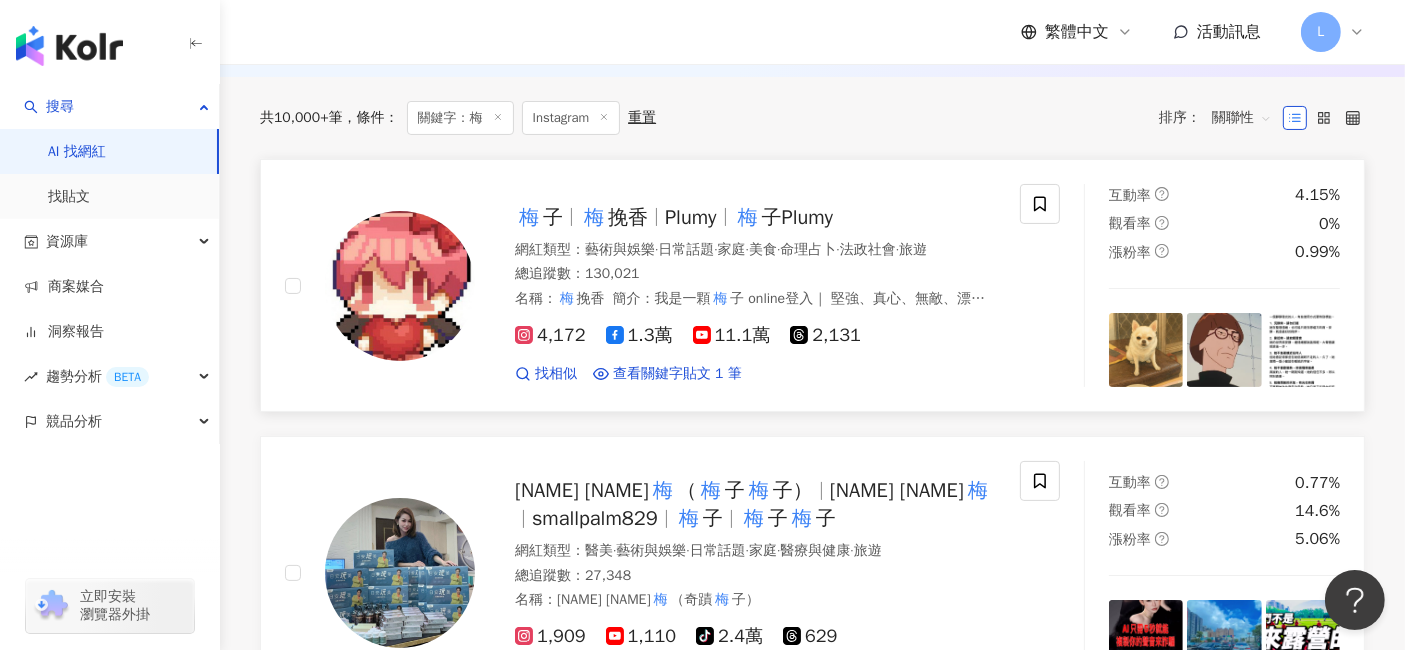 click on "梅 子 梅 挽香 Plumy 梅 子Plumy 網紅類型 ： 藝術與娛樂  ·  日常話題  ·  家庭  ·  美食  ·  命理占卜  ·  法政社會  ·  旅遊 總追蹤數 ： 130,021 名稱 ： 梅 挽香 簡介 ： 我是一顆 梅 子 online登入｜ 堅強、真心、無敵、漂亮、精神、勇氣！☆ 4,172 1.3萬 11.1萬 2,131 找相似 查看關鍵字貼文 1 筆 互動率 4.15% 觀看率 0% 漲粉率 0.99%" at bounding box center (812, 285) 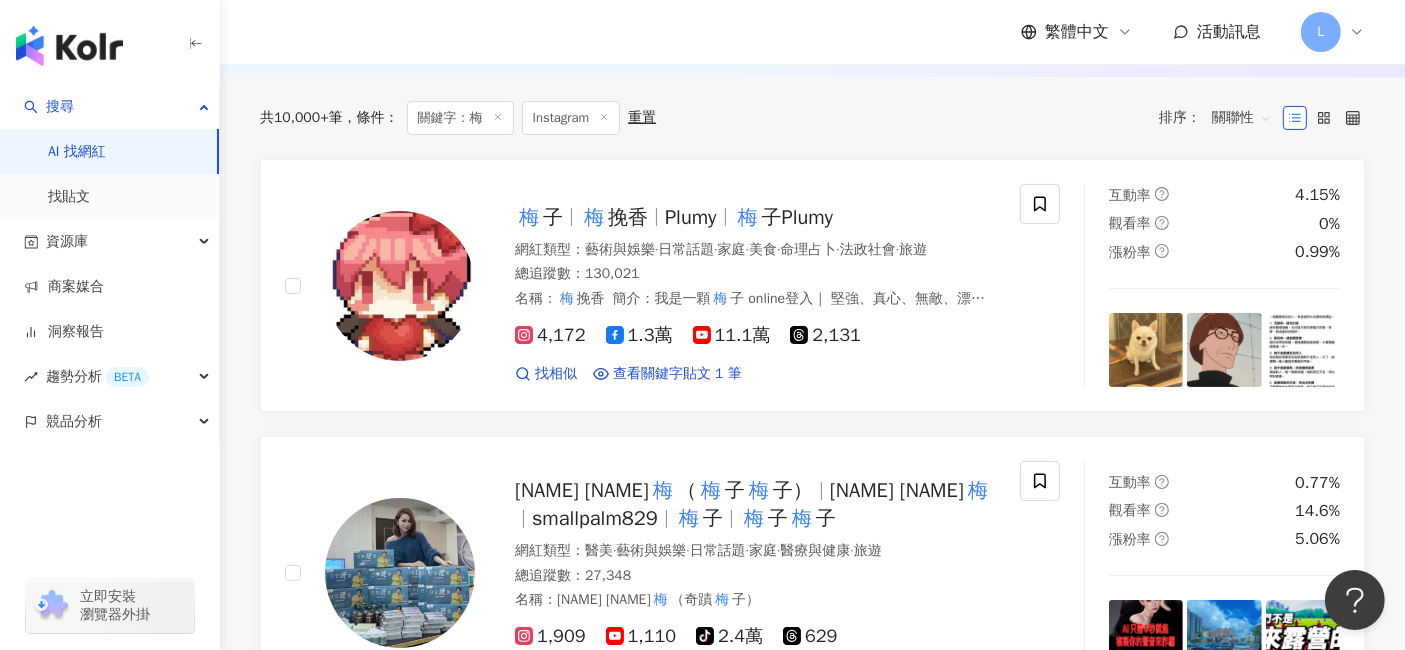 scroll, scrollTop: 0, scrollLeft: 0, axis: both 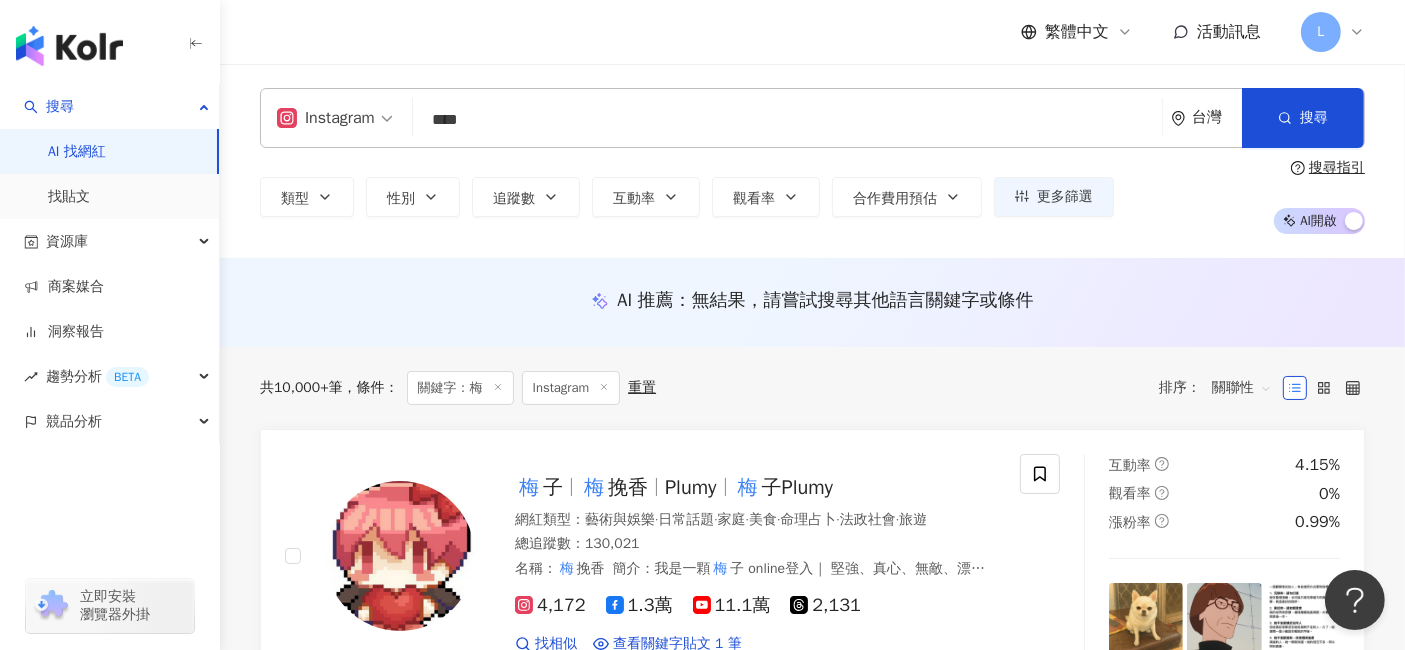 drag, startPoint x: 514, startPoint y: 148, endPoint x: 440, endPoint y: 151, distance: 74.06078 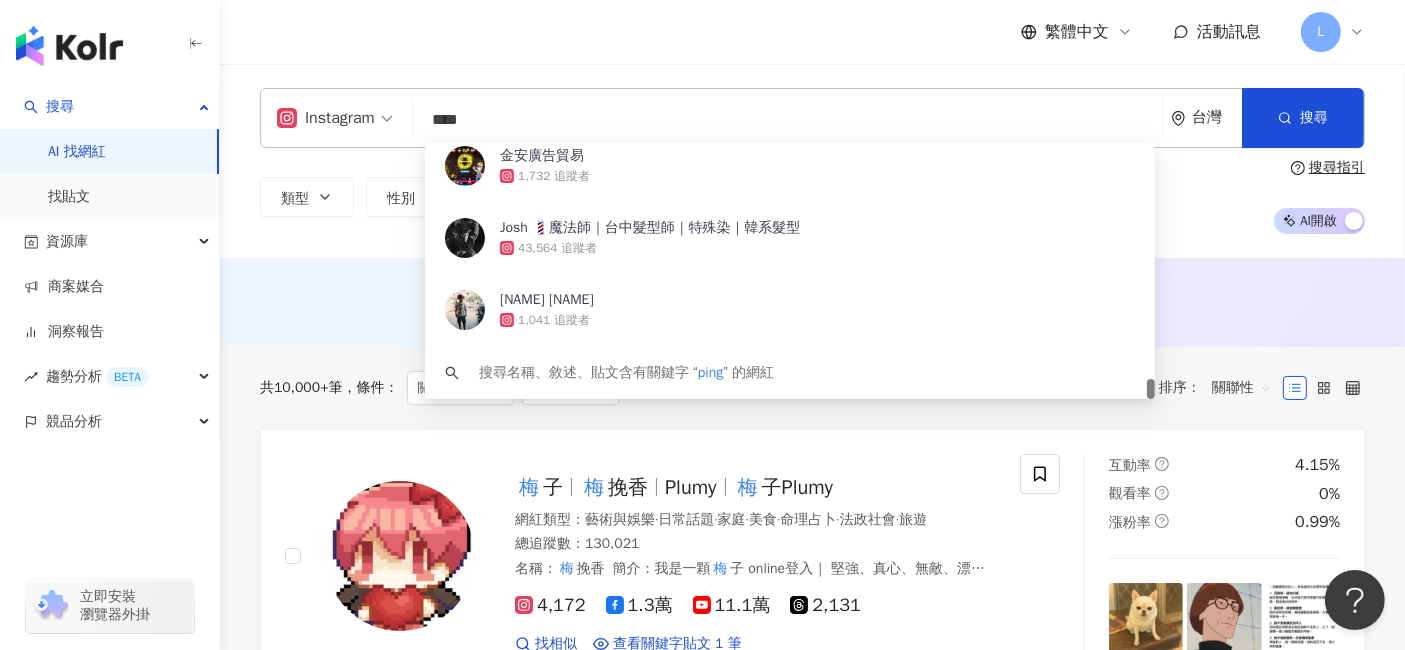 drag, startPoint x: 512, startPoint y: 129, endPoint x: 411, endPoint y: 121, distance: 101.31634 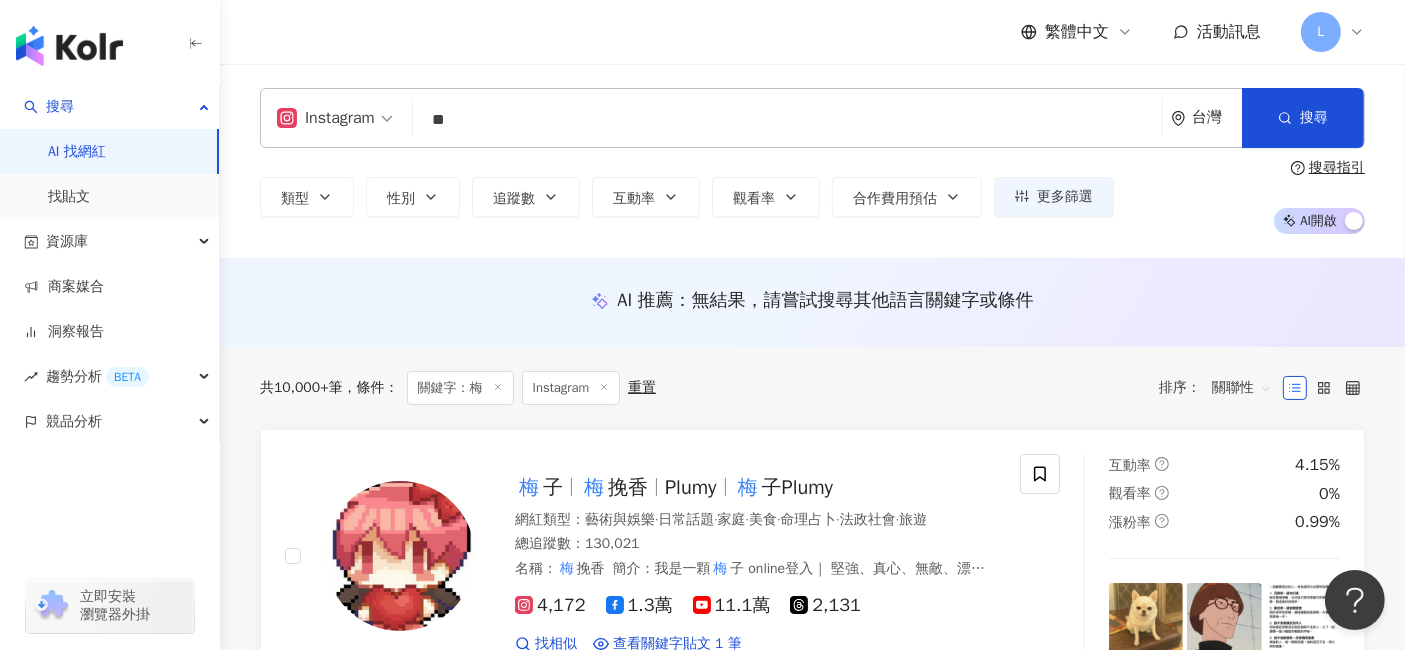 type on "*" 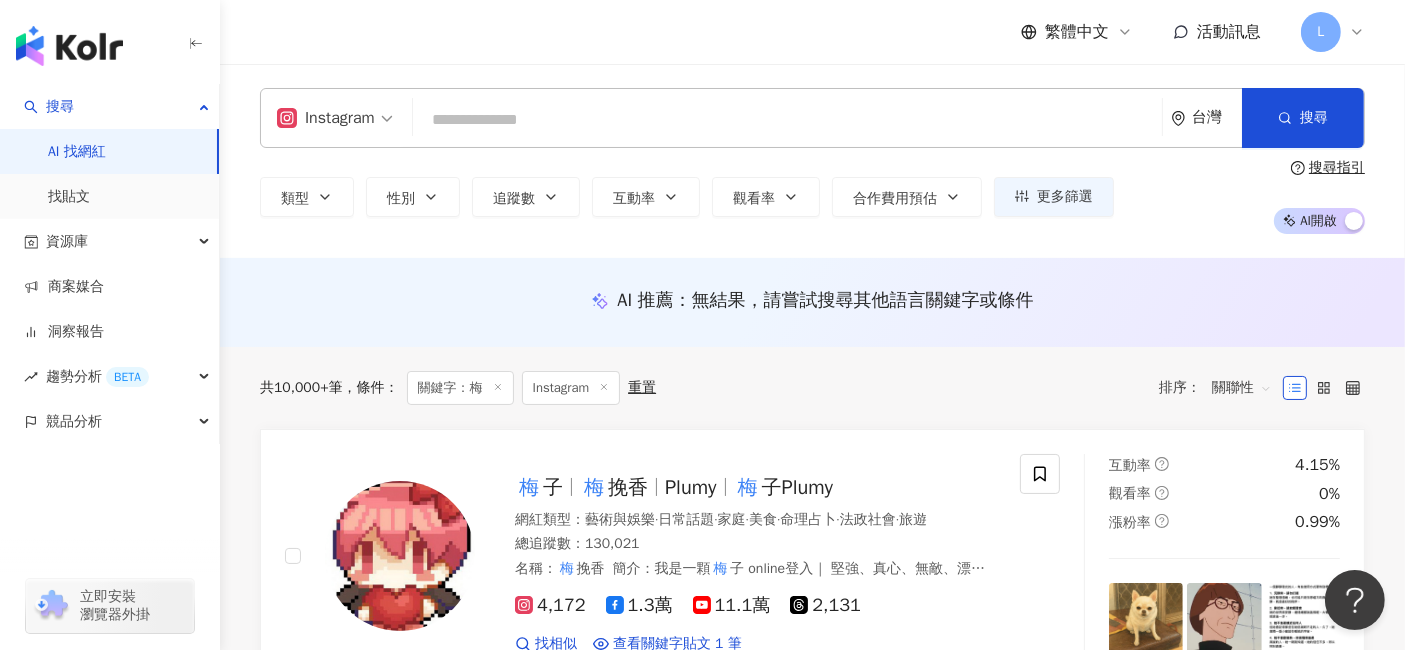 type on "*" 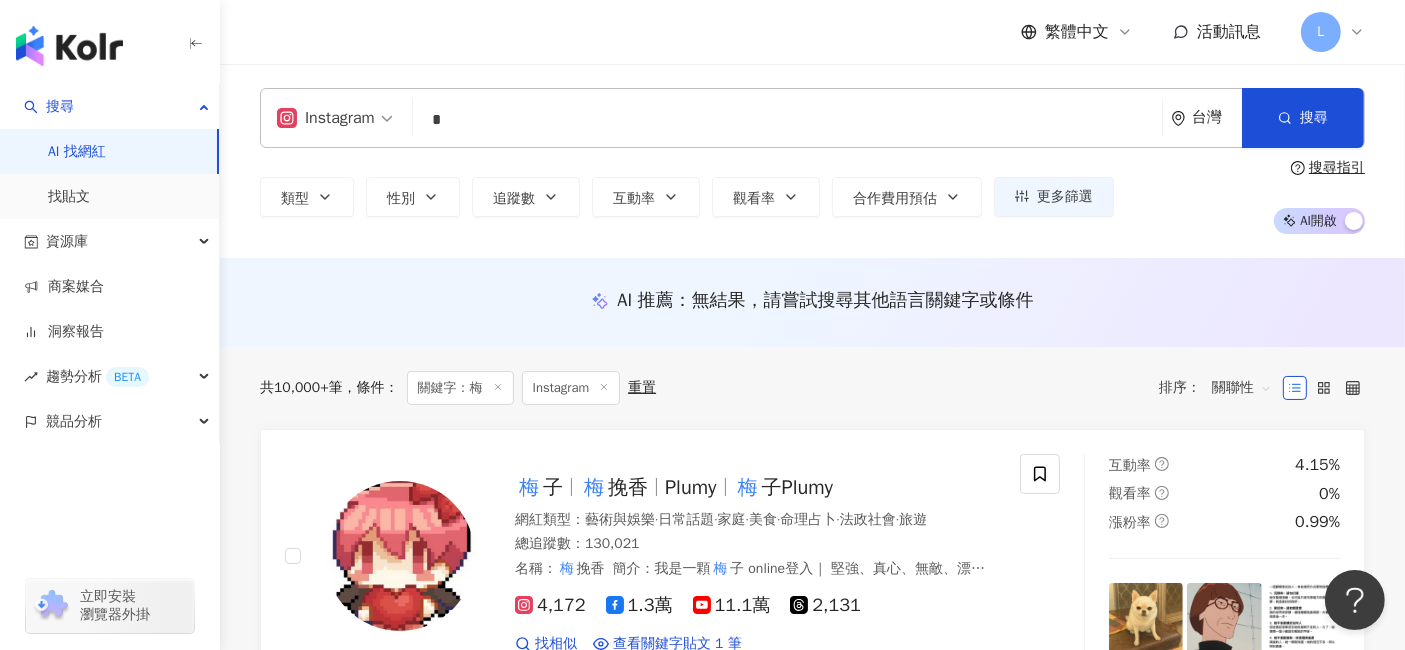 scroll, scrollTop: 0, scrollLeft: 0, axis: both 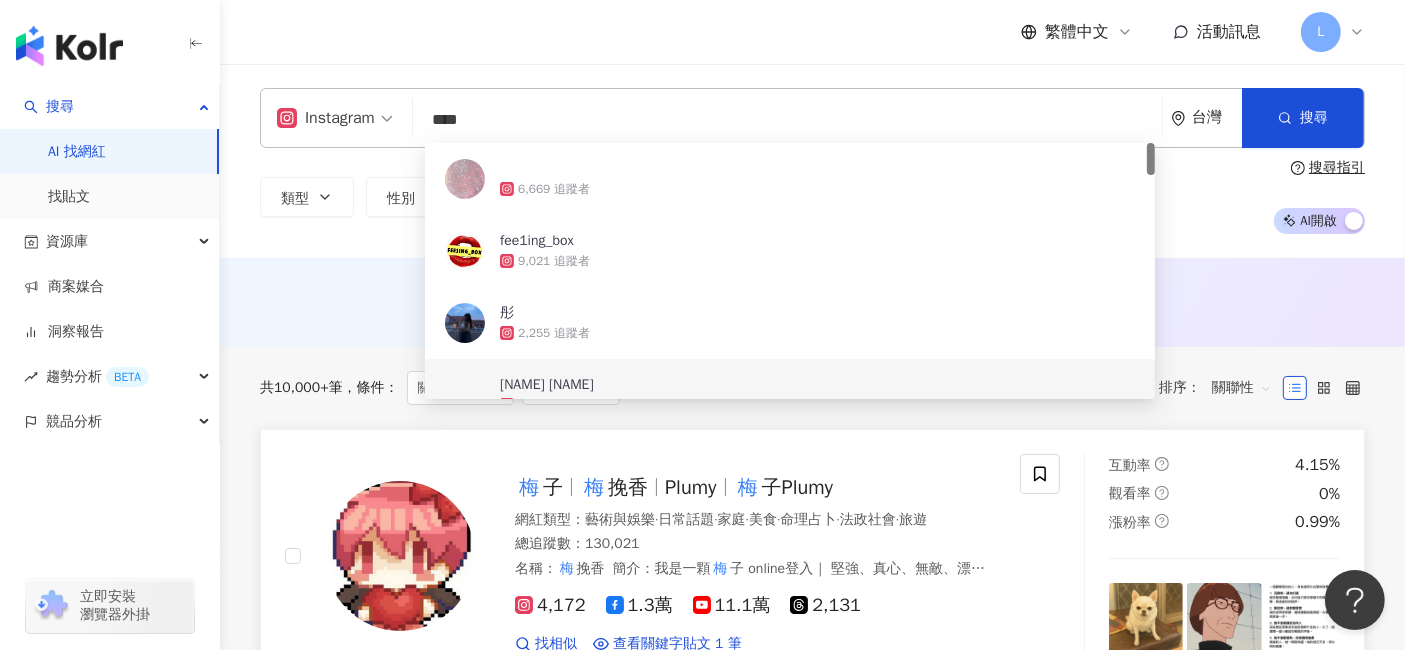 type on "****" 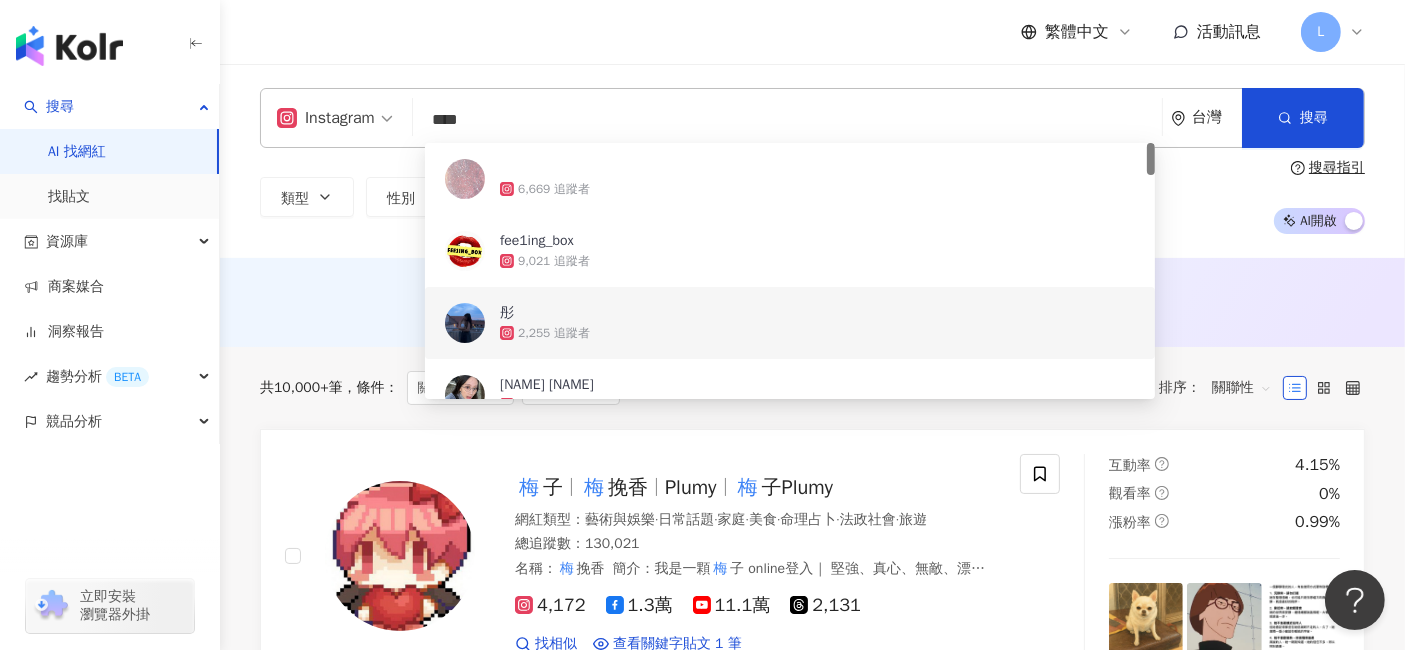 click on "彤" at bounding box center [714, 313] 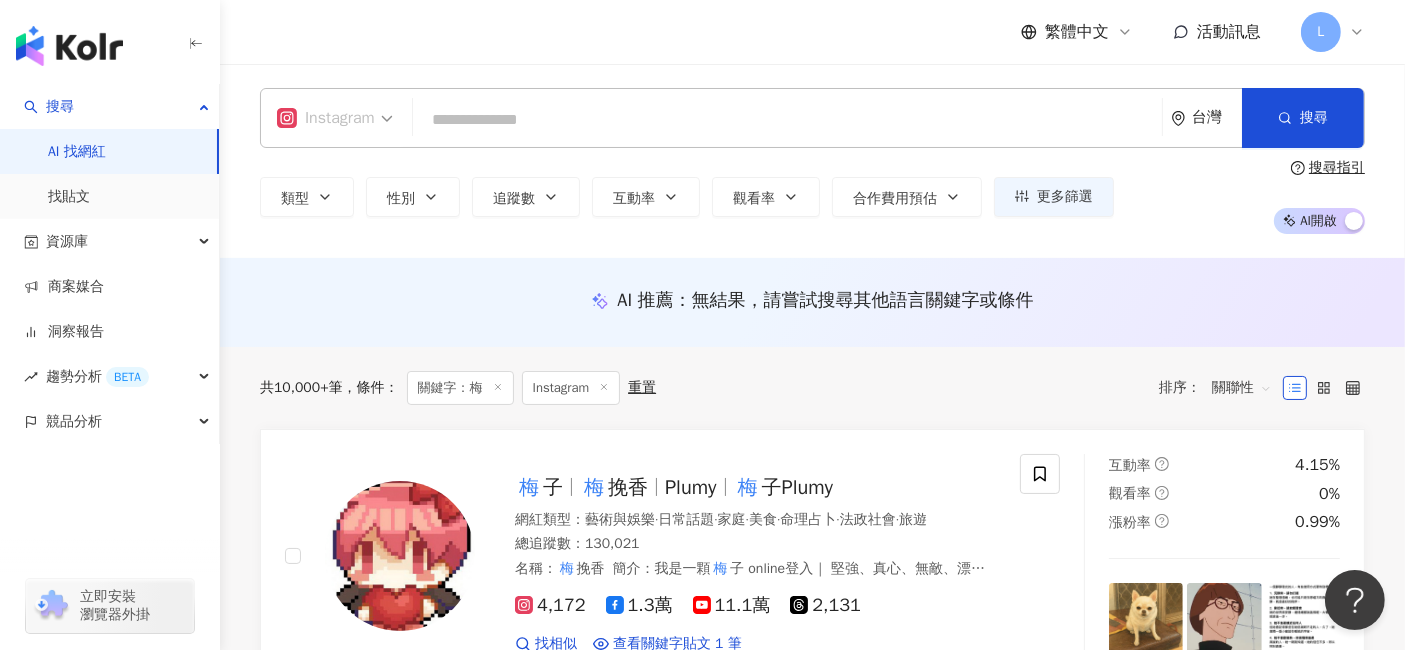 click on "Instagram" at bounding box center (335, 118) 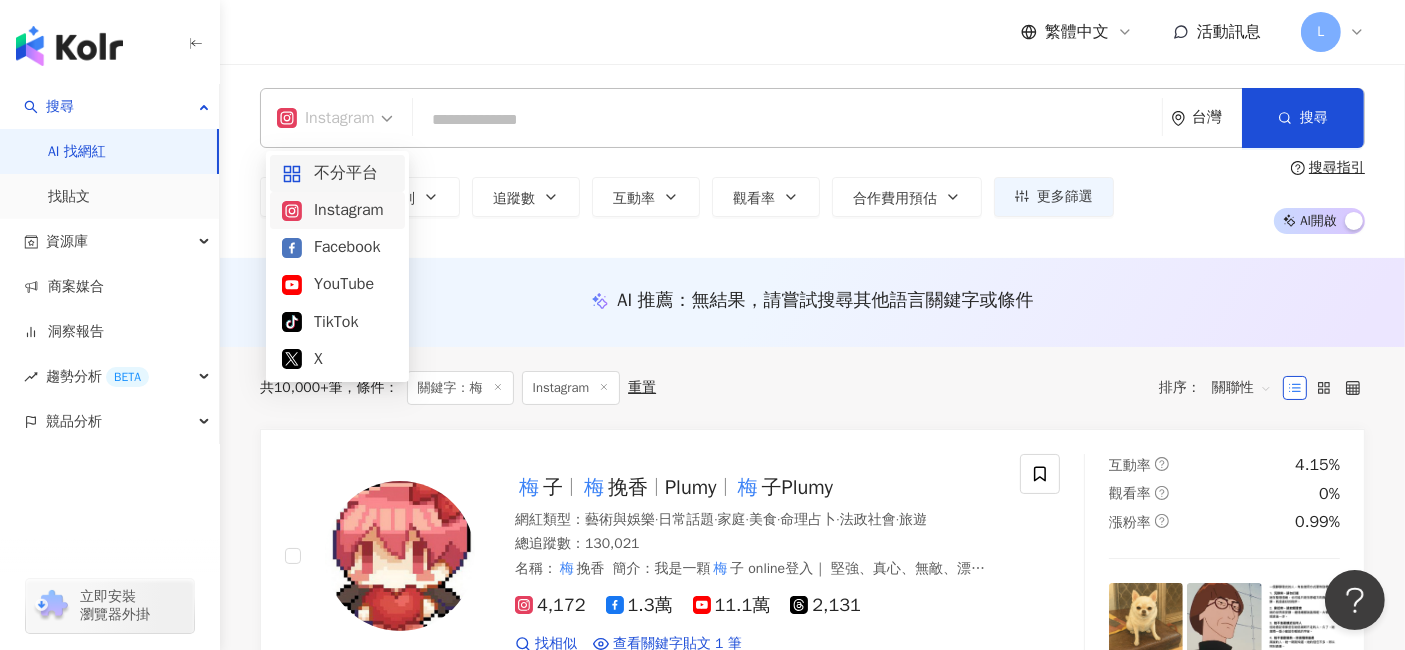 click at bounding box center [787, 120] 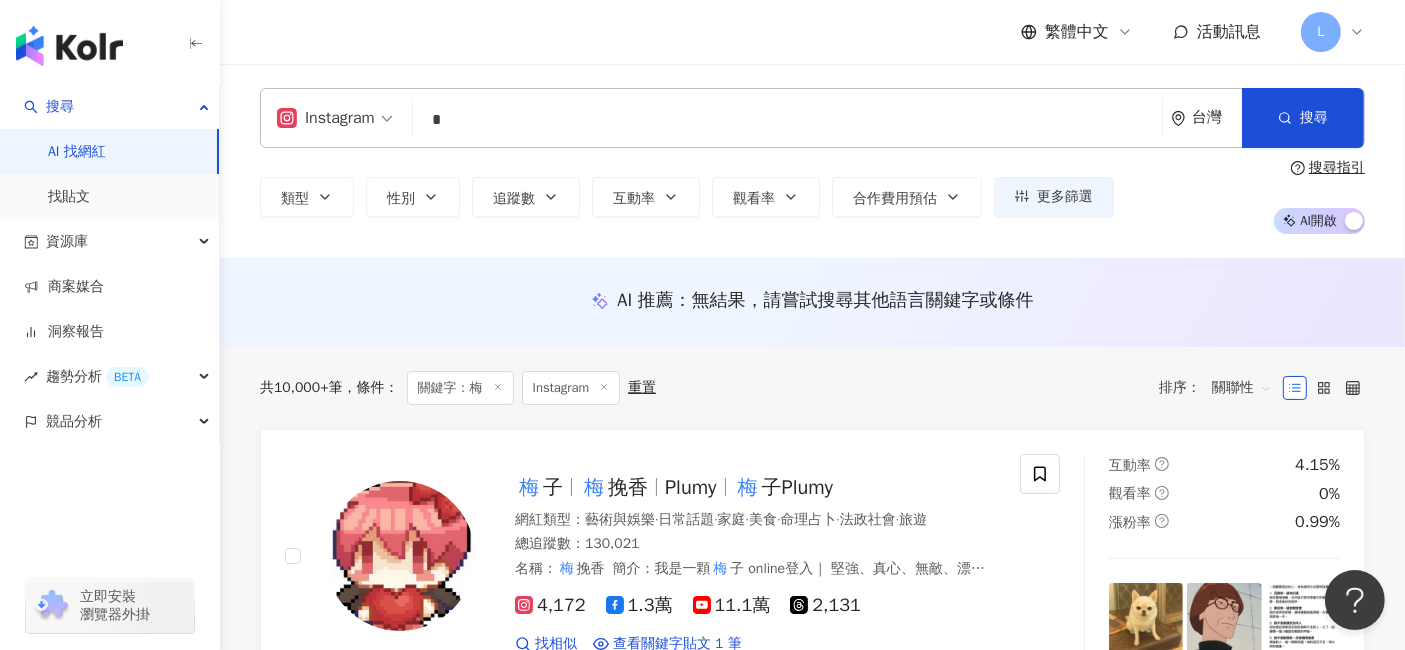 type on "**" 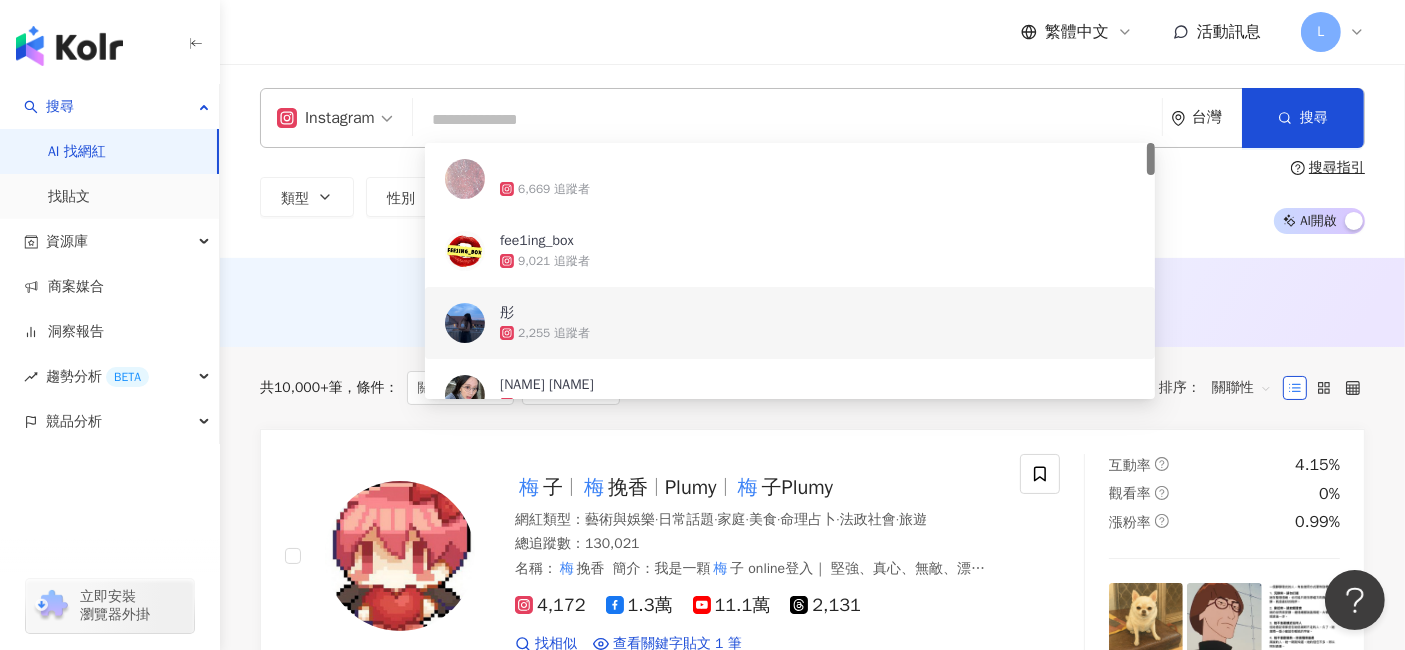 click on "AI 推薦 ： 無結果，請嘗試搜尋其他語言關鍵字或條件" at bounding box center (812, 302) 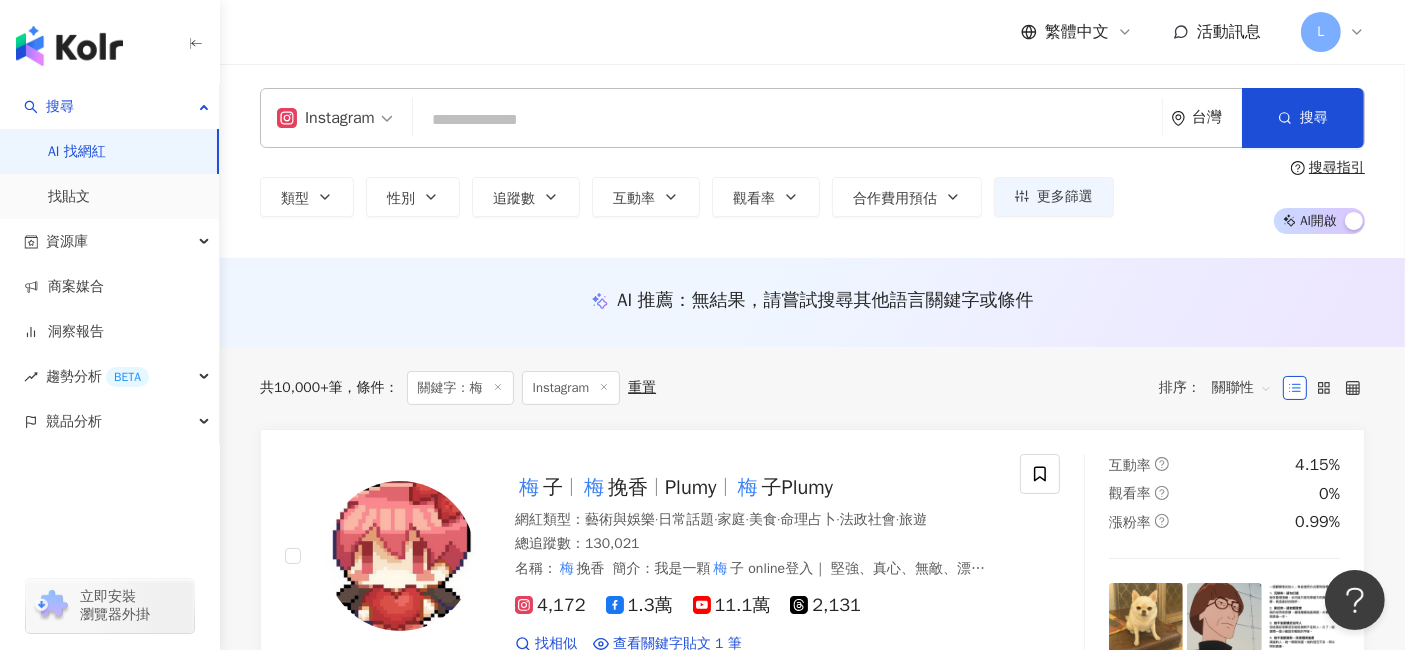 click at bounding box center (787, 120) 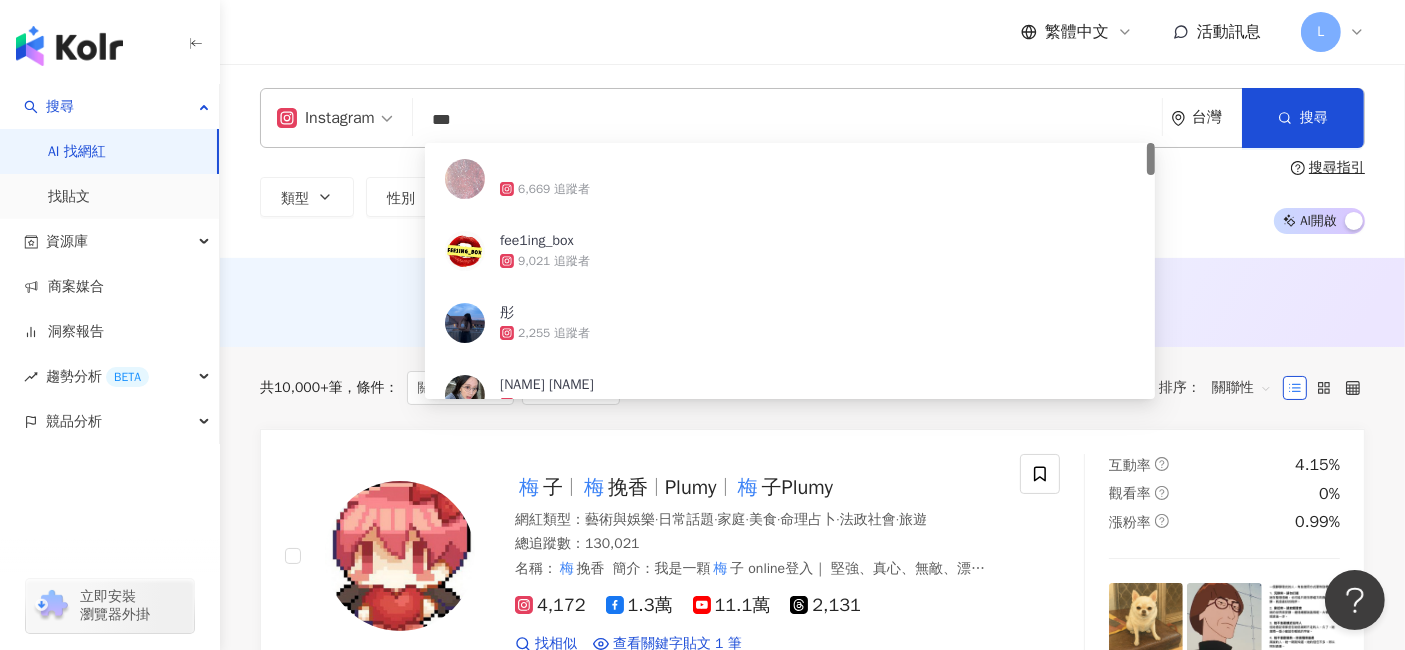 type on "*" 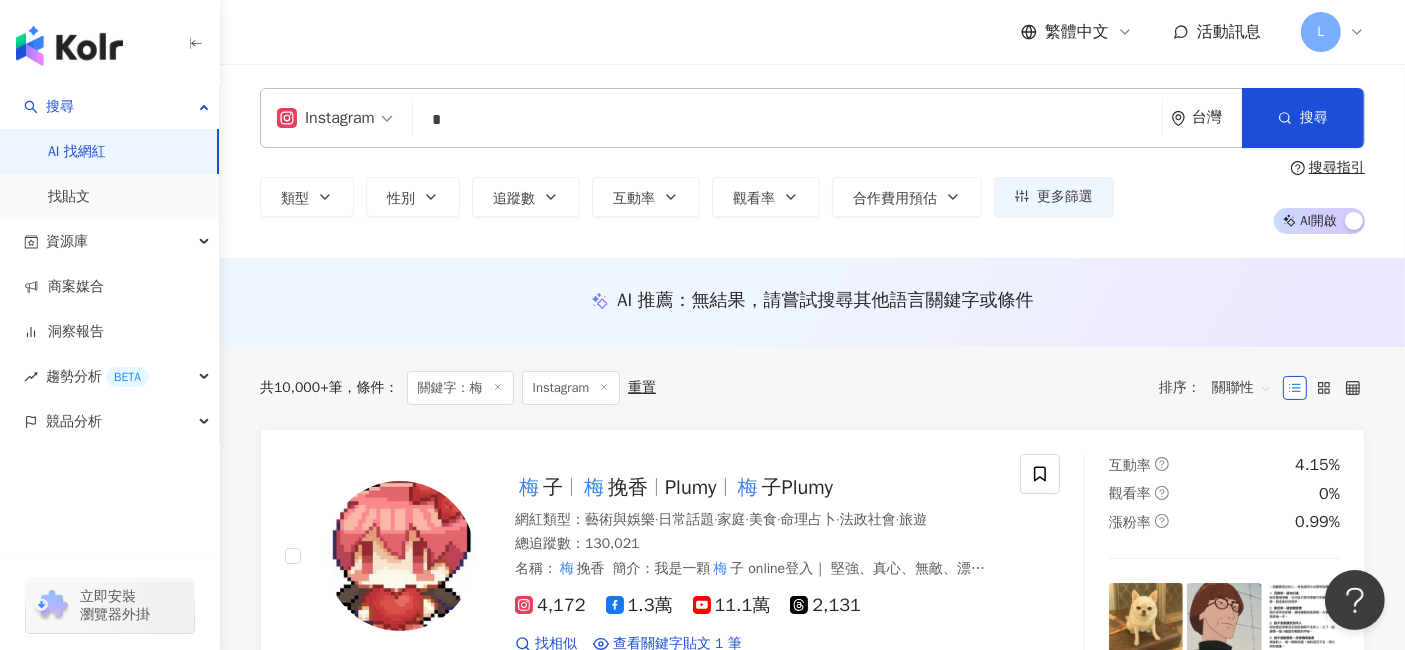 type on "*" 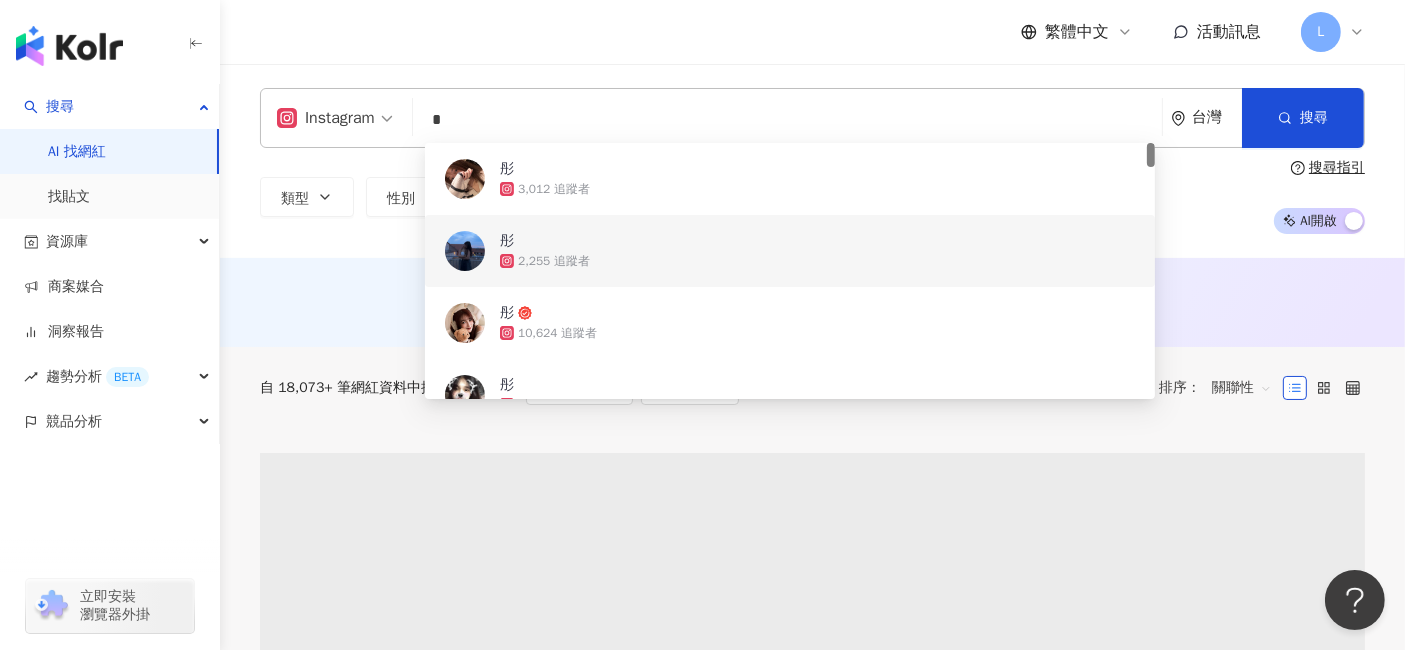 click on "彤" at bounding box center [714, 241] 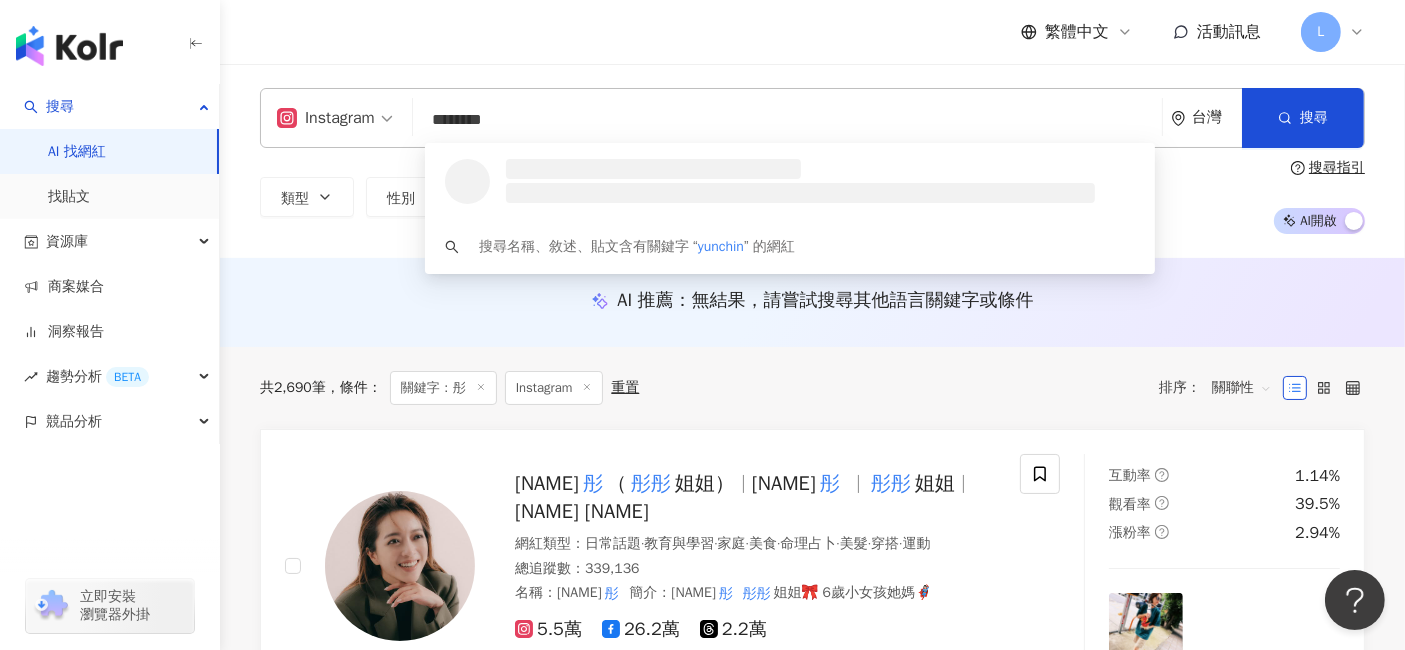 type on "*********" 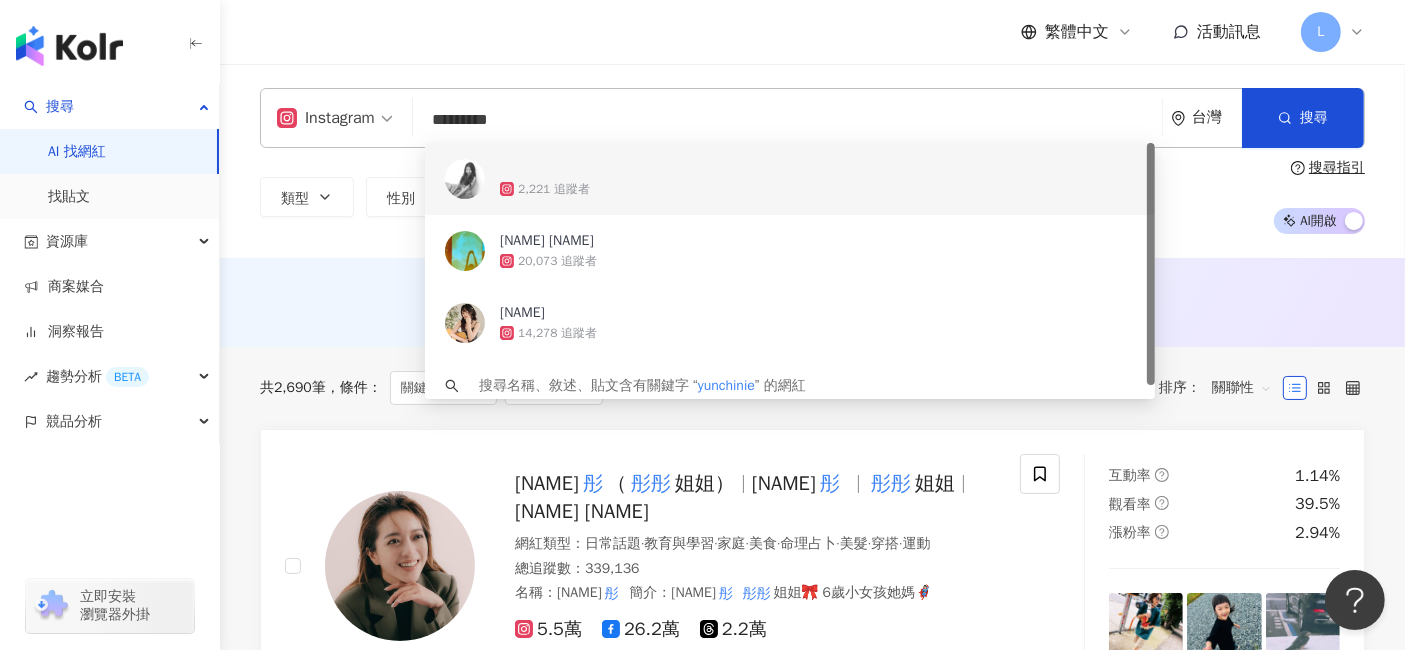 click at bounding box center (714, 169) 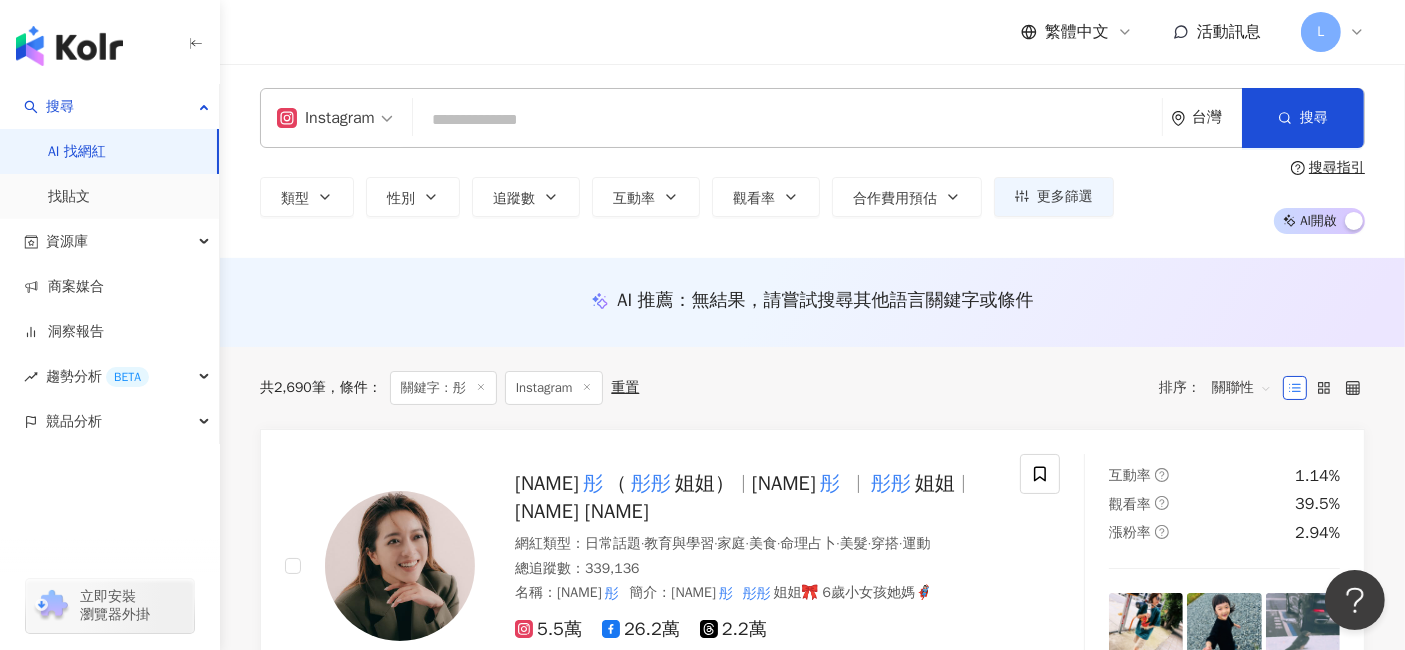 type on "*" 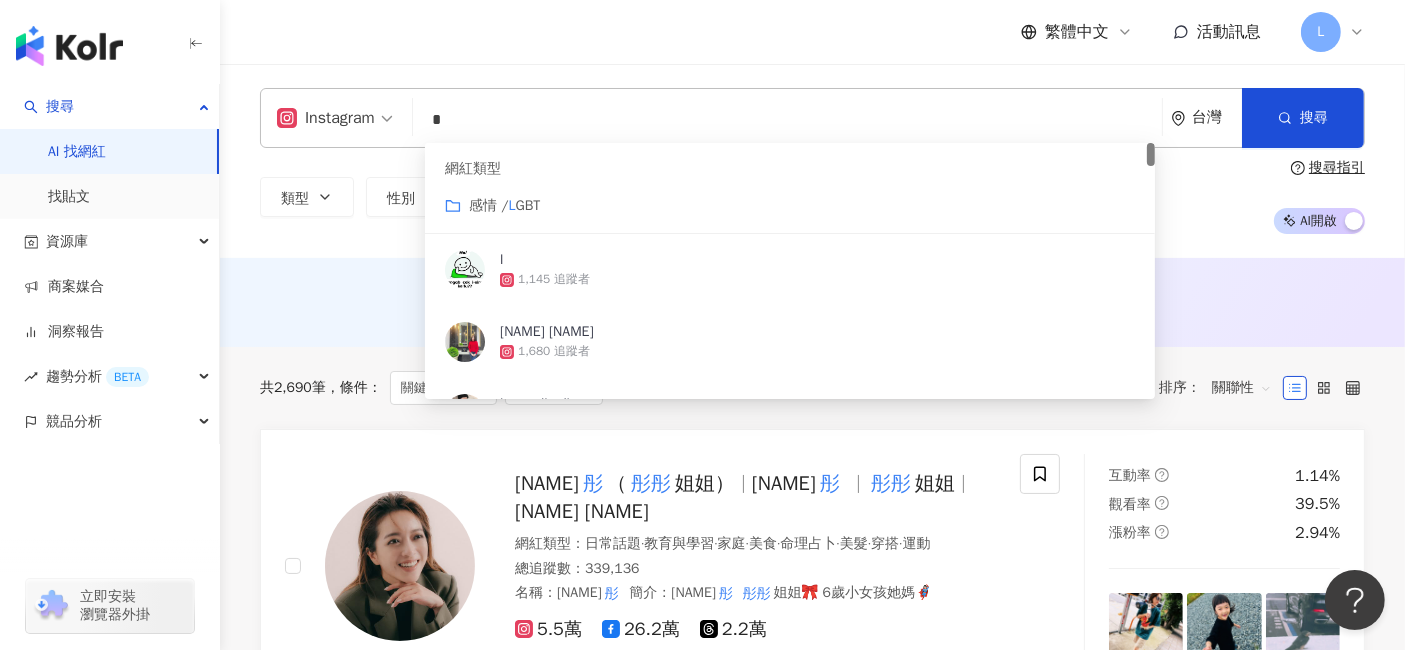 type on "*" 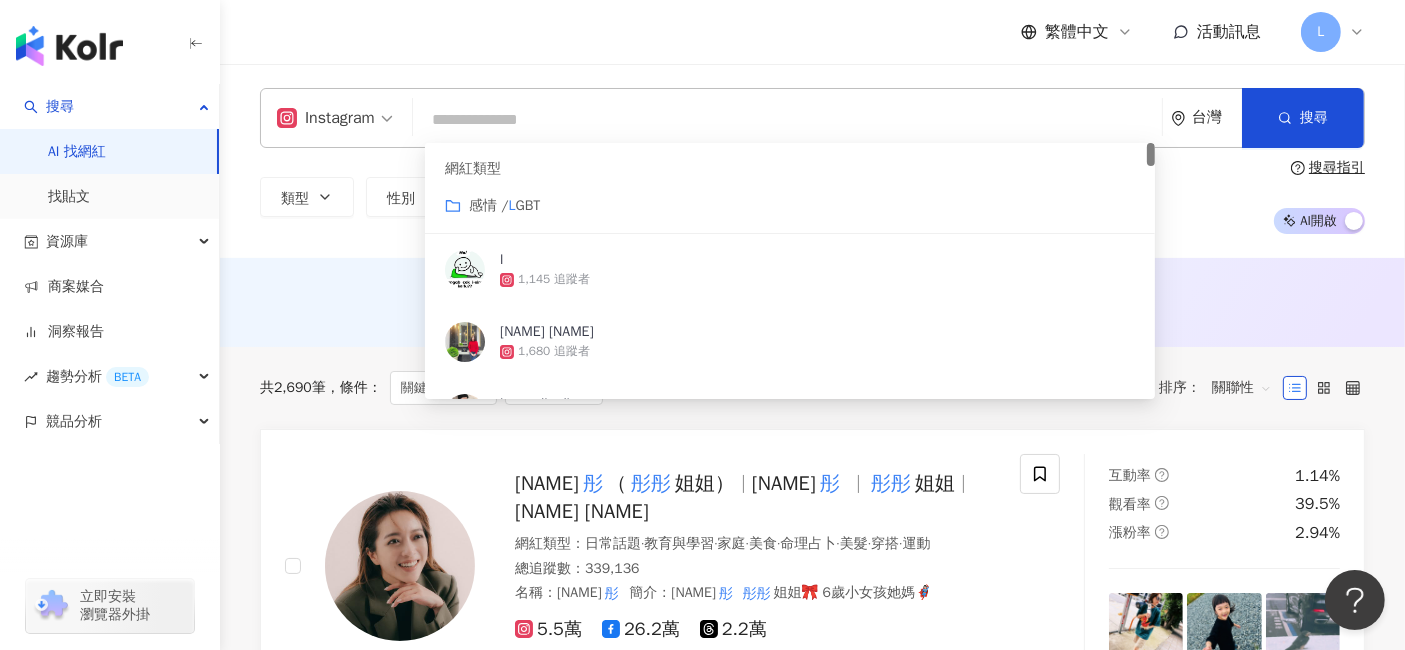click at bounding box center (787, 120) 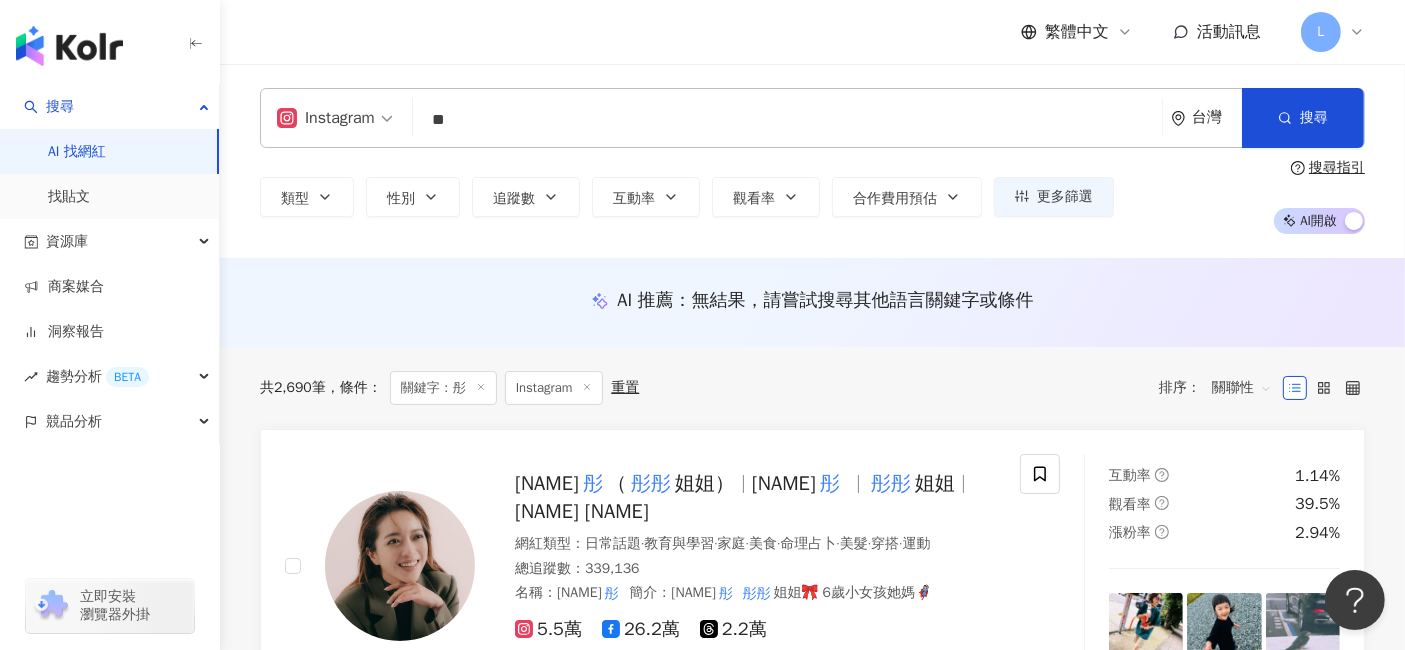 type on "*" 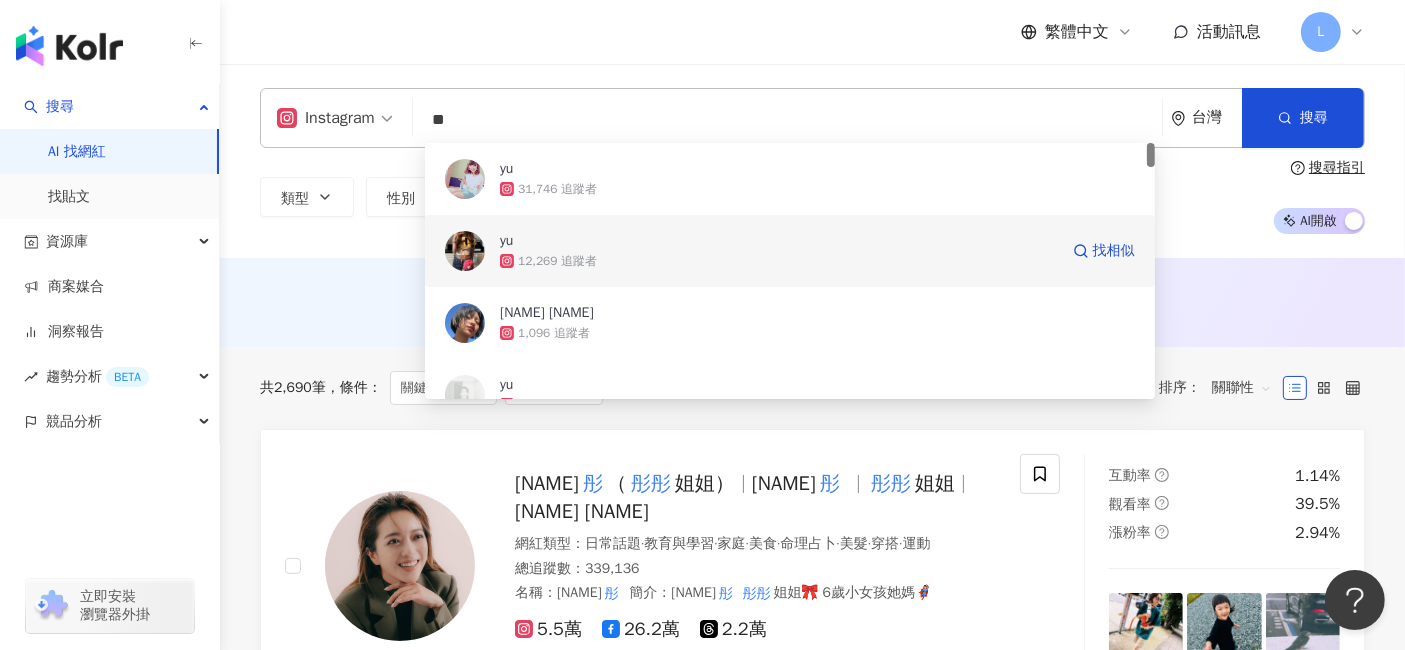 type on "*" 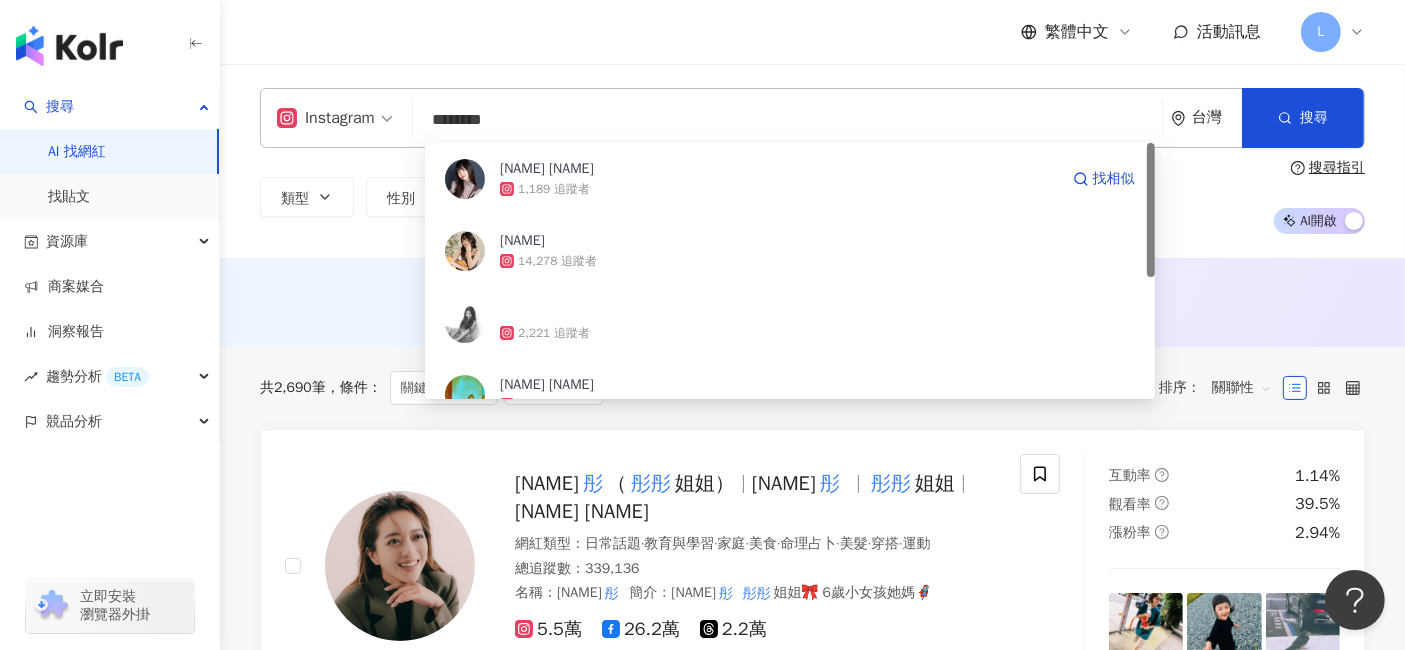 type on "*********" 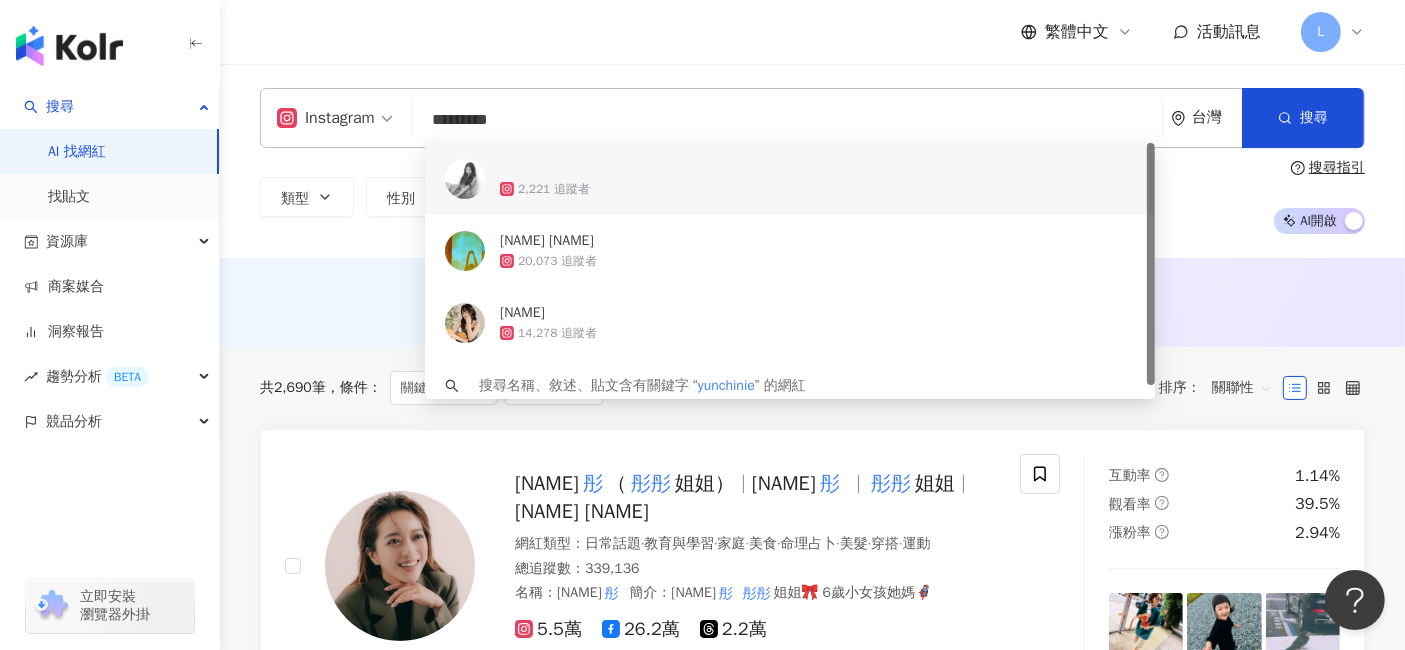 click on "2,221   追蹤者" at bounding box center (817, 189) 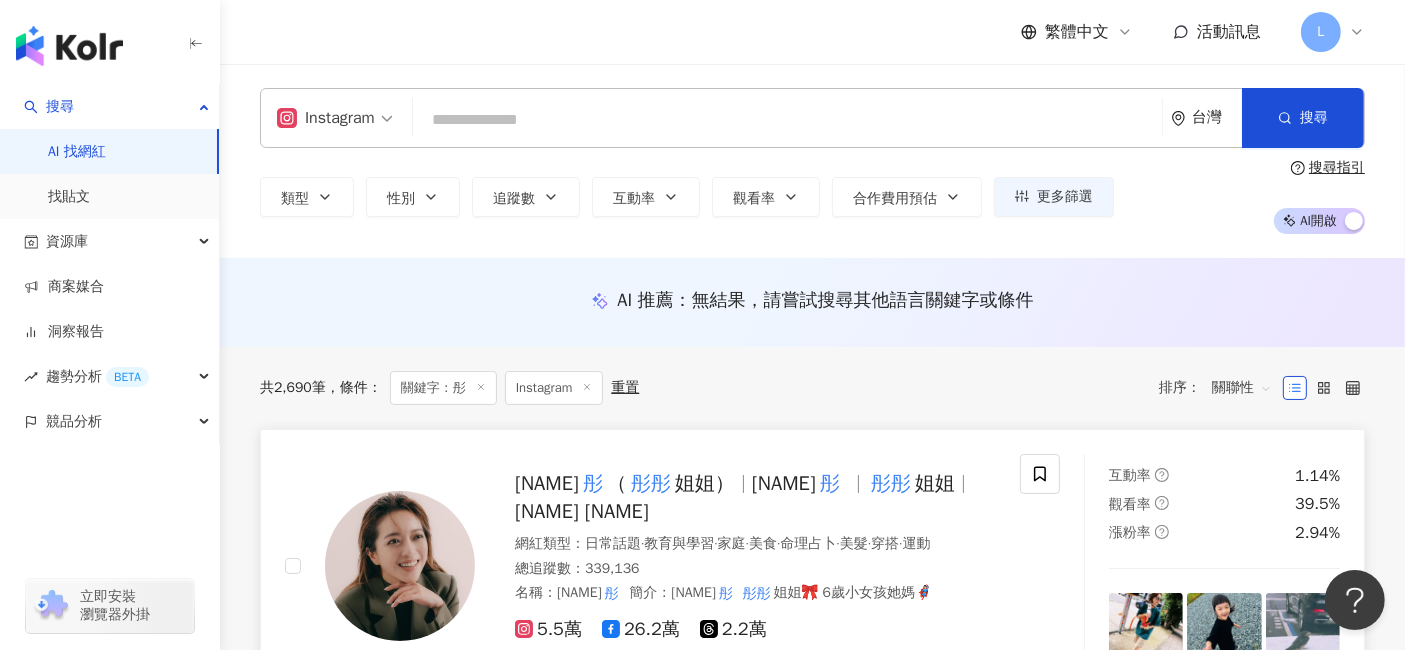 scroll, scrollTop: 222, scrollLeft: 0, axis: vertical 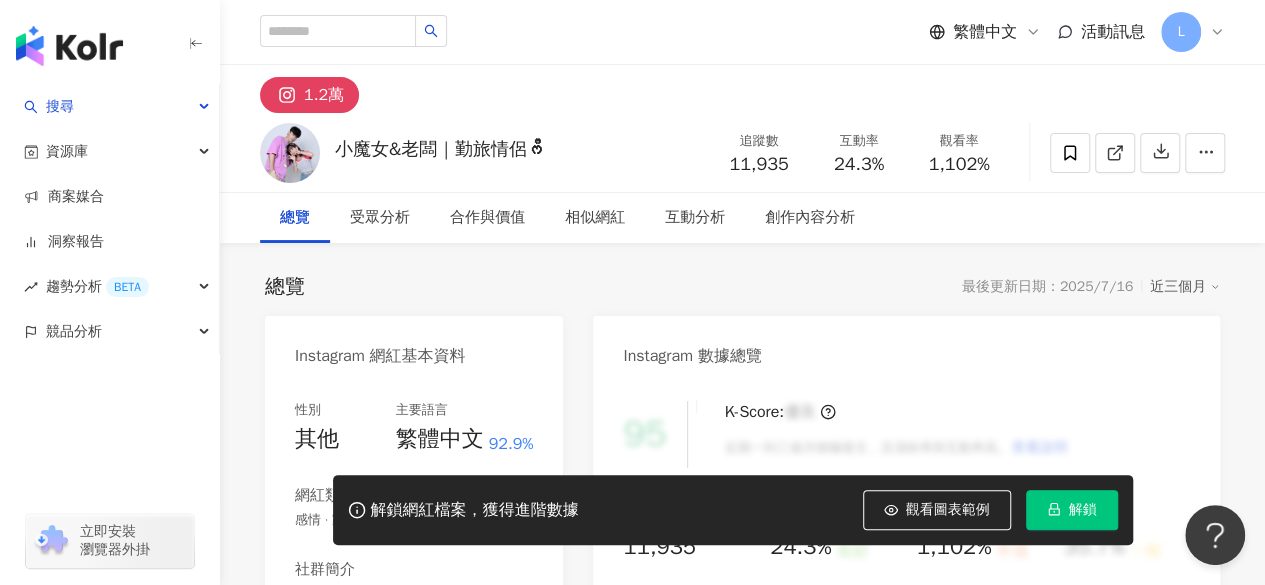 click on "解鎖" at bounding box center [1083, 510] 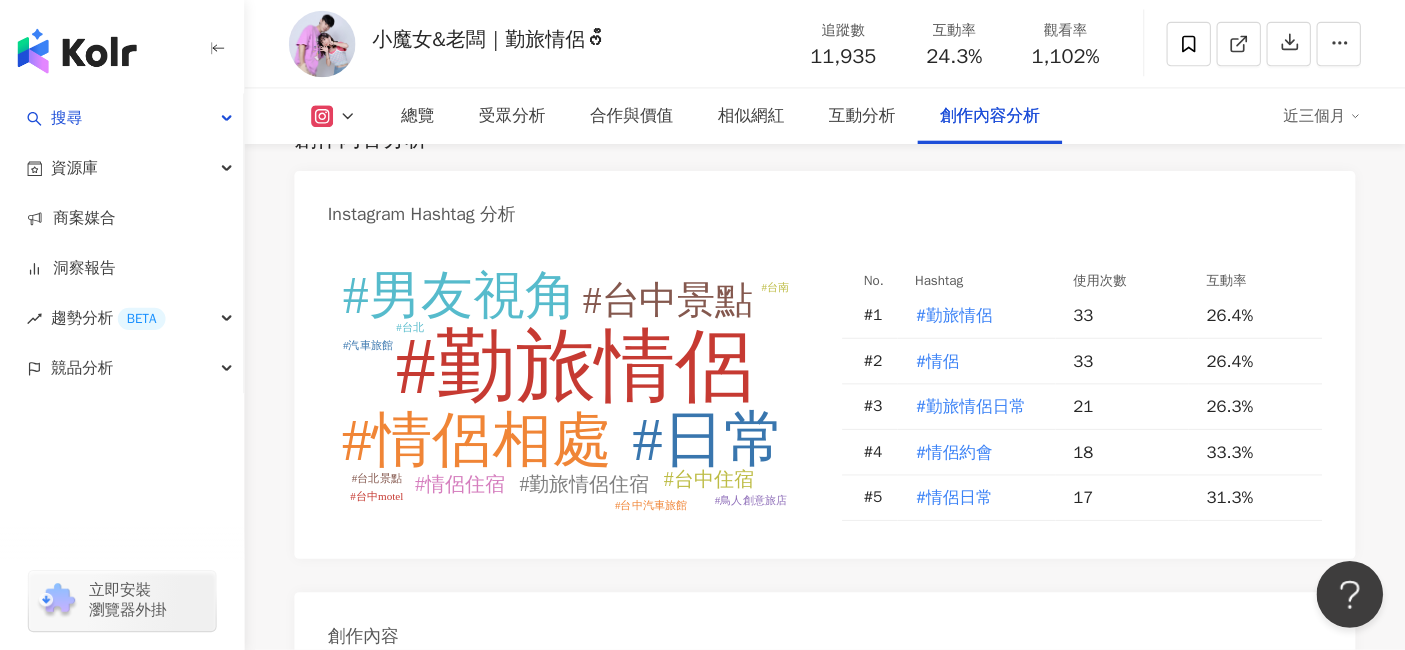 scroll, scrollTop: 5824, scrollLeft: 0, axis: vertical 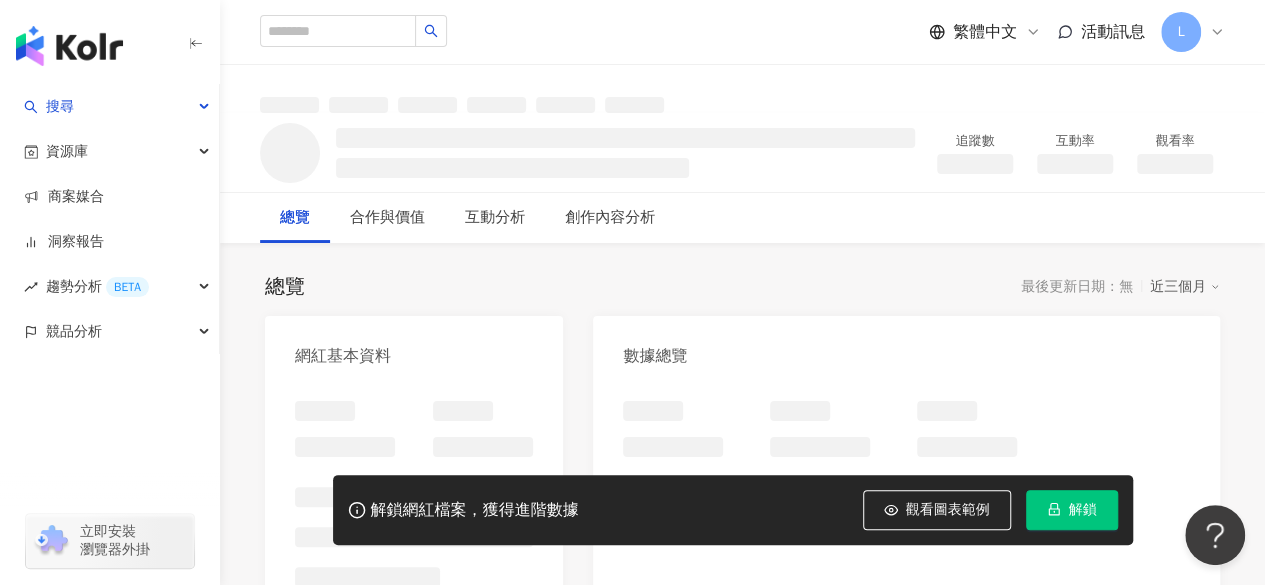 click on "解鎖" at bounding box center (1072, 510) 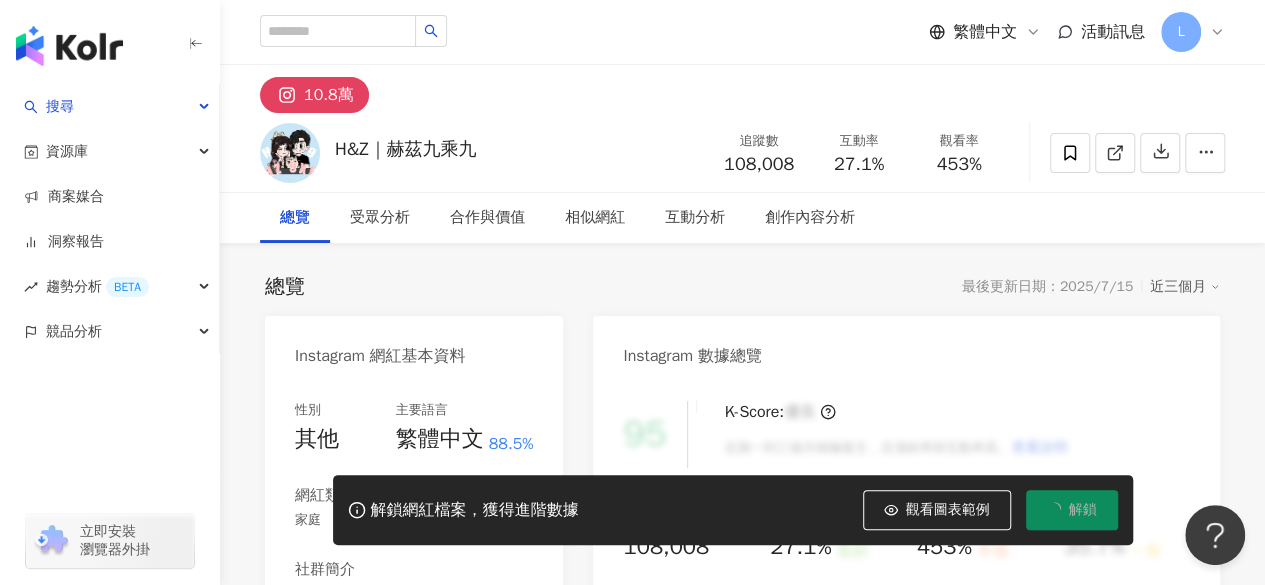 click on "解鎖" at bounding box center (1083, 510) 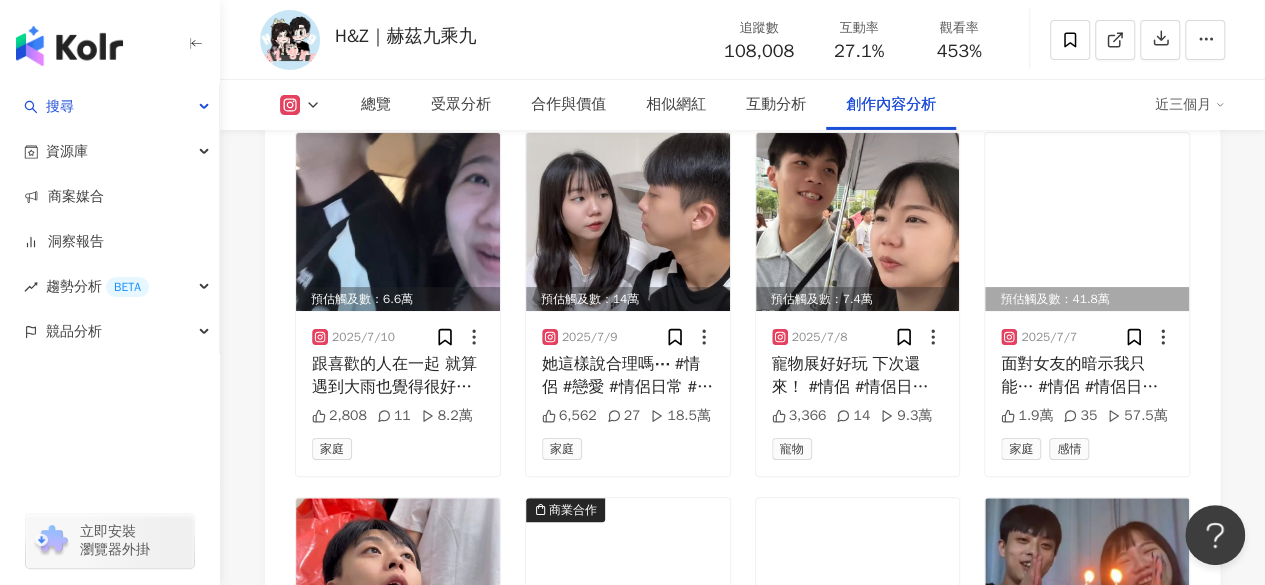 scroll, scrollTop: 6528, scrollLeft: 0, axis: vertical 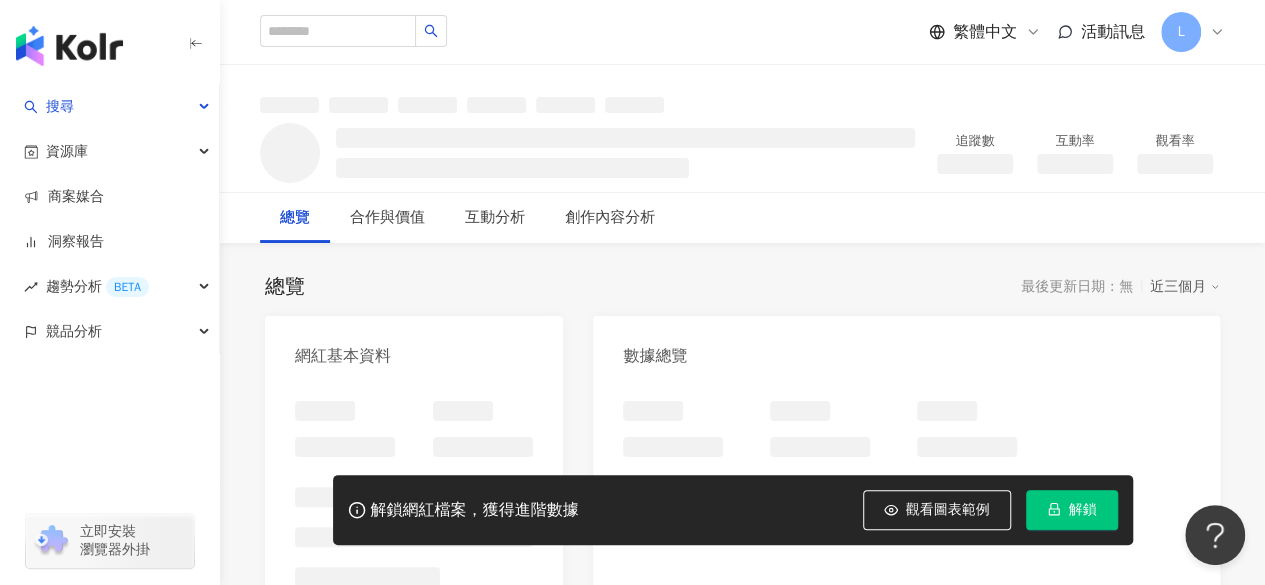 click on "解鎖" at bounding box center (1072, 510) 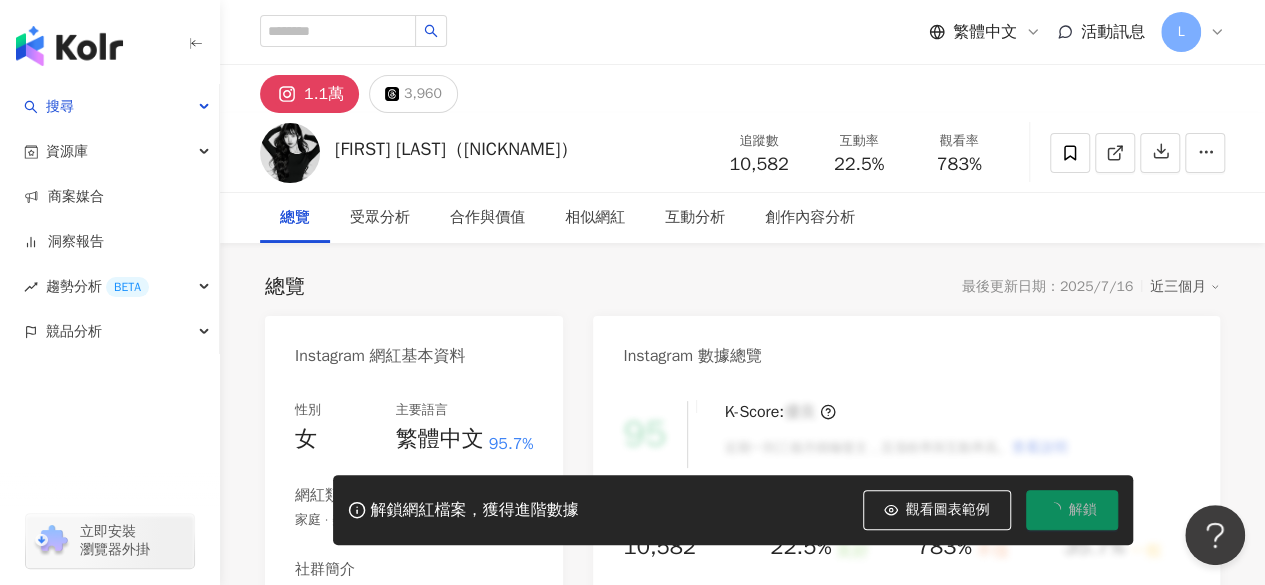click 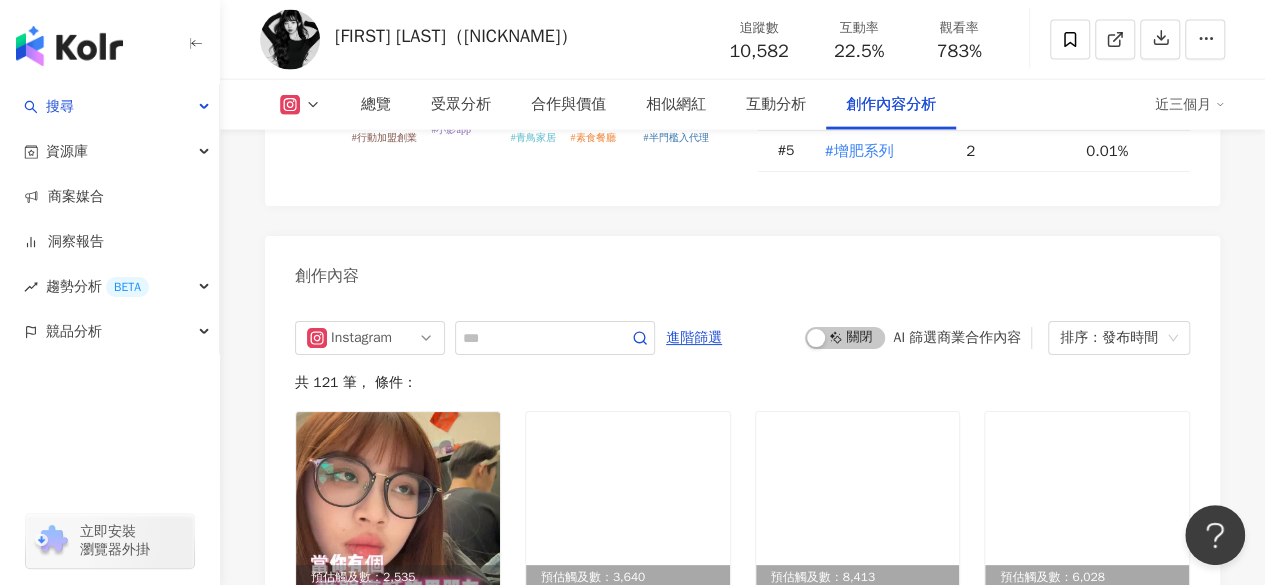 scroll, scrollTop: 6100, scrollLeft: 0, axis: vertical 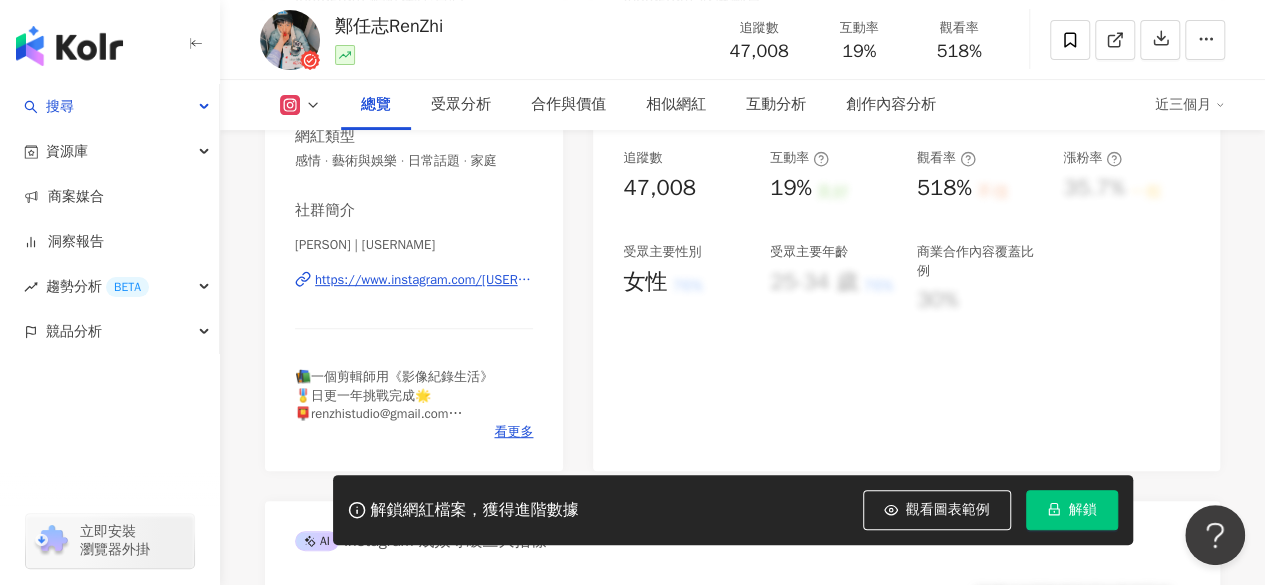 click on "解鎖" at bounding box center [1072, 510] 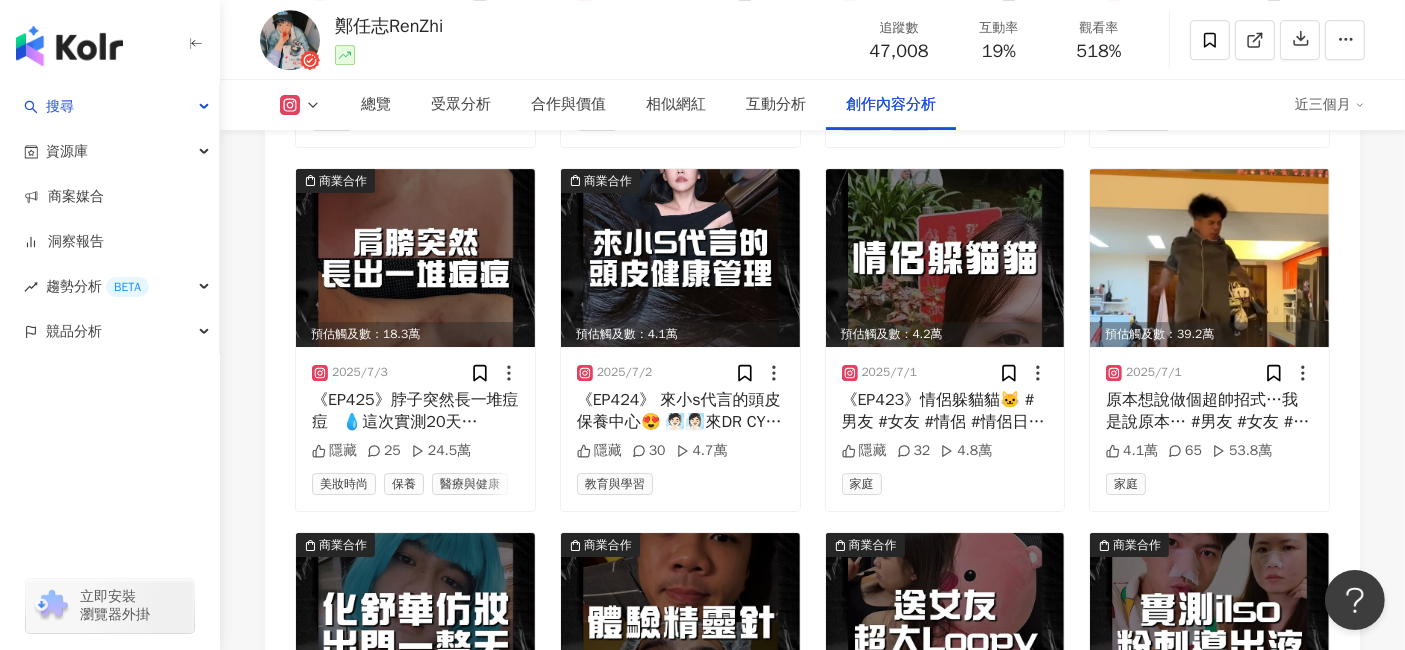 scroll, scrollTop: 6561, scrollLeft: 0, axis: vertical 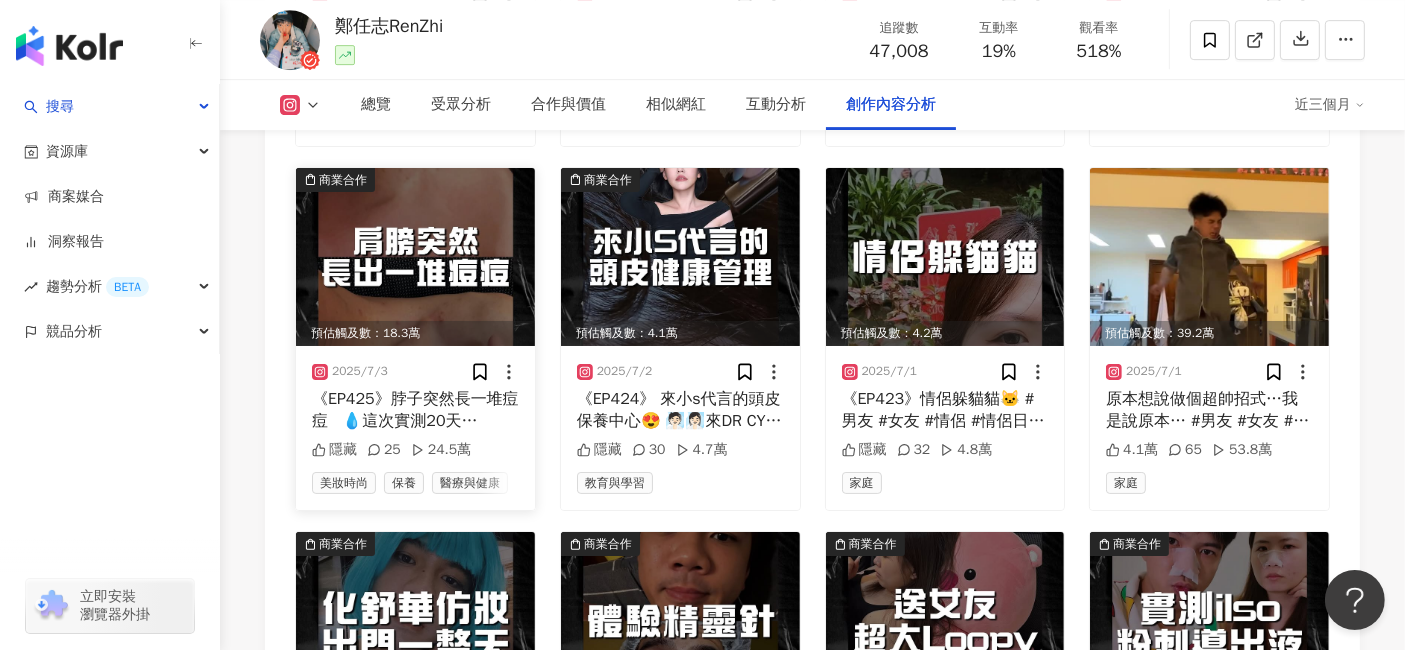 click at bounding box center [415, 257] 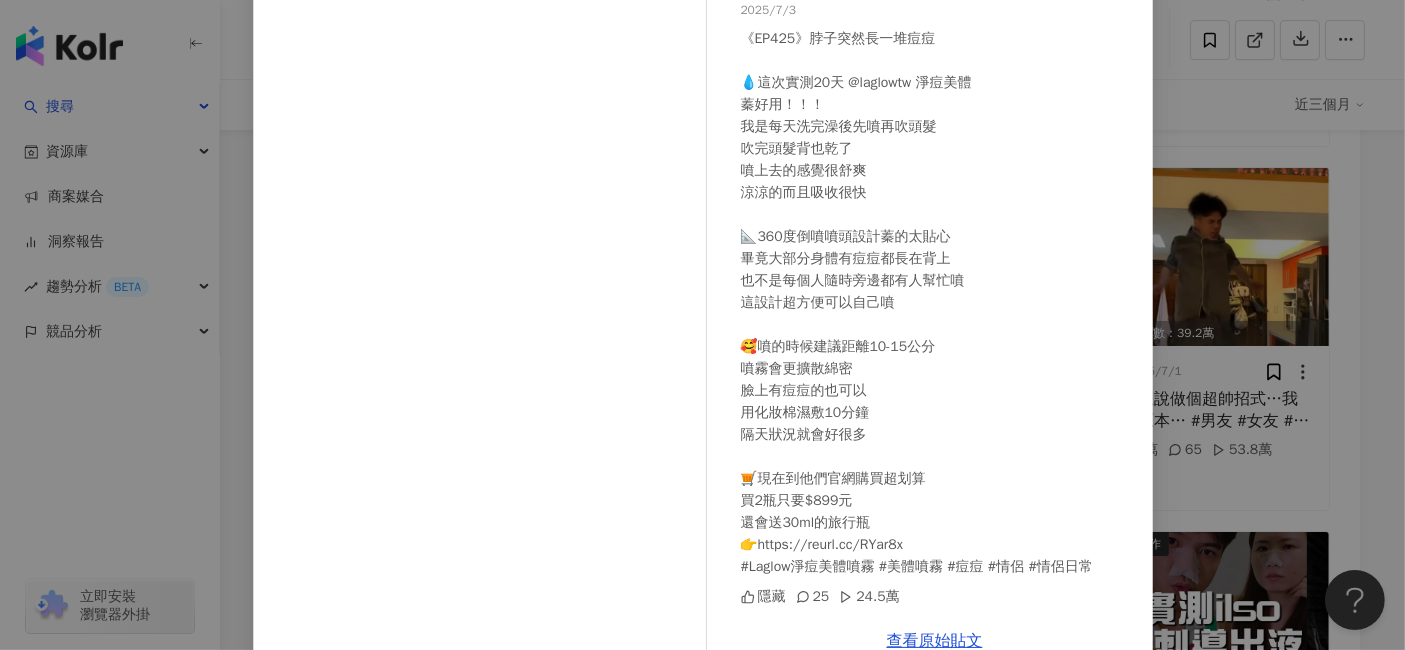 scroll, scrollTop: 222, scrollLeft: 0, axis: vertical 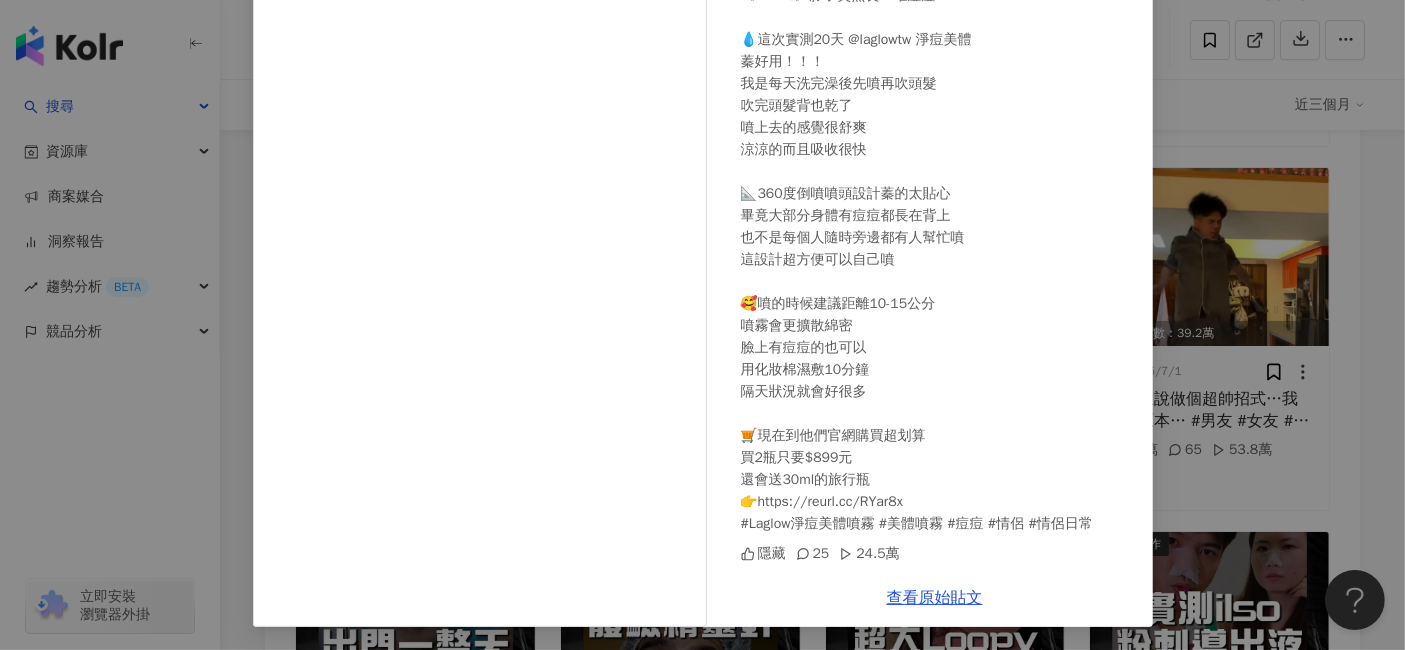 click on "鄭任志RenZhi 2025/7/3 《EP425》脖子突然長一堆痘痘
💧這次實測20天 @laglowtw 淨痘美體
蓁好用！！！
我是每天洗完澡後先噴再吹頭髮
吹完頭髮背也乾了
噴上去的感覺很舒爽
涼涼的而且吸收很快
📐360度倒噴噴頭設計蓁的太貼心
畢竟大部分身體有痘痘都長在背上
也不是每個人隨時旁邊都有人幫忙噴
這設計超方便可以自己噴
🥰噴的時候建議距離10-15公分
噴霧會更擴散綿密
臉上有痘痘的也可以
用化妝棉濕敷10分鐘
隔天狀況就會好很多
🛒現在到他們官網購買超划算
買2瓶只要$899元
還會送30ml的旅行瓶
👉https://reurl.cc/RYar8x
#Laglow淨痘美體噴霧 #美體噴霧 #痘痘 #情侶 #情侶日常 隱藏 25 24.5萬 查看原始貼文" at bounding box center [702, 325] 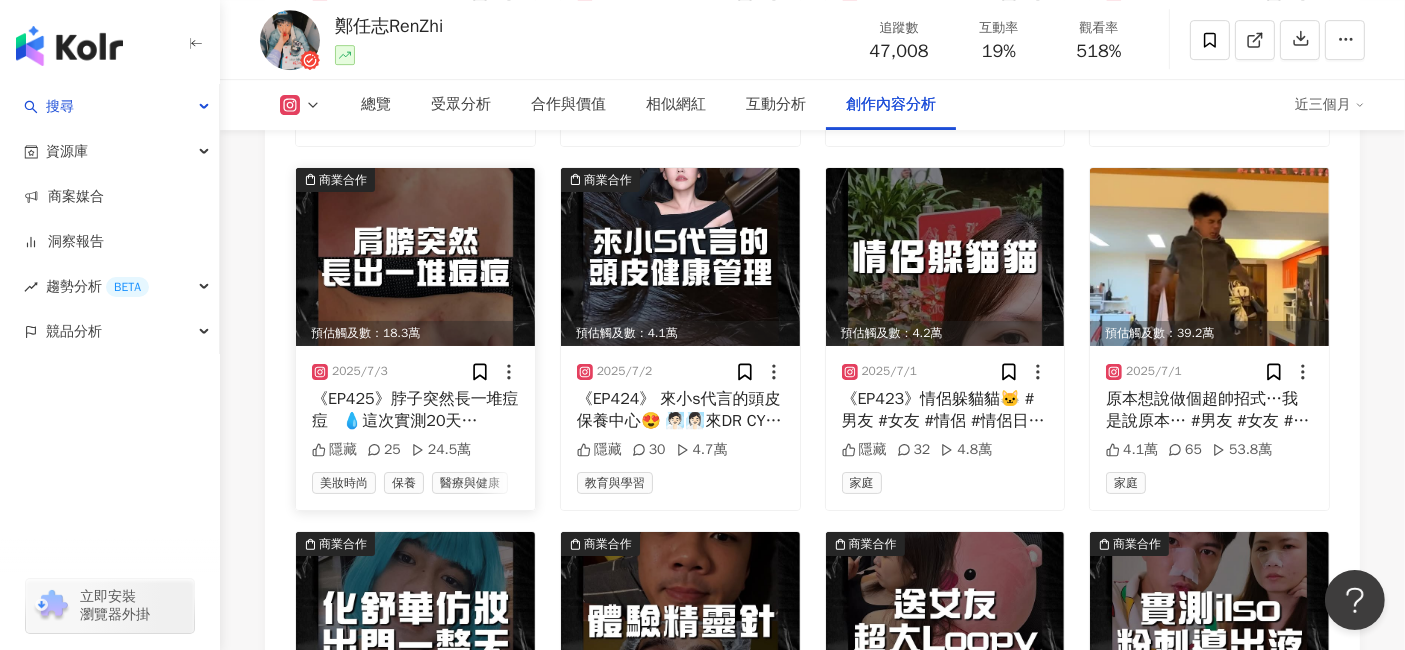 click at bounding box center (415, 257) 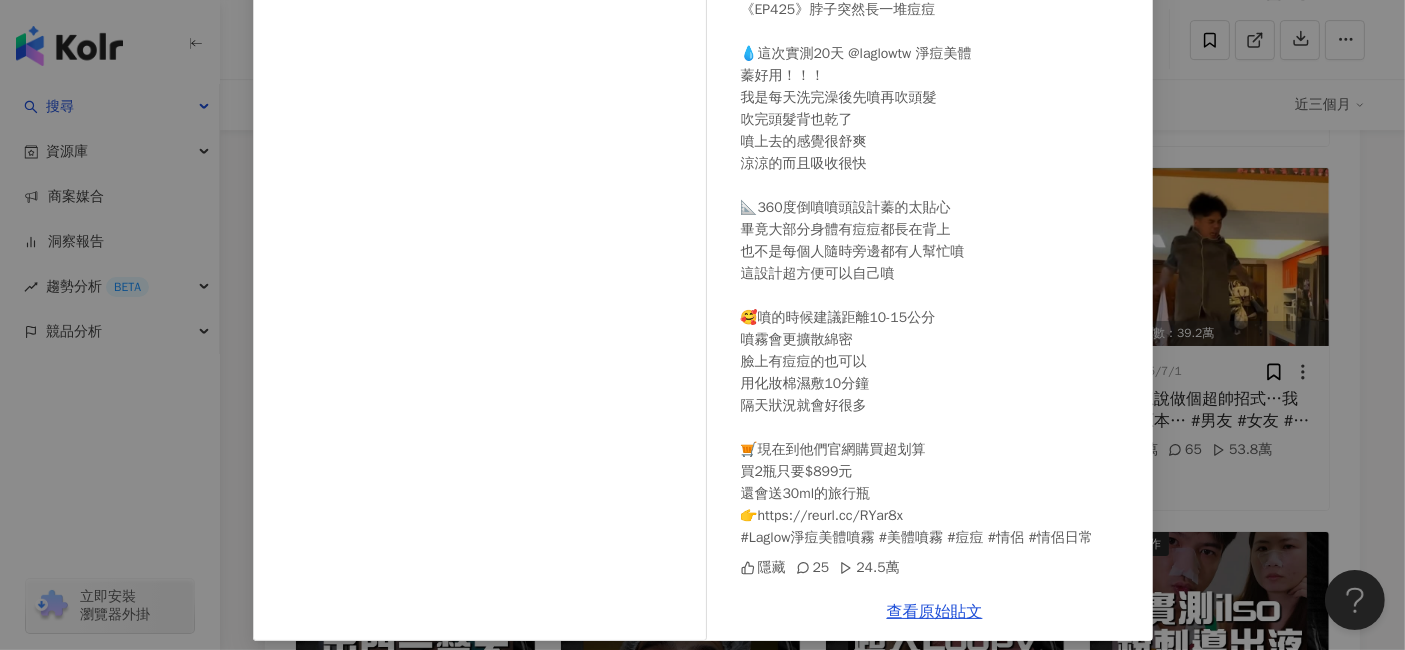 scroll, scrollTop: 206, scrollLeft: 0, axis: vertical 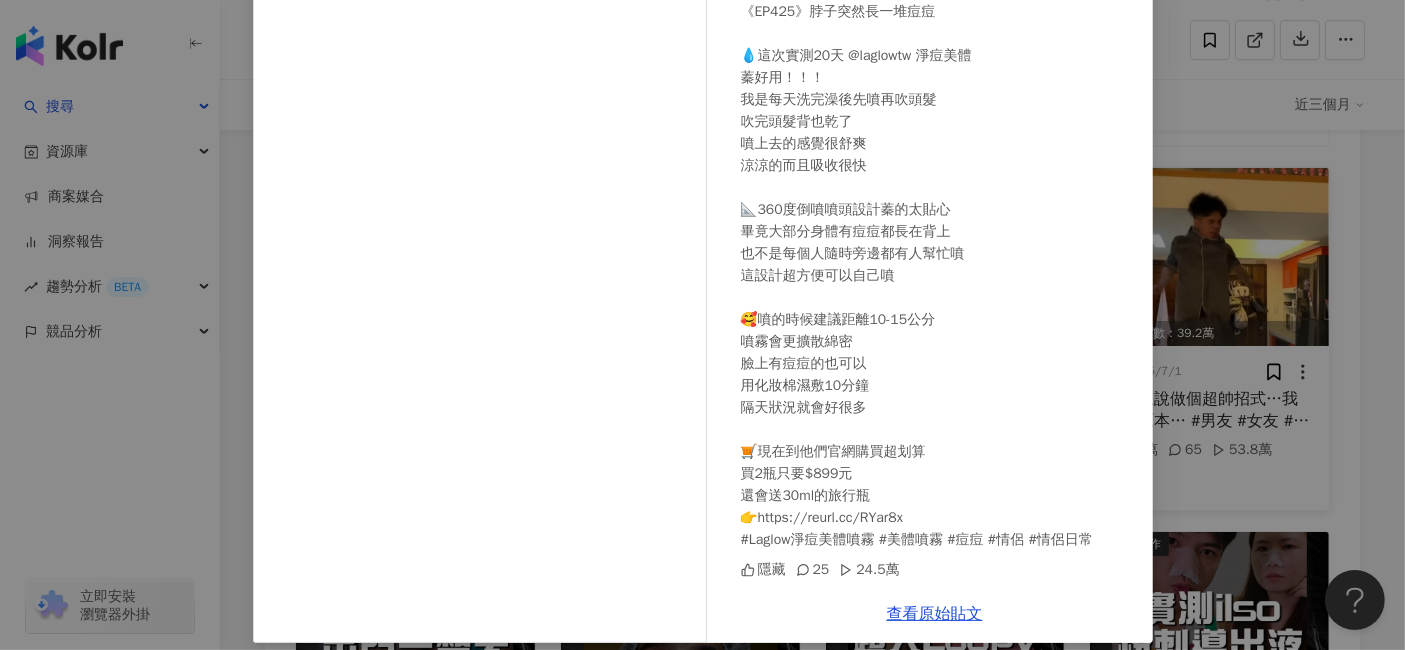 click on "鄭任志RenZhi 2025/7/3 《EP425》脖子突然長一堆痘痘
💧這次實測20天 @laglowtw 淨痘美體
蓁好用！！！
我是每天洗完澡後先噴再吹頭髮
吹完頭髮背也乾了
噴上去的感覺很舒爽
涼涼的而且吸收很快
📐360度倒噴噴頭設計蓁的太貼心
畢竟大部分身體有痘痘都長在背上
也不是每個人隨時旁邊都有人幫忙噴
這設計超方便可以自己噴
🥰噴的時候建議距離10-15公分
噴霧會更擴散綿密
臉上有痘痘的也可以
用化妝棉濕敷10分鐘
隔天狀況就會好很多
🛒現在到他們官網購買超划算
買2瓶只要$899元
還會送30ml的旅行瓶
👉https://reurl.cc/RYar8x
#Laglow淨痘美體噴霧 #美體噴霧 #痘痘 #情侶 #情侶日常 隱藏 25 24.5萬 查看原始貼文" at bounding box center (702, 325) 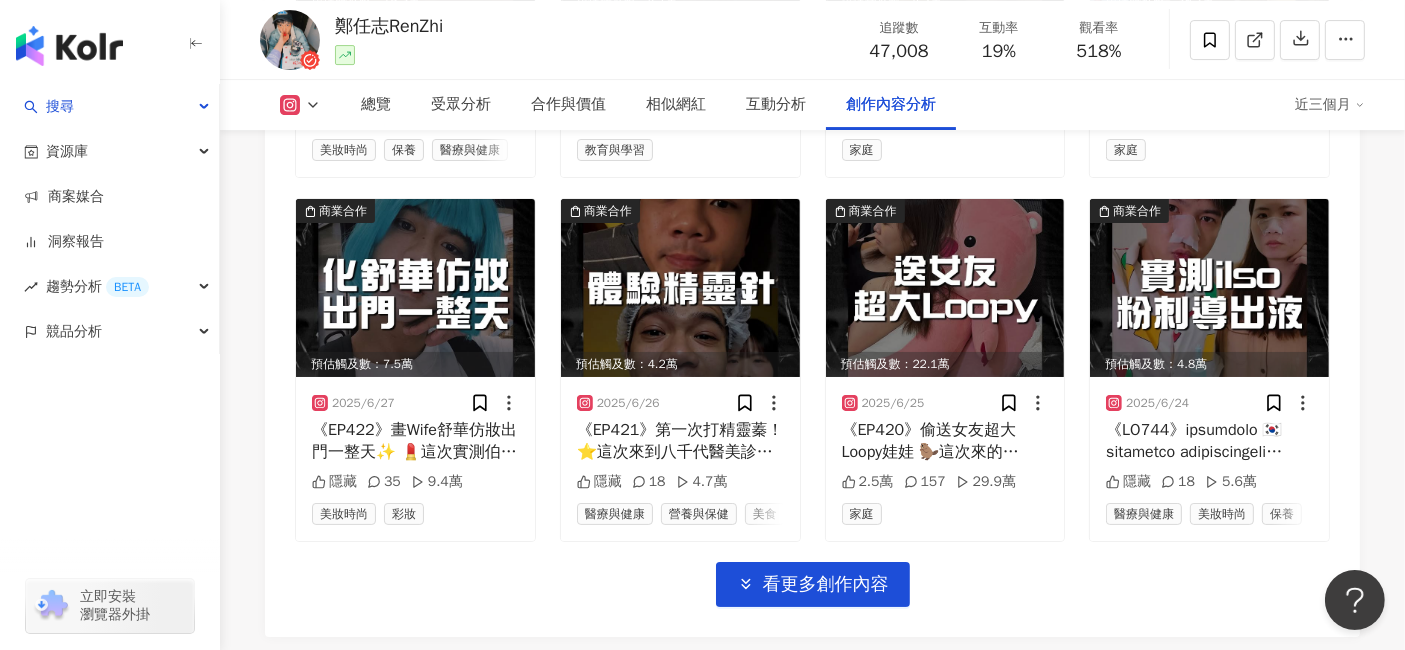 scroll, scrollTop: 6783, scrollLeft: 0, axis: vertical 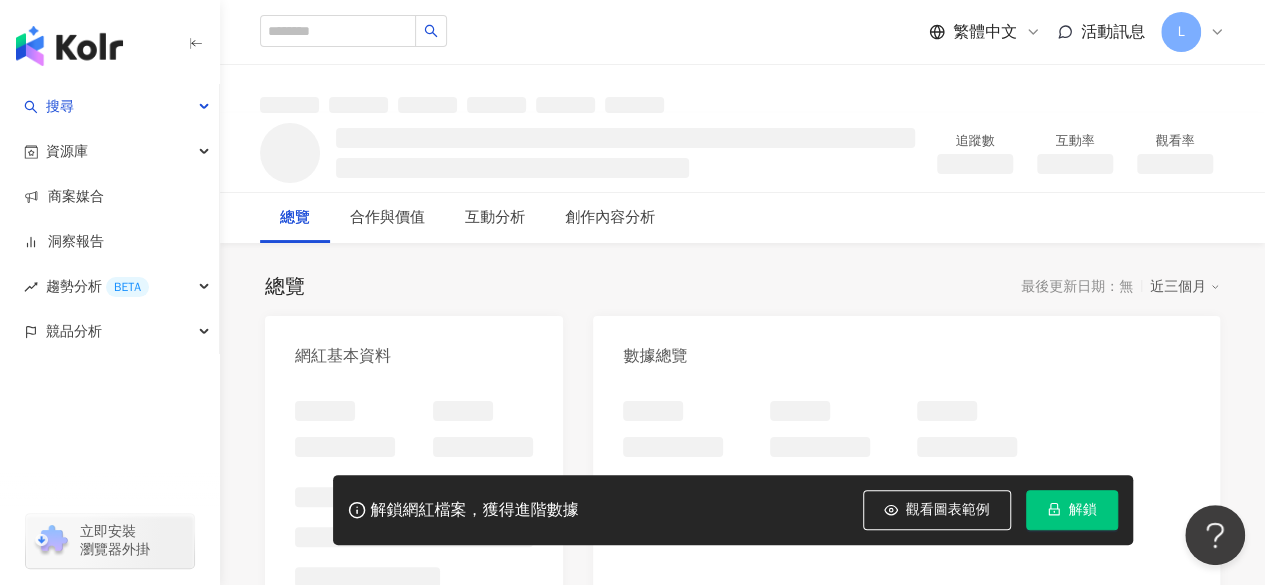 click on "解鎖" at bounding box center [1072, 510] 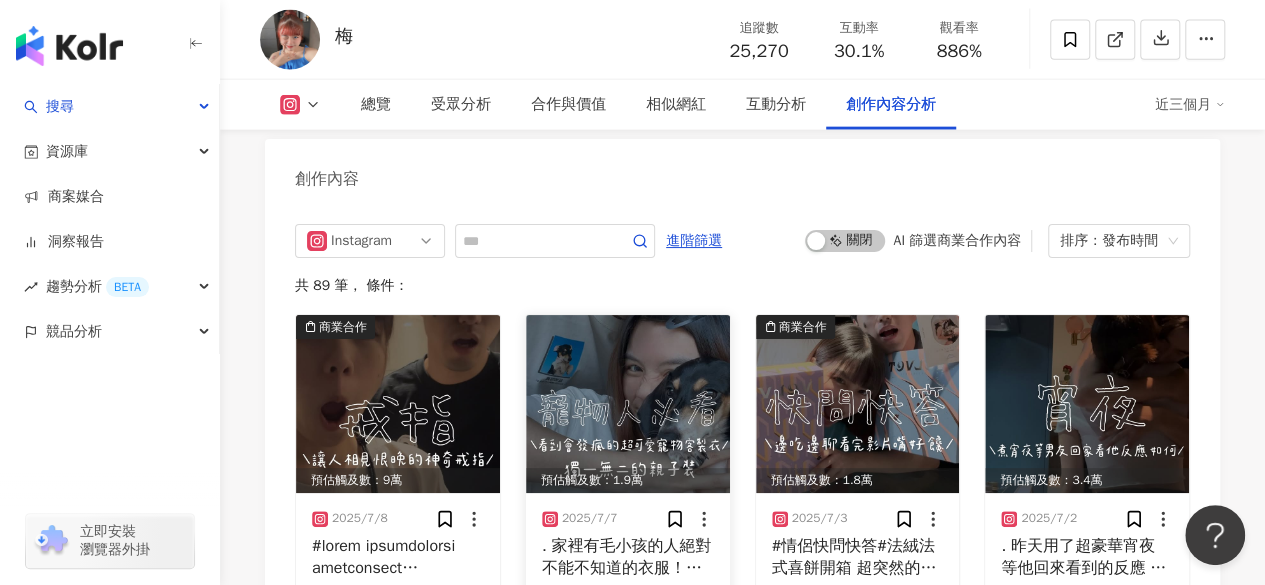 scroll, scrollTop: 6190, scrollLeft: 0, axis: vertical 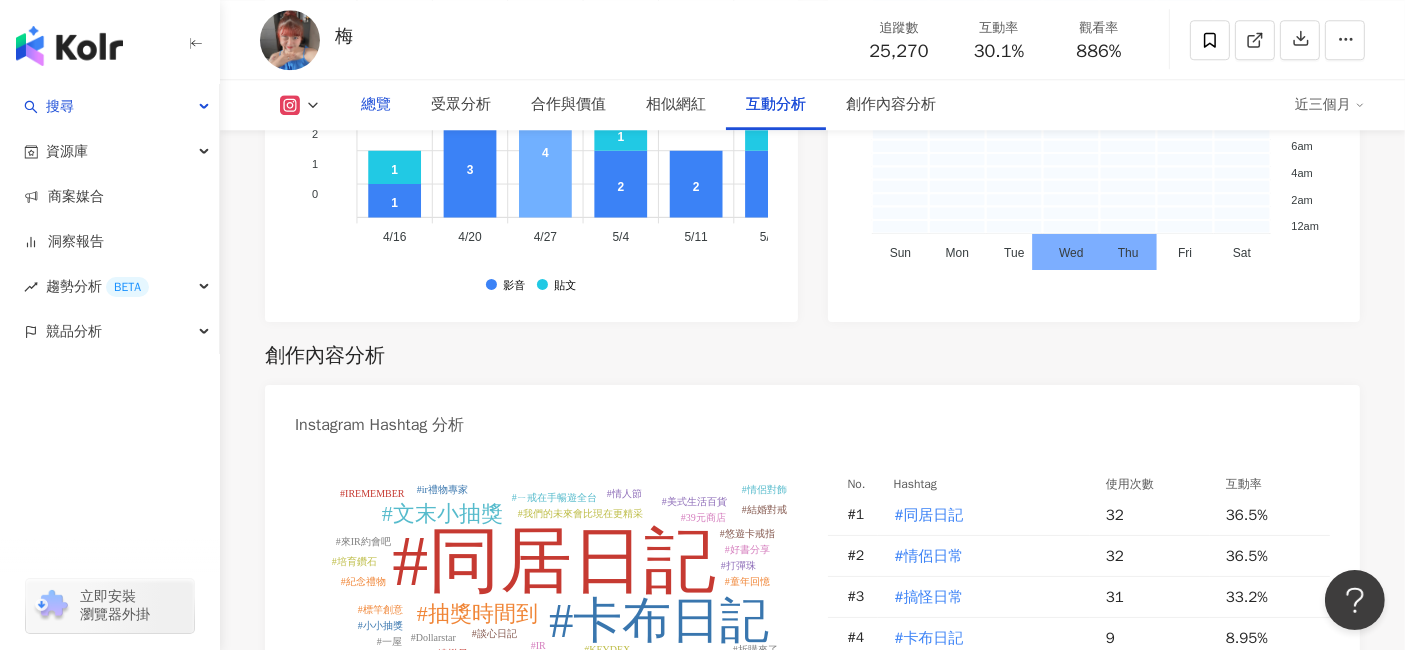drag, startPoint x: 562, startPoint y: 144, endPoint x: 388, endPoint y: 101, distance: 179.23448 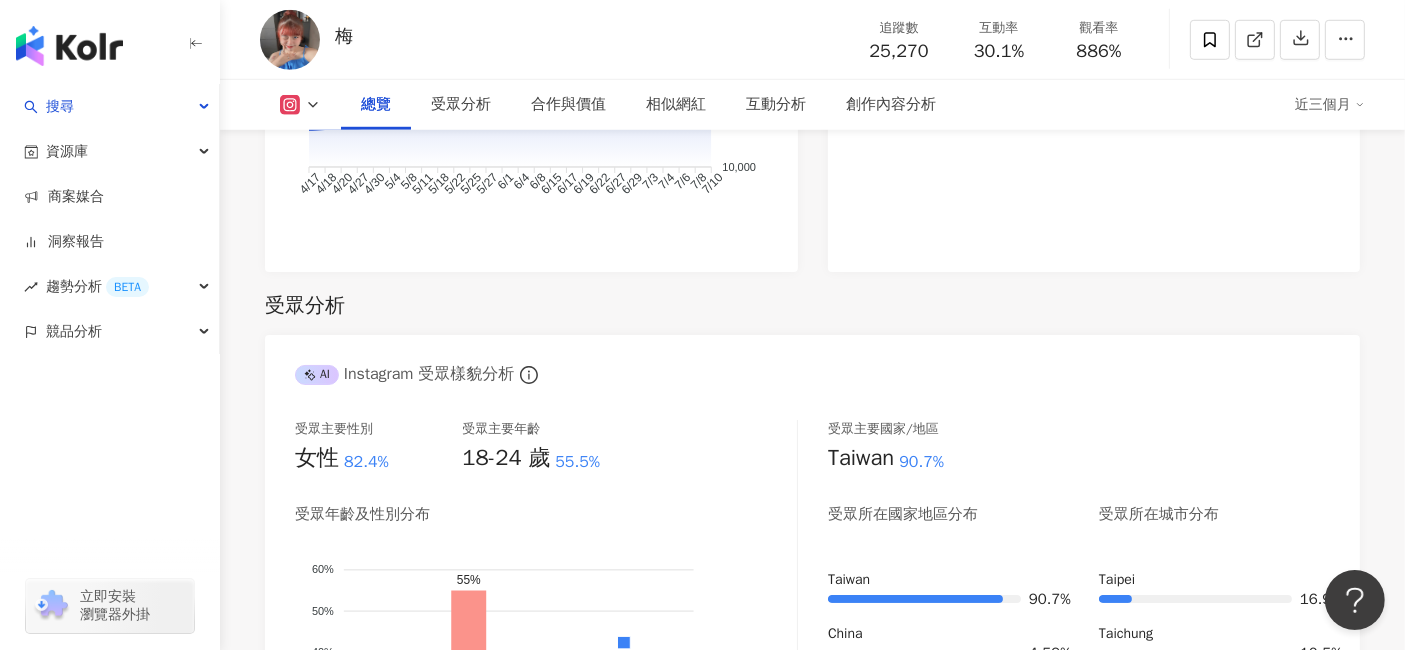 scroll, scrollTop: 1666, scrollLeft: 0, axis: vertical 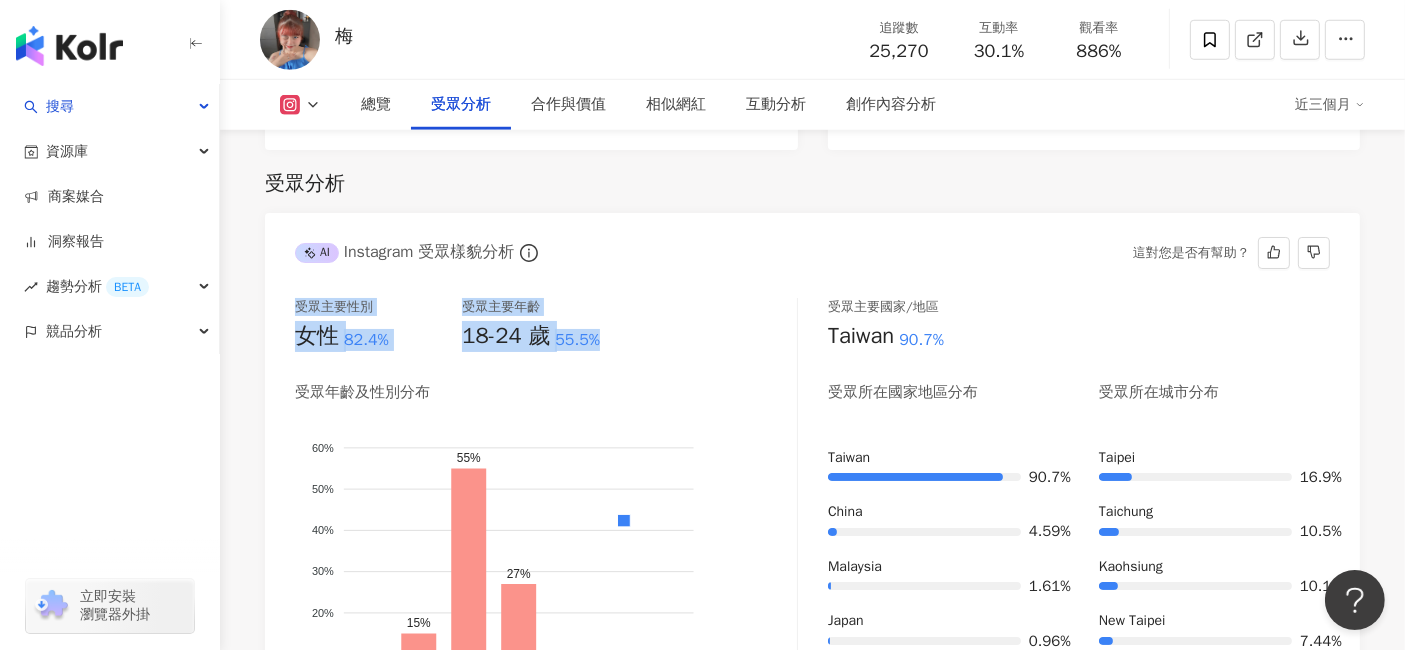 drag, startPoint x: 281, startPoint y: 304, endPoint x: 634, endPoint y: 338, distance: 354.6336 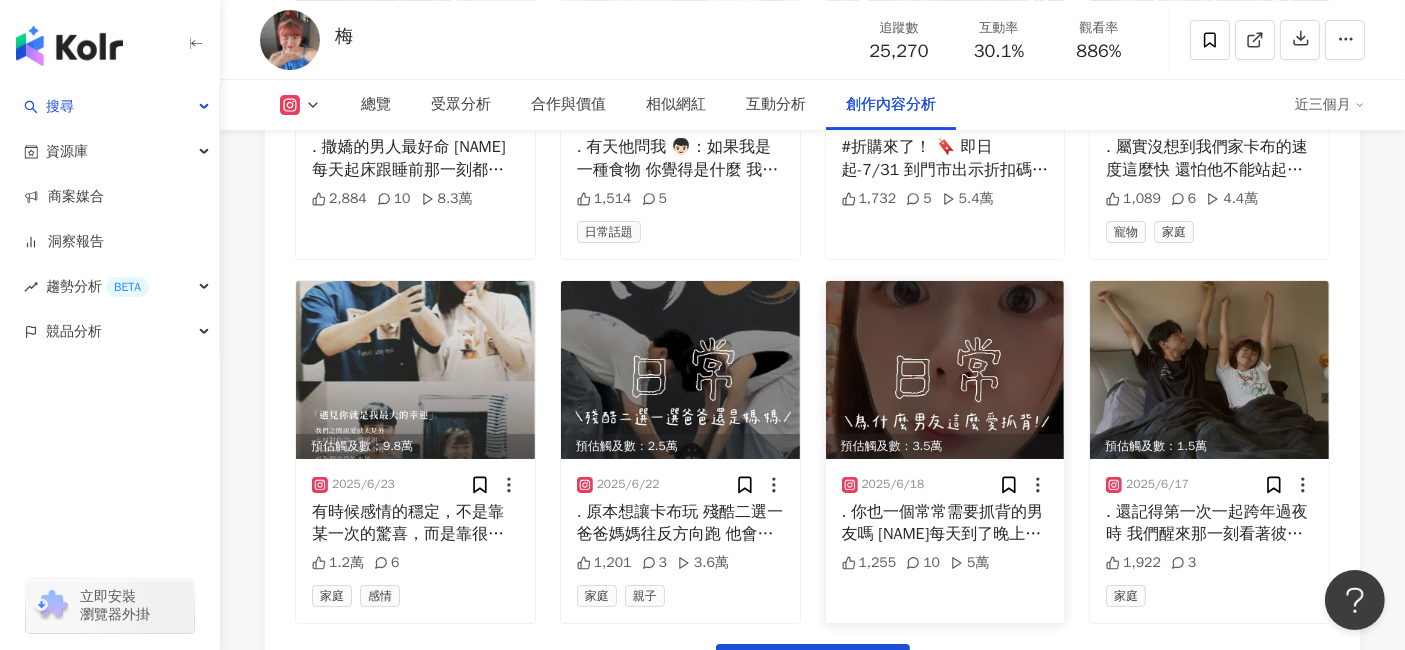 scroll, scrollTop: 7123, scrollLeft: 0, axis: vertical 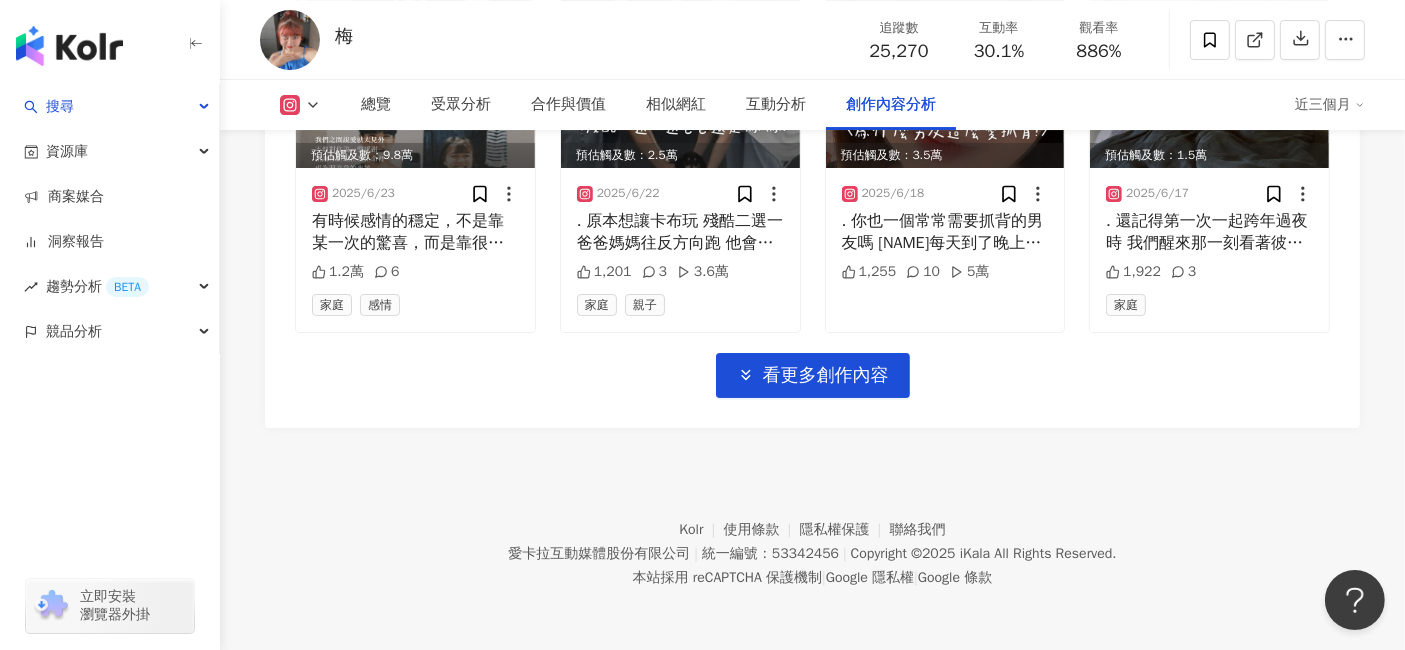 click on "Kolr 使用條款 隱私權保護 聯絡我們 愛卡拉互動媒體股份有限公司  |  統一編號：53342456  |  Copyright ©  2025   iKala   All Rights Reserved. 本站採用 reCAPTCHA 保護機制  |  Google 隱私權  |  Google 條款" at bounding box center (812, 539) 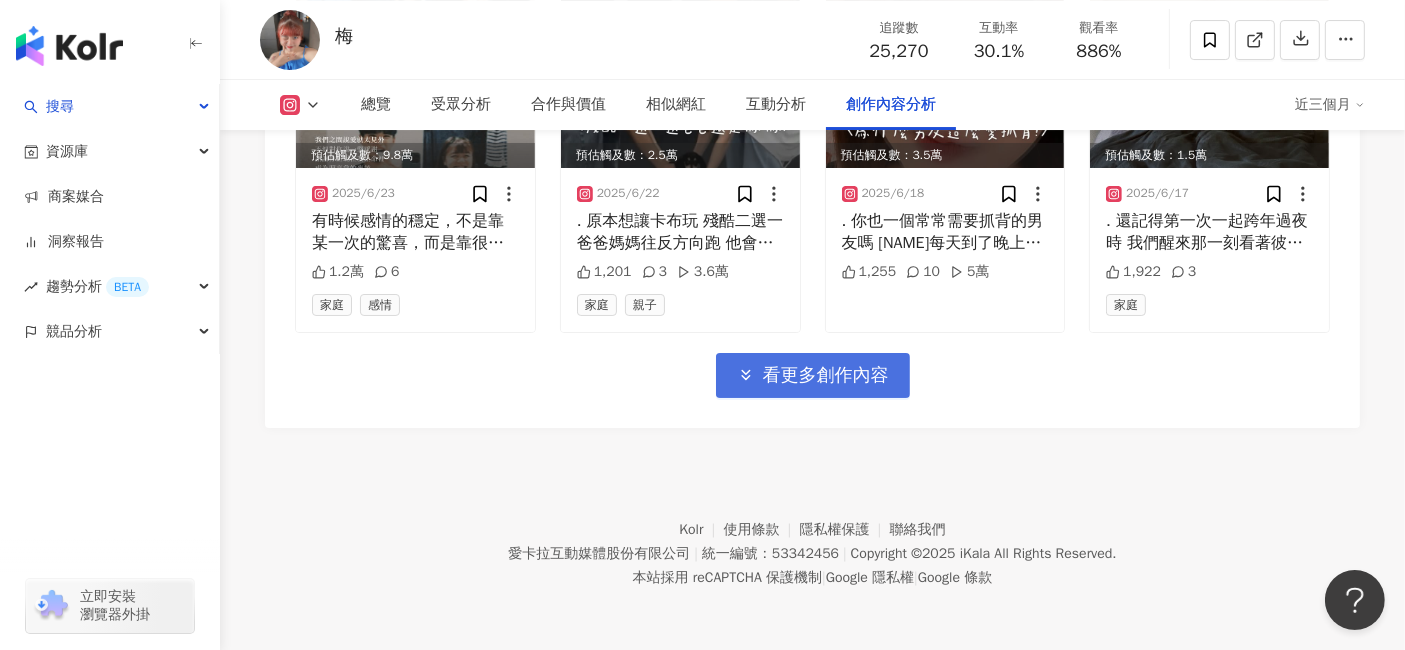 click on "看更多創作內容" at bounding box center [826, 376] 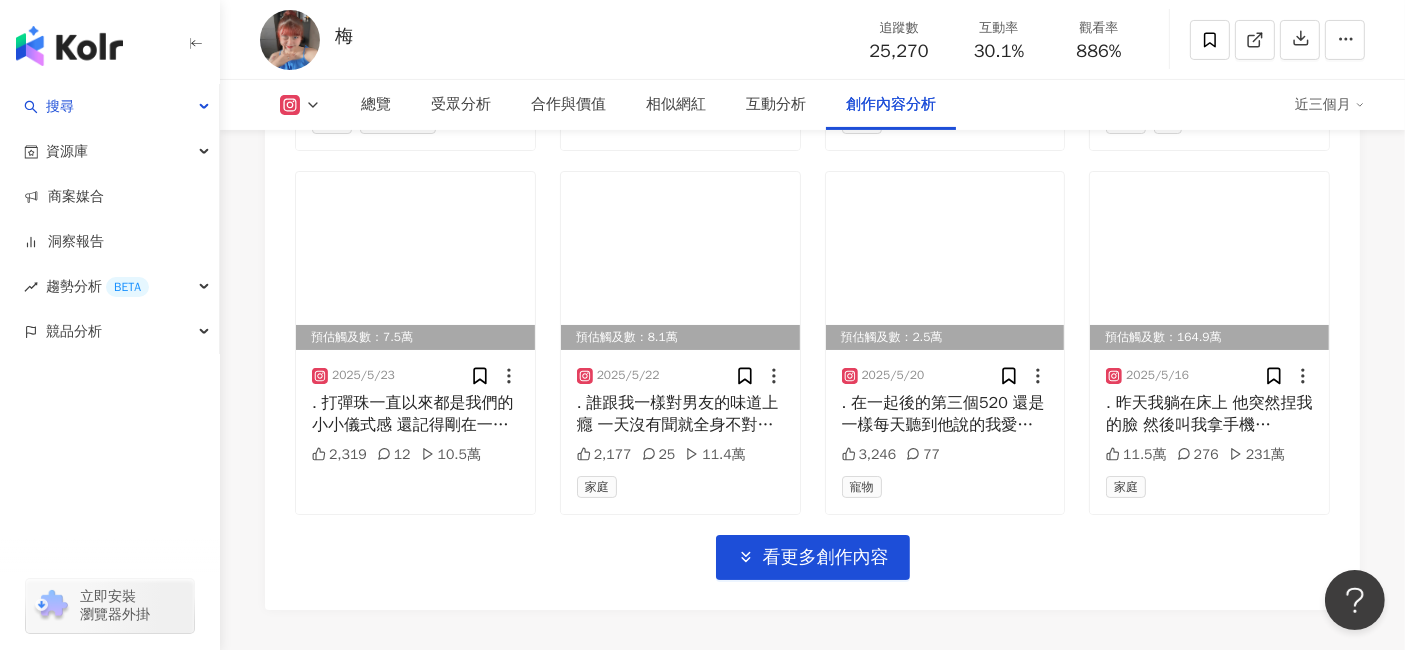 scroll, scrollTop: 8029, scrollLeft: 0, axis: vertical 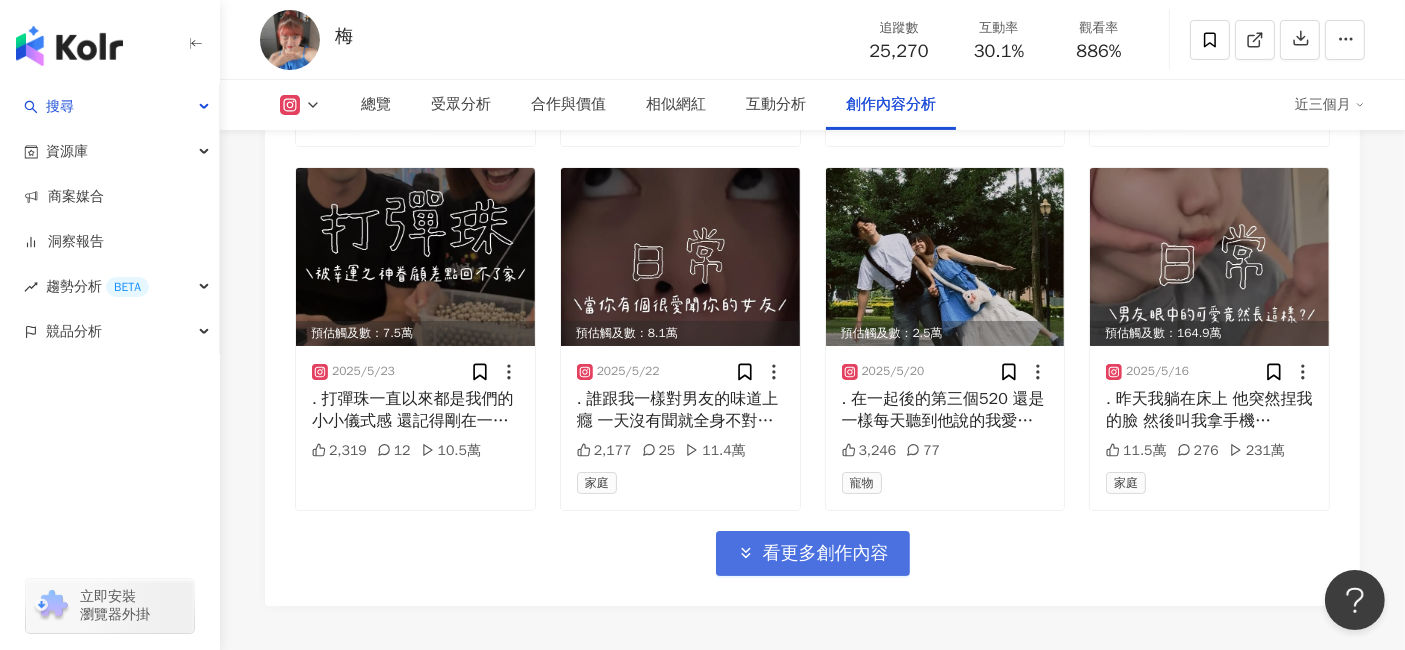 click on "看更多創作內容" at bounding box center (826, 554) 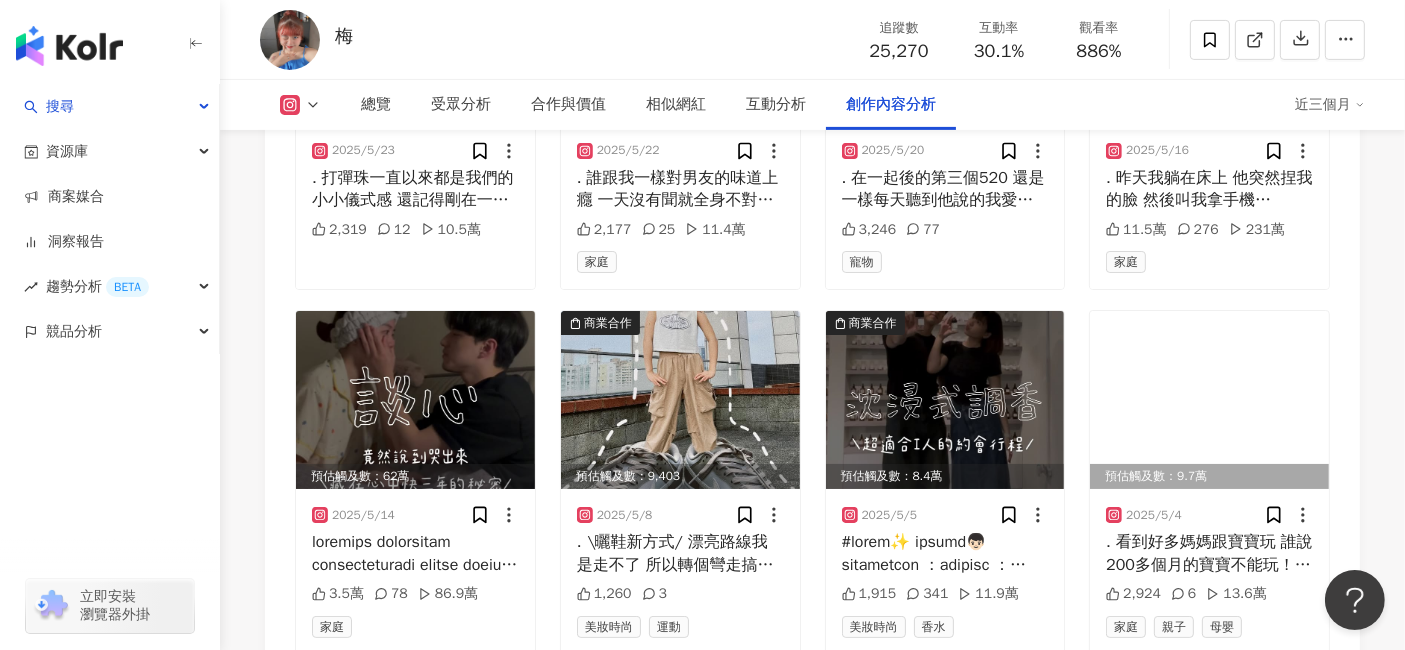 scroll, scrollTop: 8287, scrollLeft: 0, axis: vertical 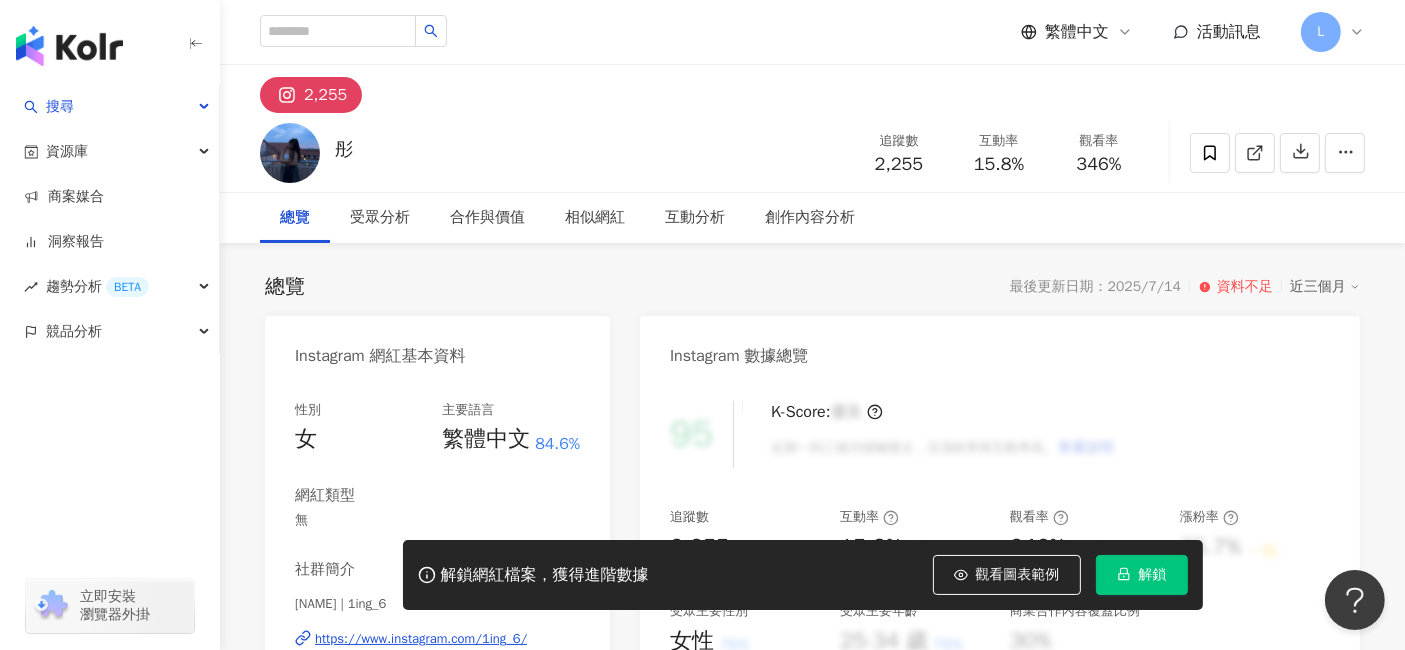 click on "解鎖" at bounding box center (1153, 575) 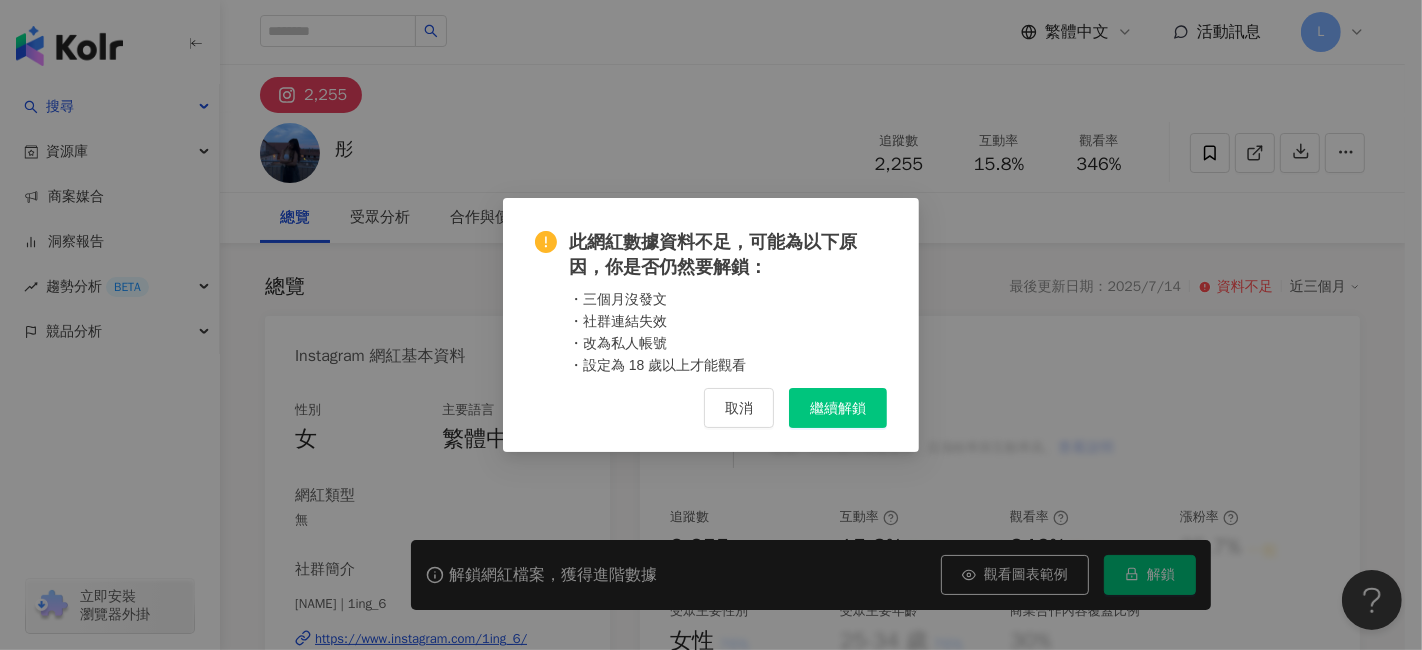 click on "繼續解鎖" at bounding box center (838, 408) 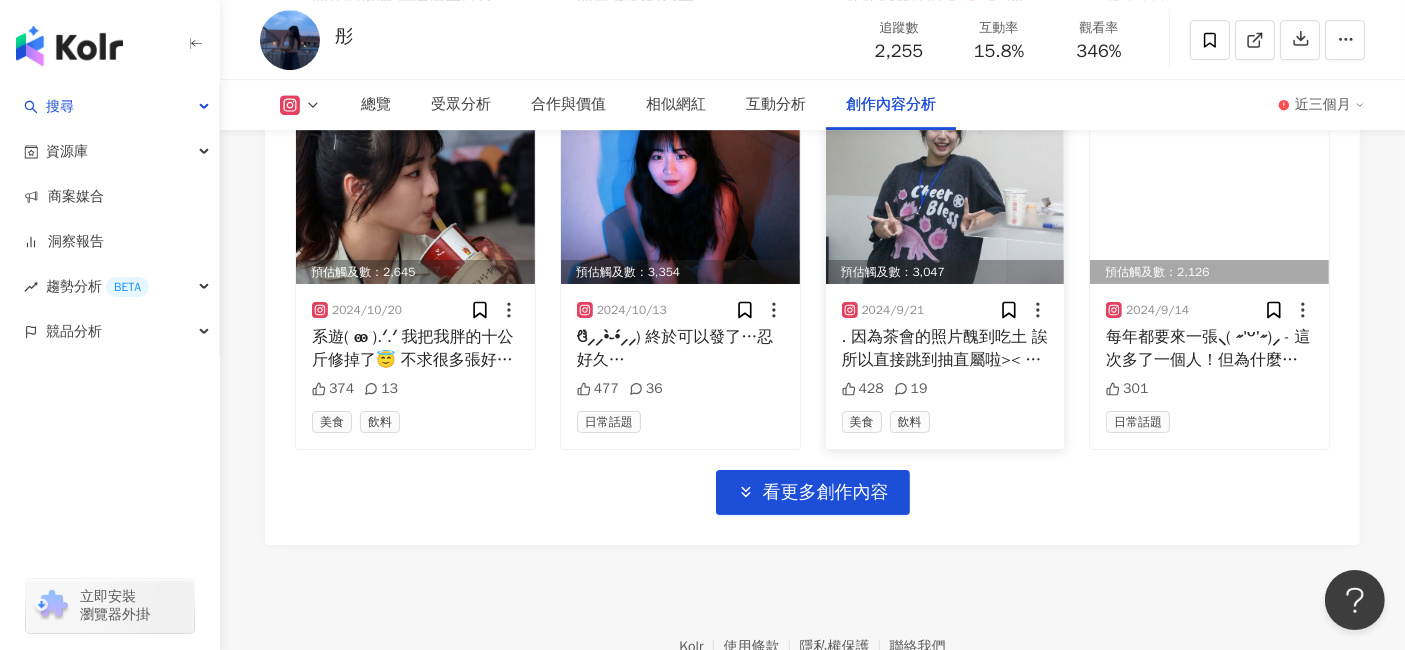 scroll, scrollTop: 6444, scrollLeft: 0, axis: vertical 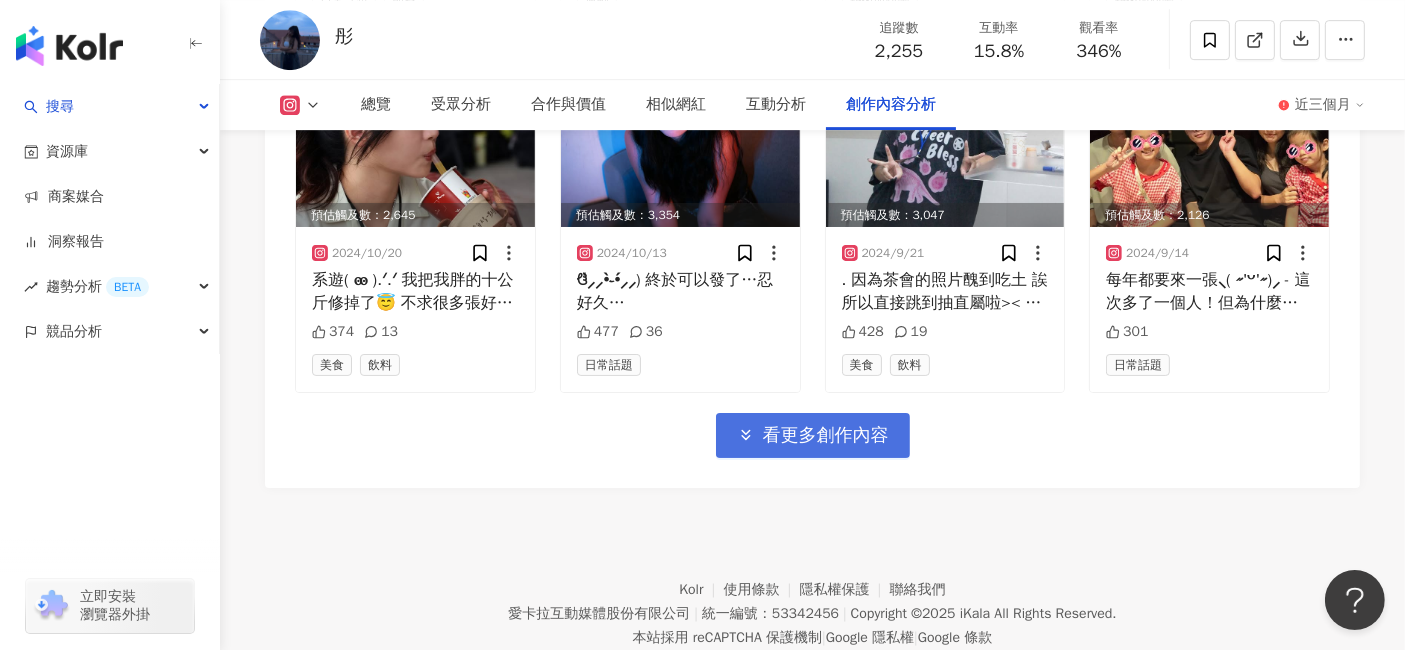 click on "看更多創作內容" at bounding box center [826, 436] 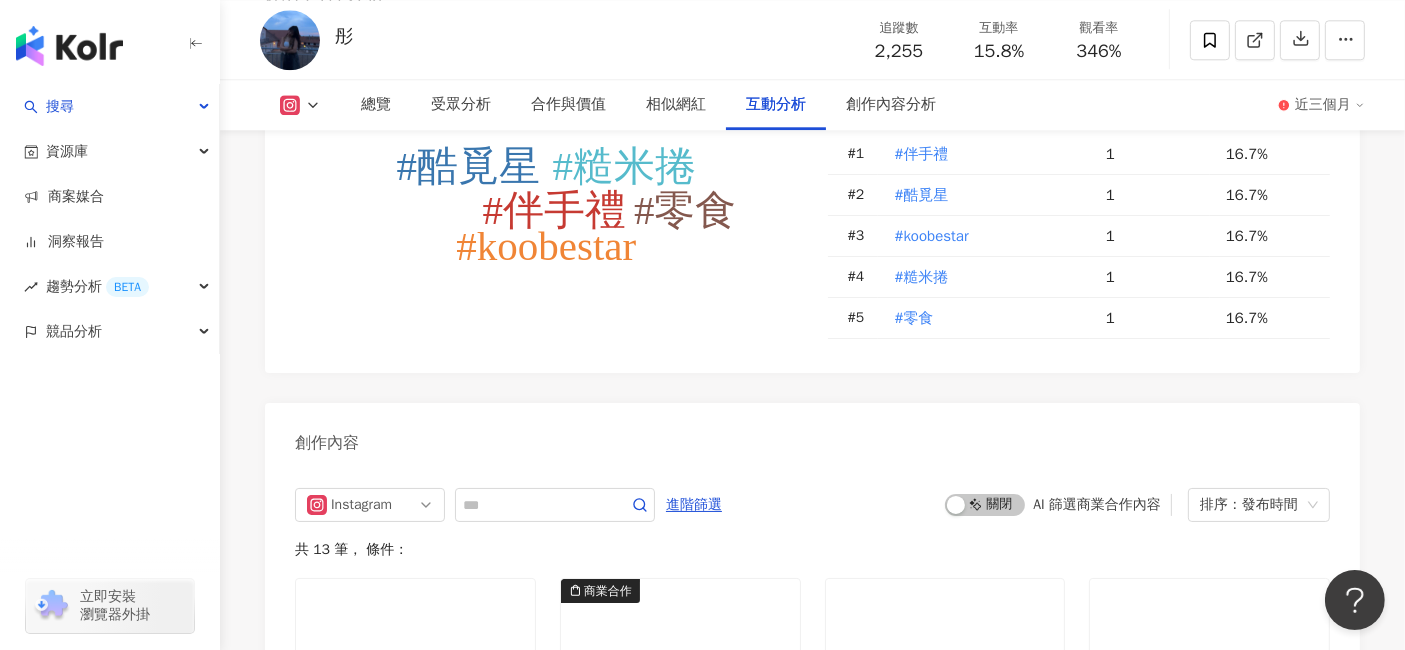 scroll, scrollTop: 4797, scrollLeft: 0, axis: vertical 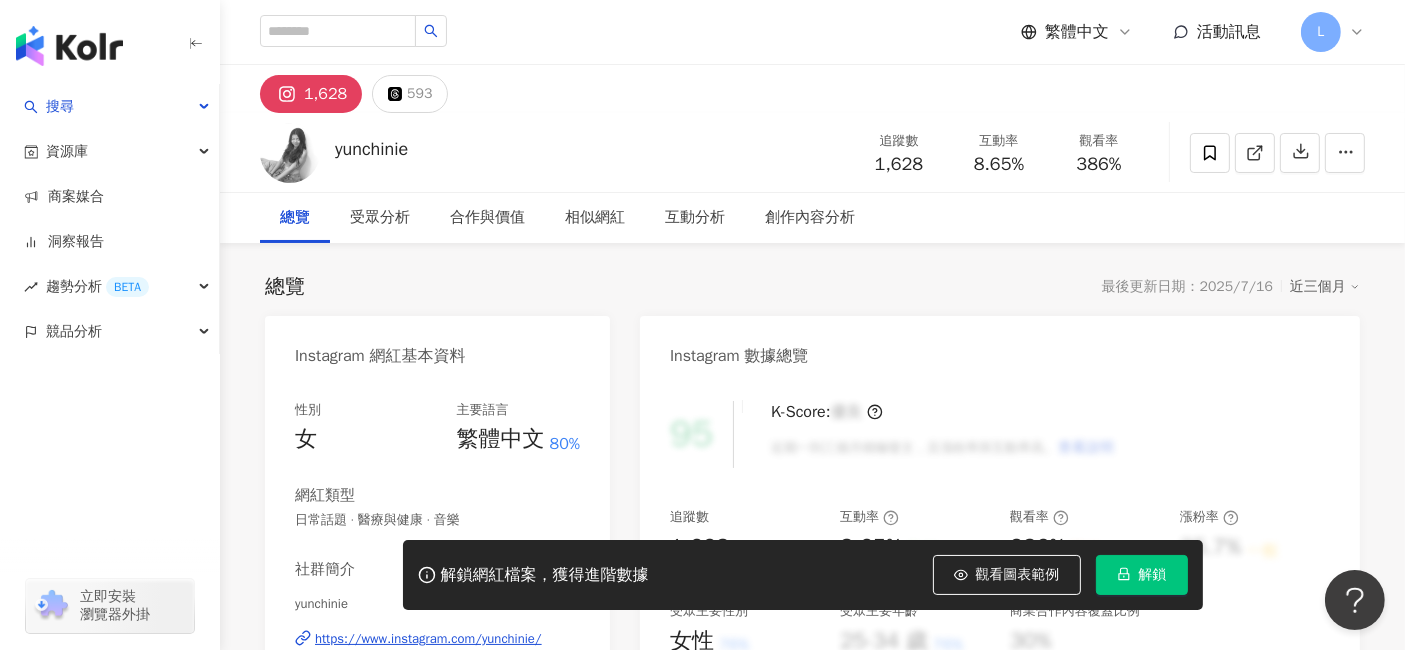 click on "解鎖" at bounding box center (1142, 575) 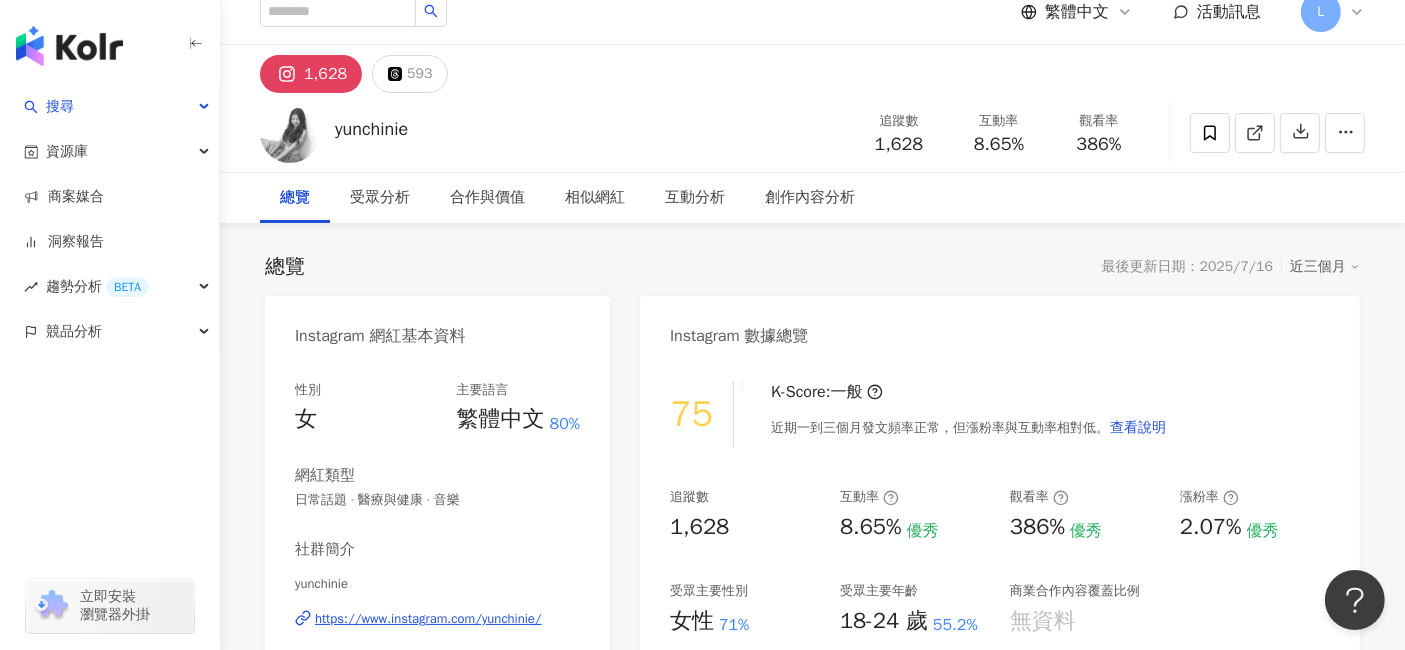 scroll, scrollTop: 0, scrollLeft: 0, axis: both 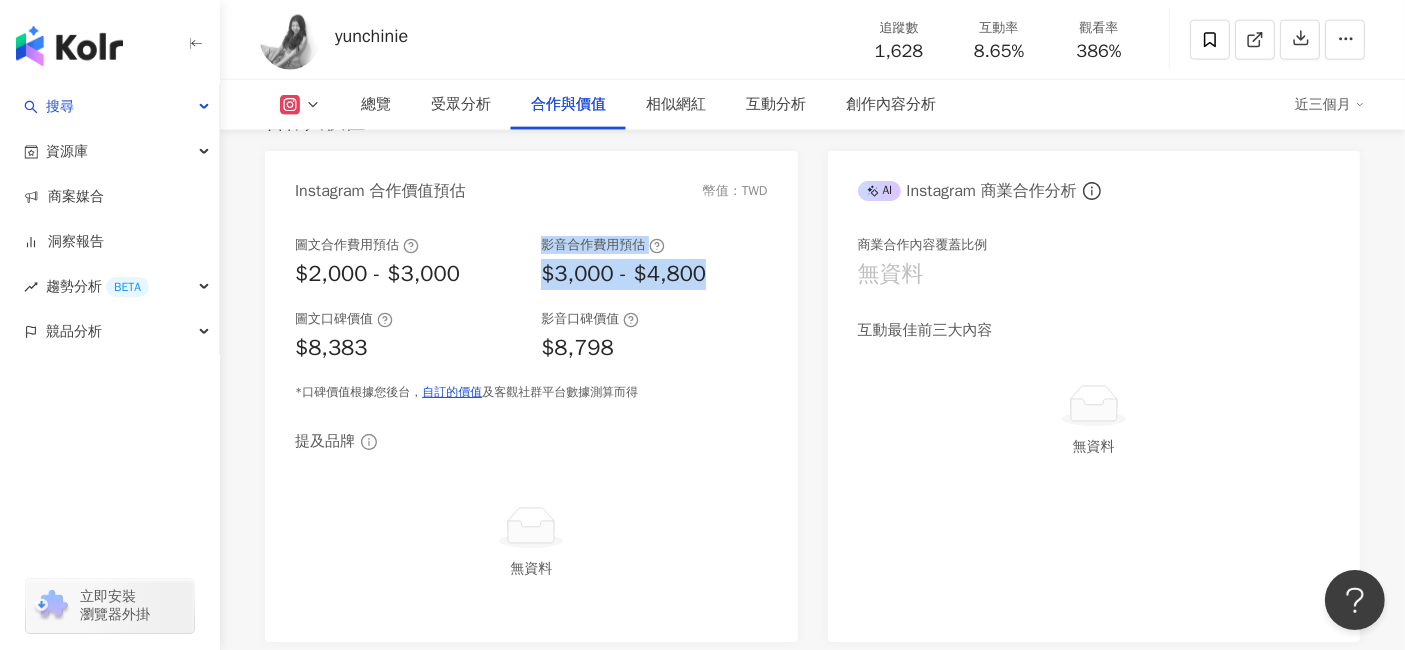 drag, startPoint x: 537, startPoint y: 248, endPoint x: 712, endPoint y: 279, distance: 177.7245 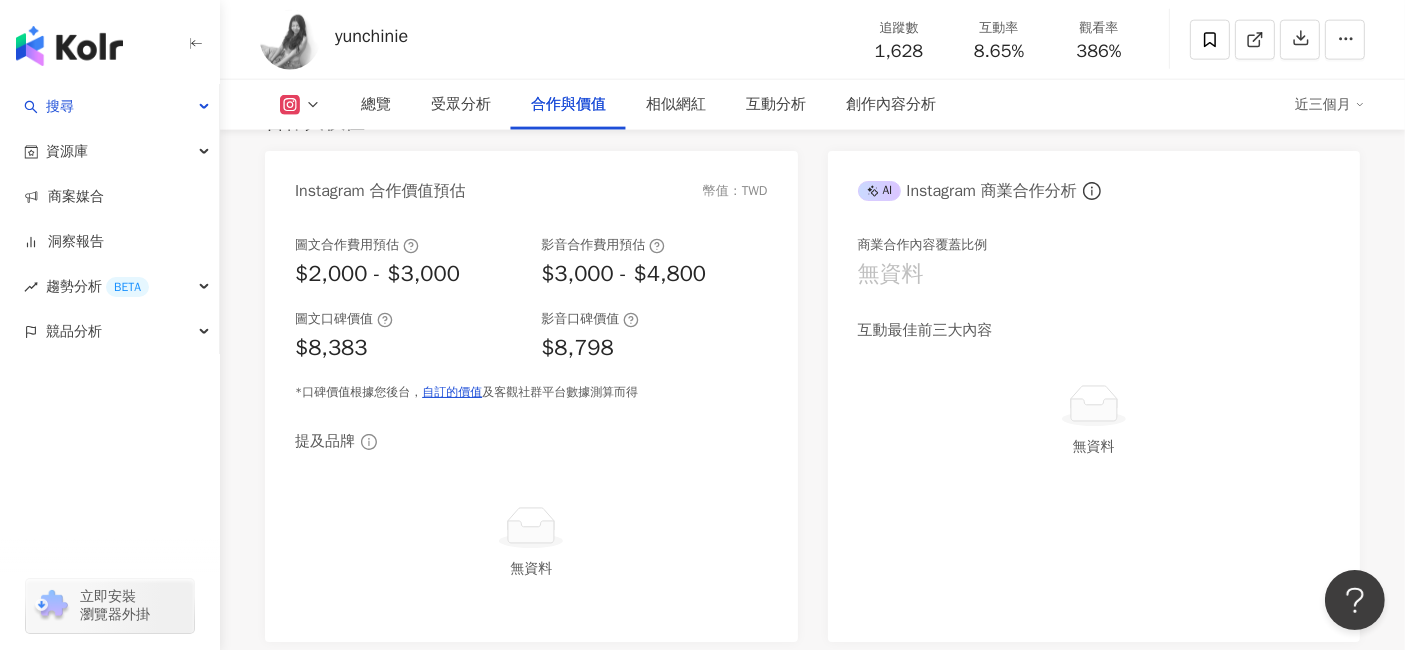 drag, startPoint x: 325, startPoint y: 302, endPoint x: 313, endPoint y: 291, distance: 16.27882 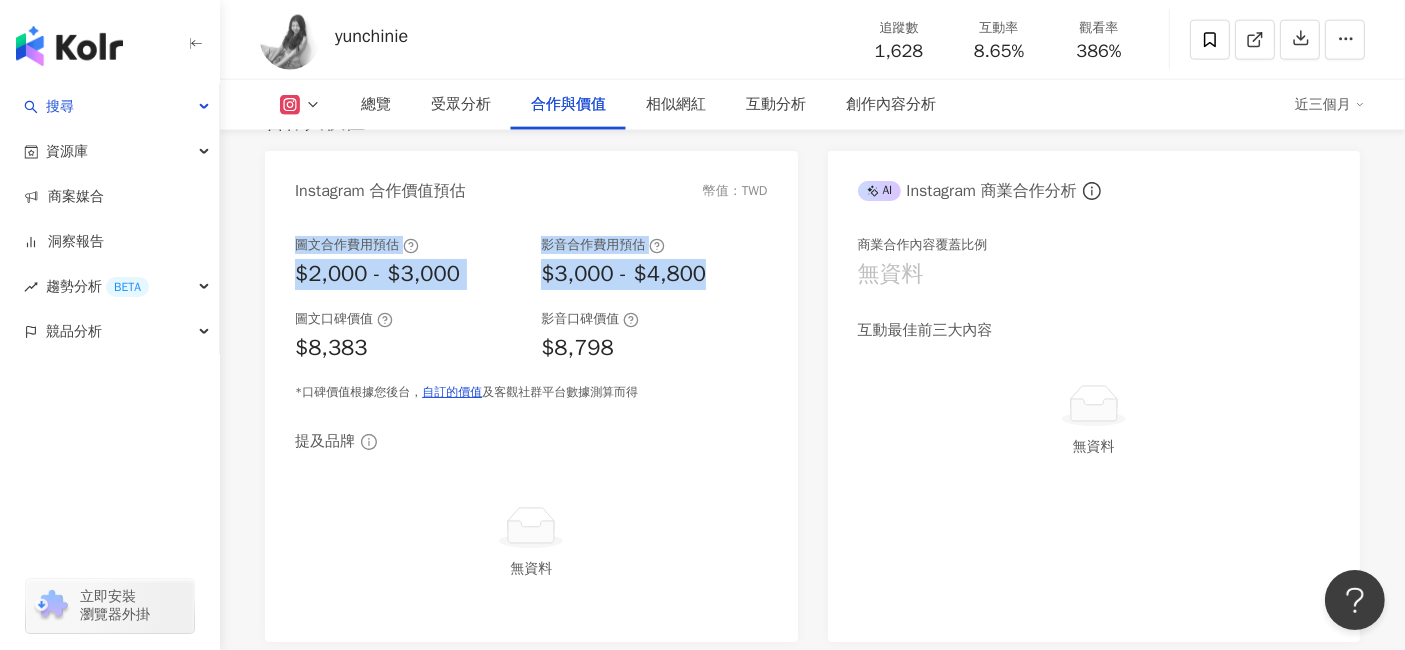 drag, startPoint x: 298, startPoint y: 237, endPoint x: 734, endPoint y: 281, distance: 438.21457 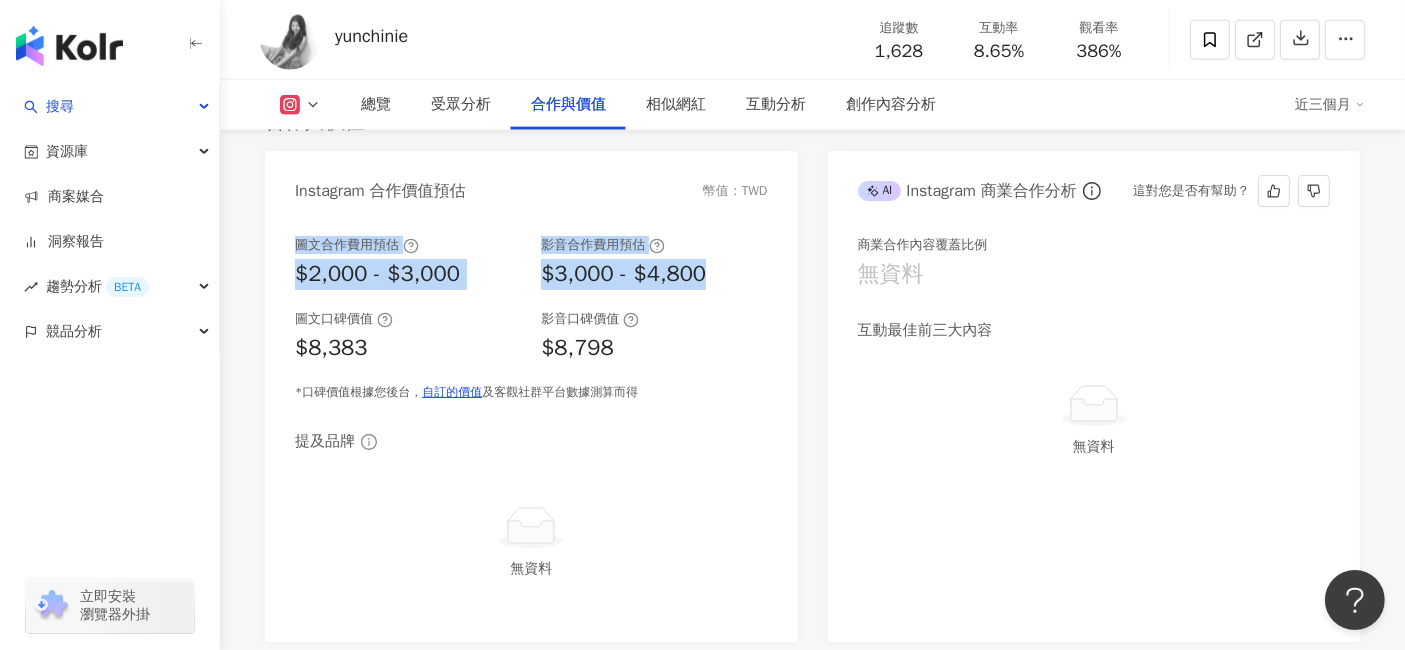 copy on "圖文合作費用預估   $2,000 - $3,000 影音合作費用預估   $3,000 - $4,800" 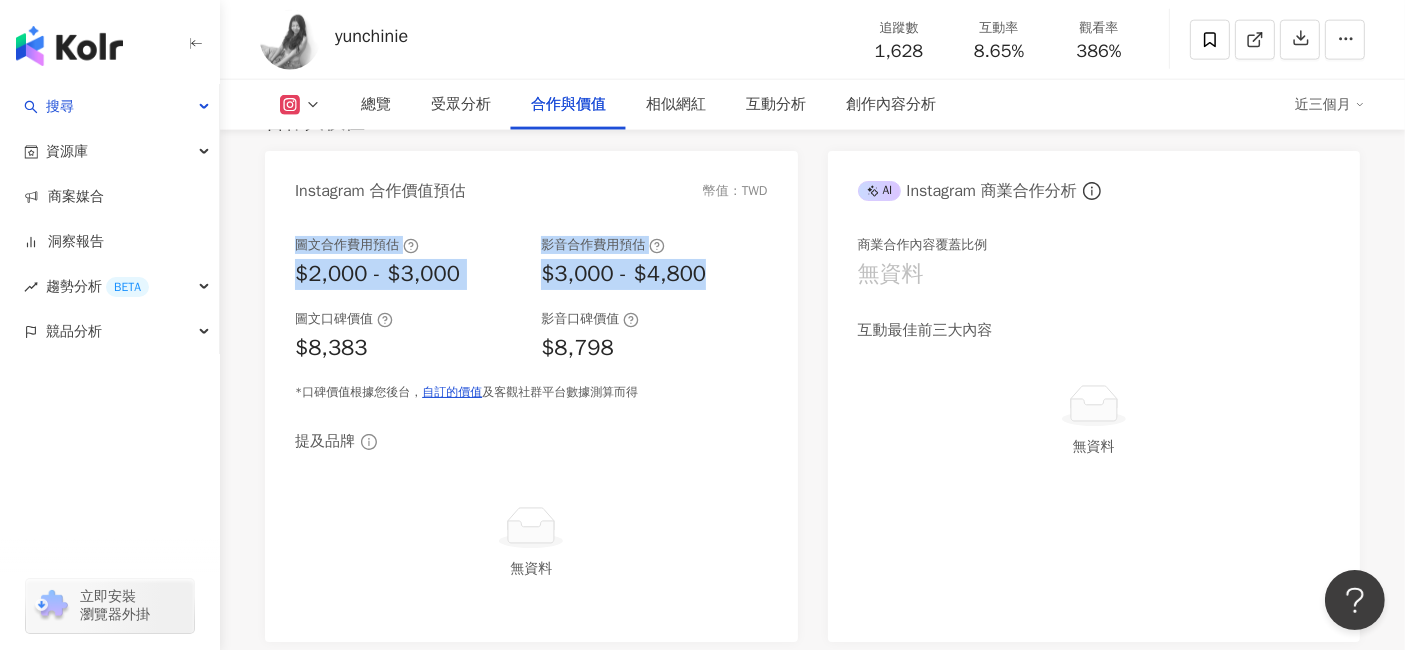 scroll, scrollTop: 0, scrollLeft: 0, axis: both 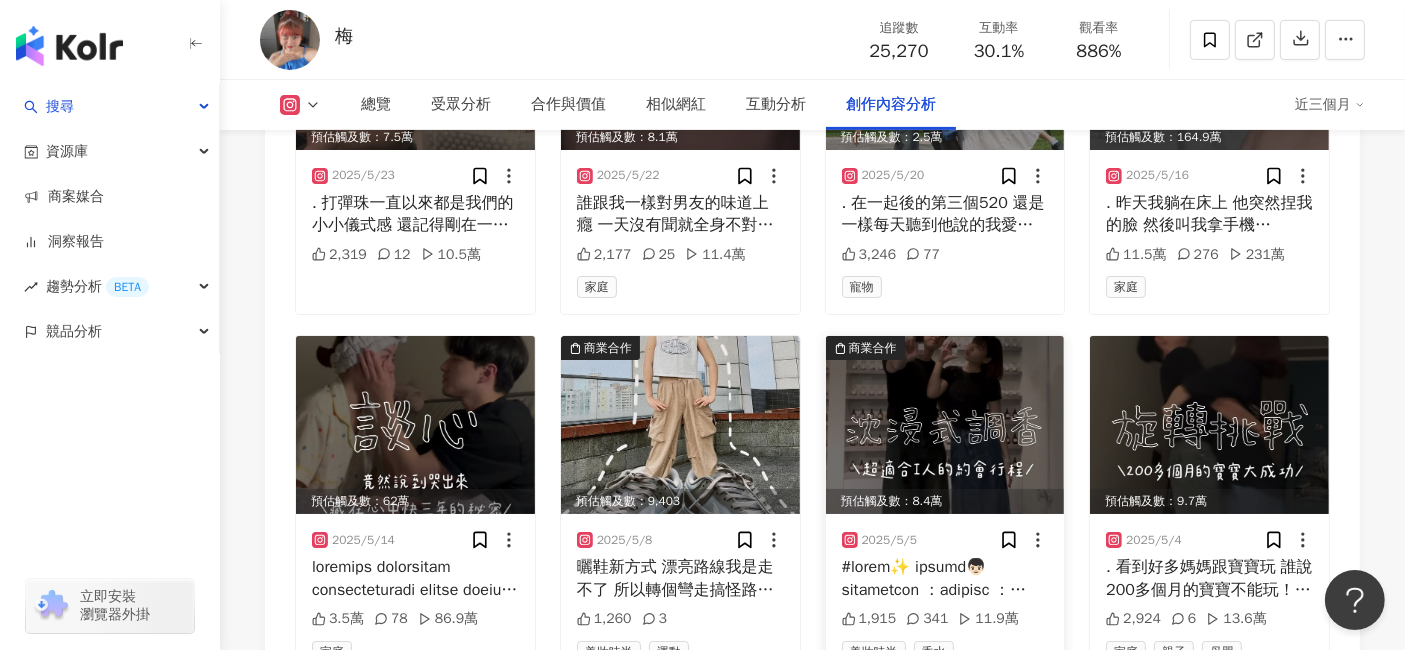 click at bounding box center (945, 425) 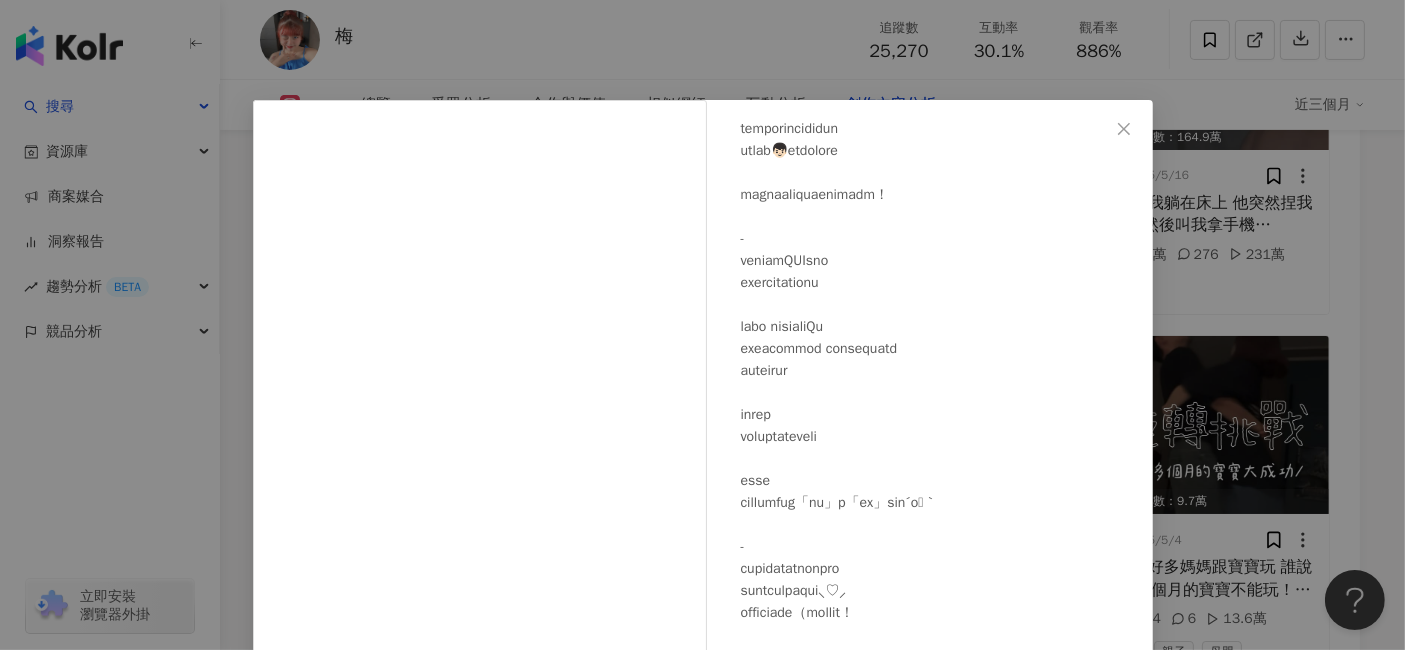 scroll, scrollTop: 199, scrollLeft: 0, axis: vertical 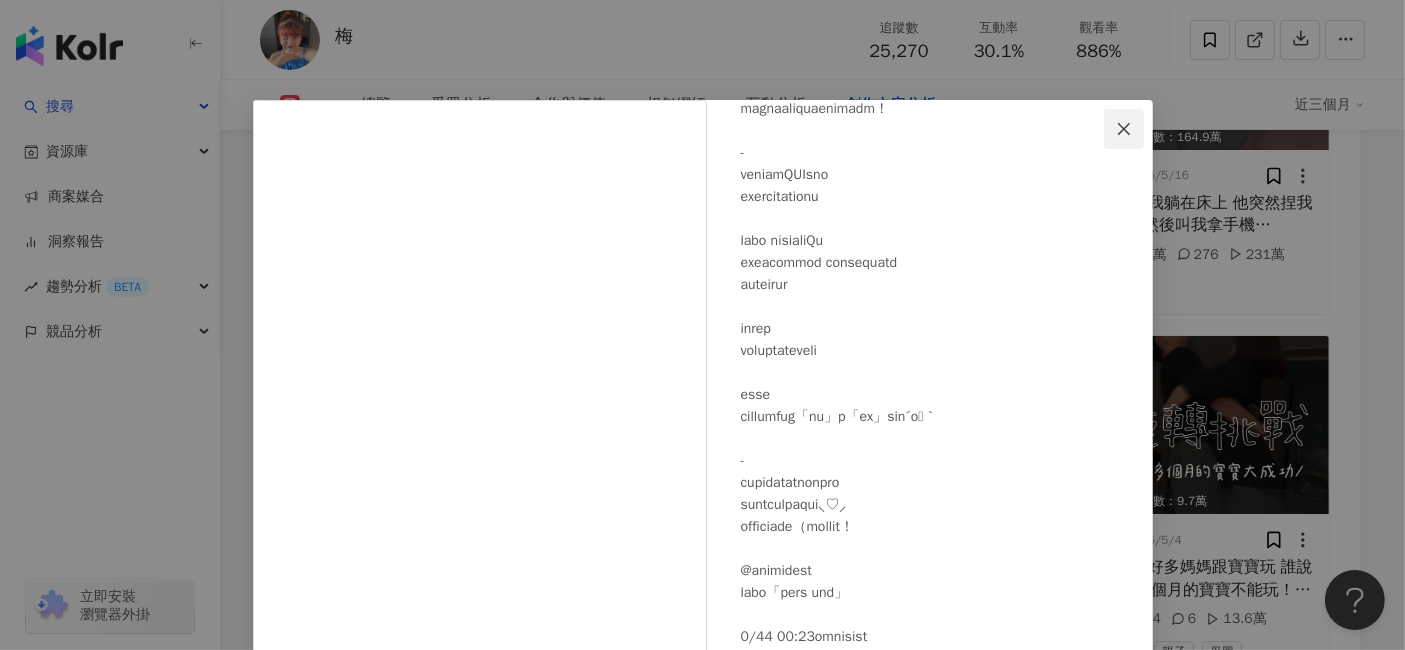 click at bounding box center [1124, 129] 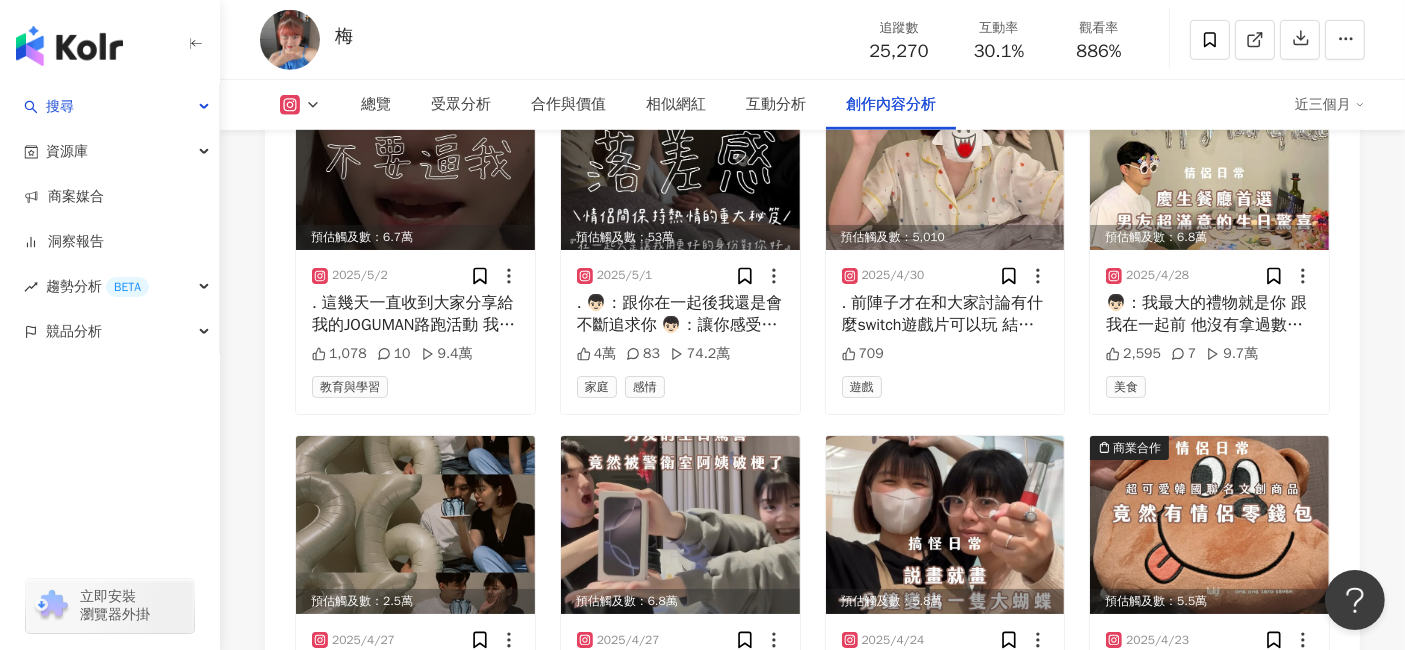 scroll, scrollTop: 8854, scrollLeft: 0, axis: vertical 